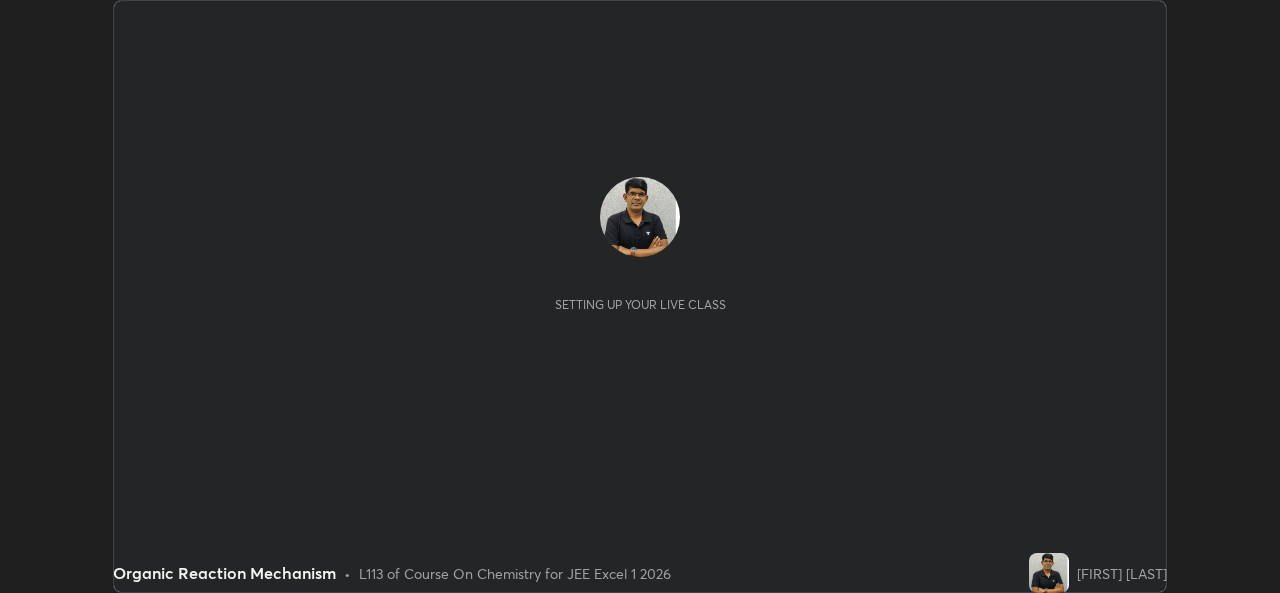 scroll, scrollTop: 0, scrollLeft: 0, axis: both 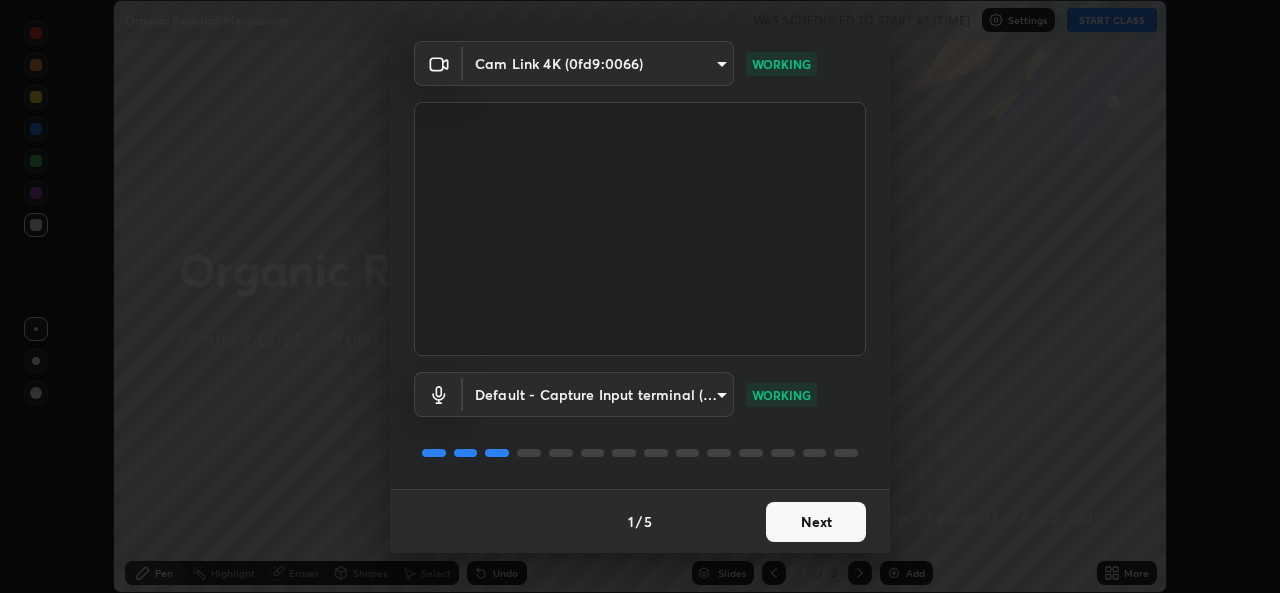 click on "Next" at bounding box center (816, 522) 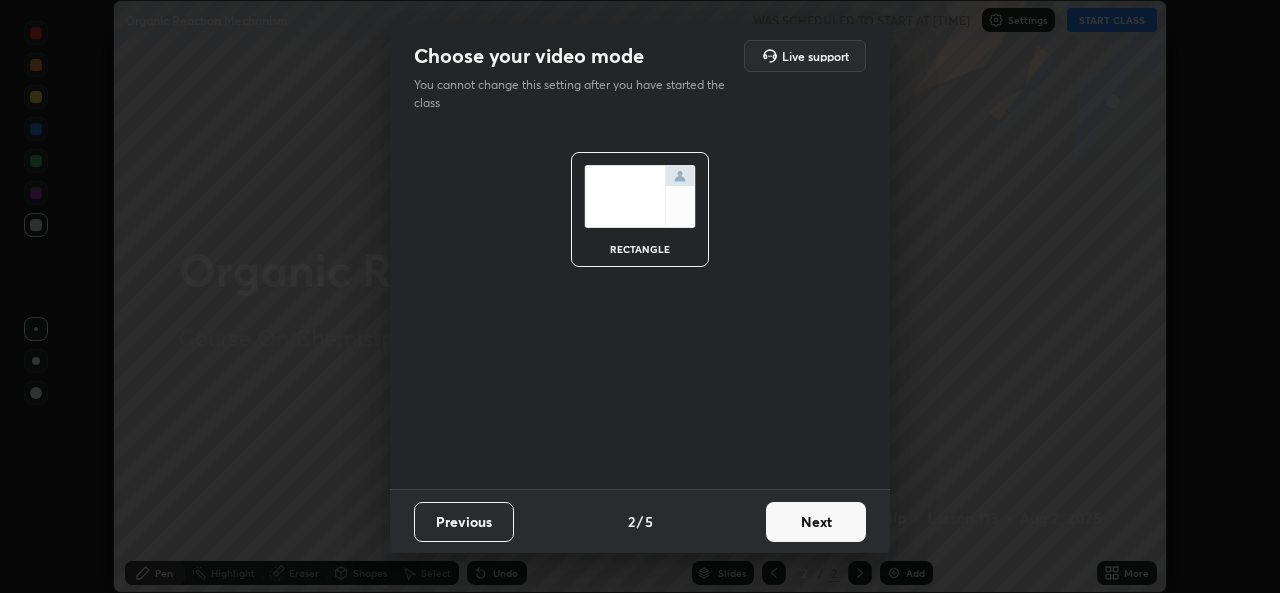 click on "Next" at bounding box center [816, 522] 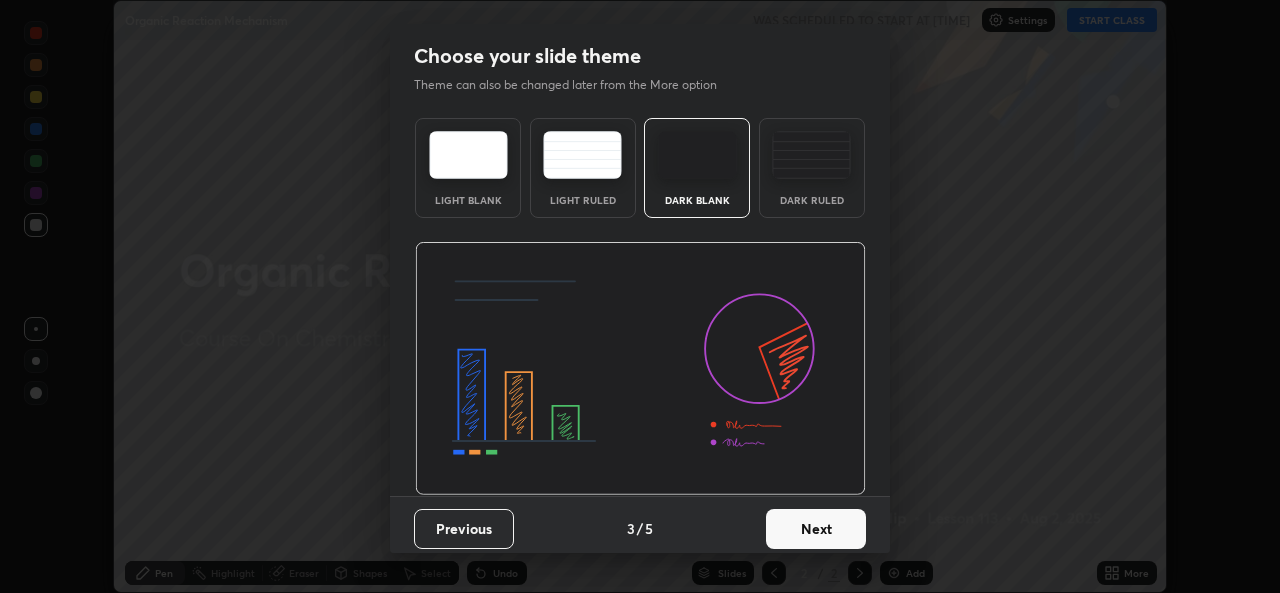 click on "Next" at bounding box center [816, 529] 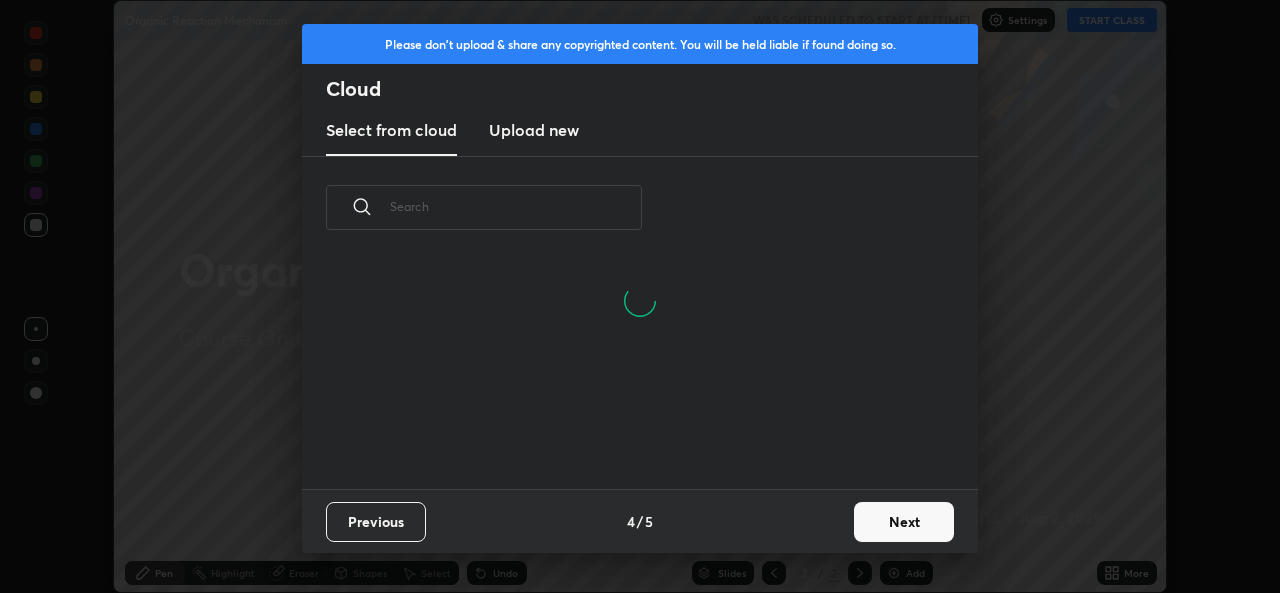 scroll, scrollTop: 7, scrollLeft: 11, axis: both 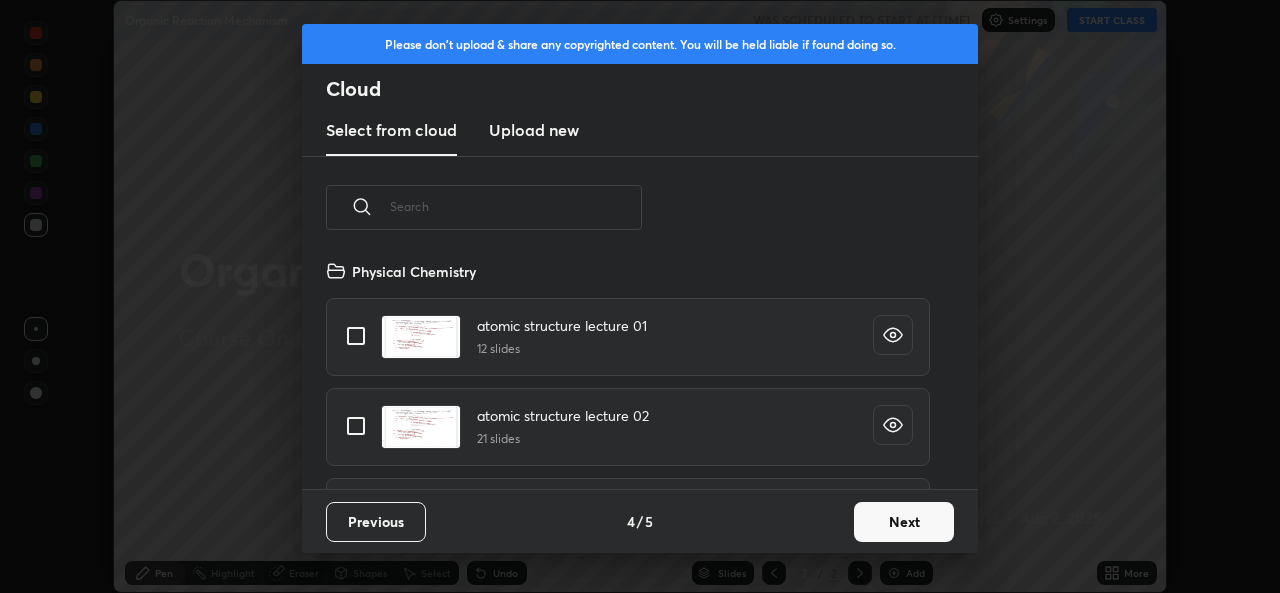 click on "Next" at bounding box center [904, 522] 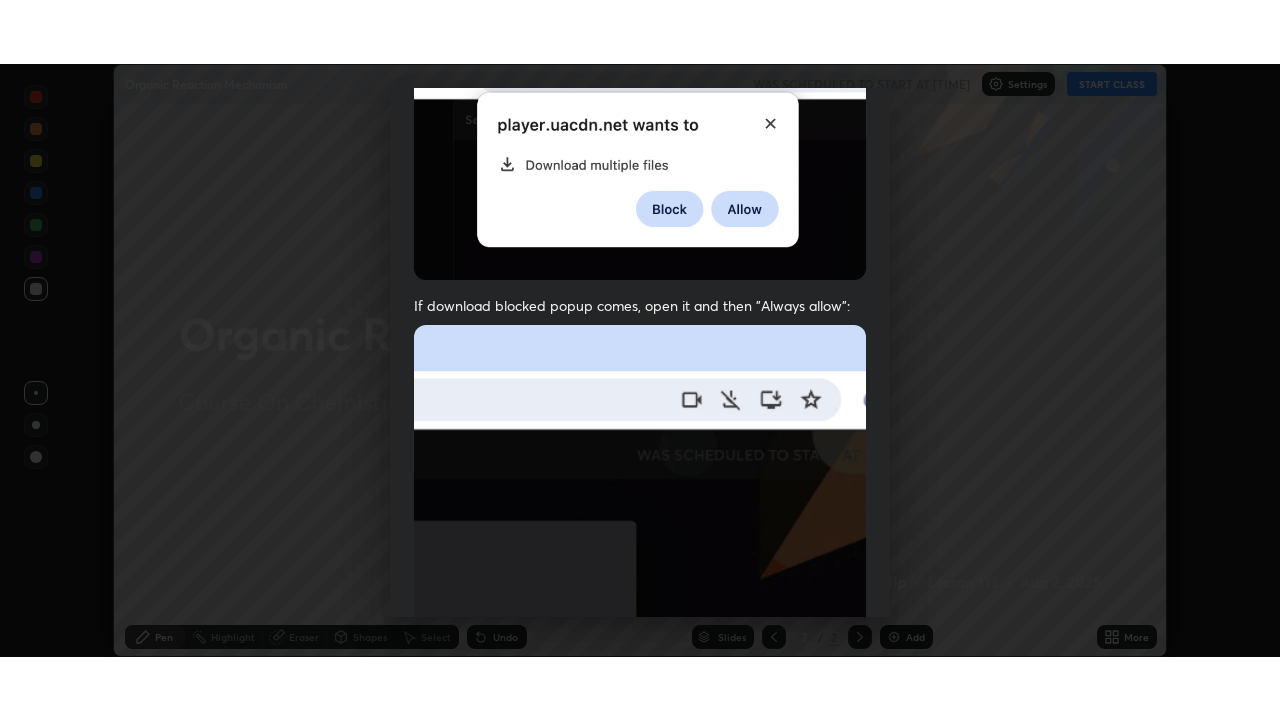 scroll, scrollTop: 471, scrollLeft: 0, axis: vertical 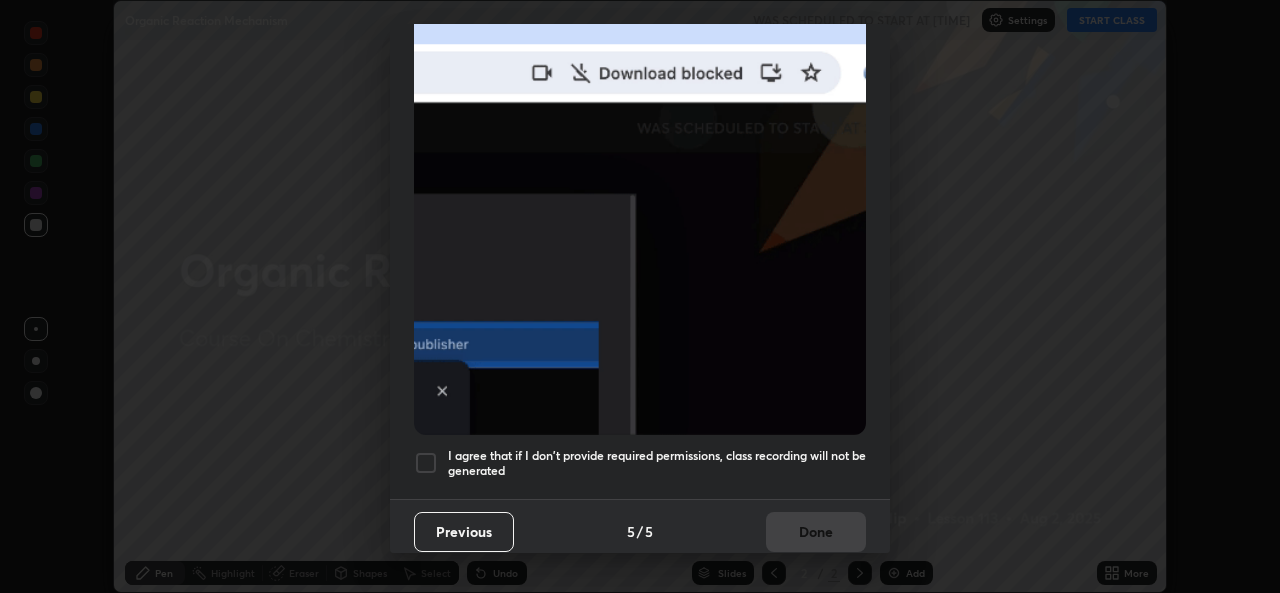 click at bounding box center [426, 463] 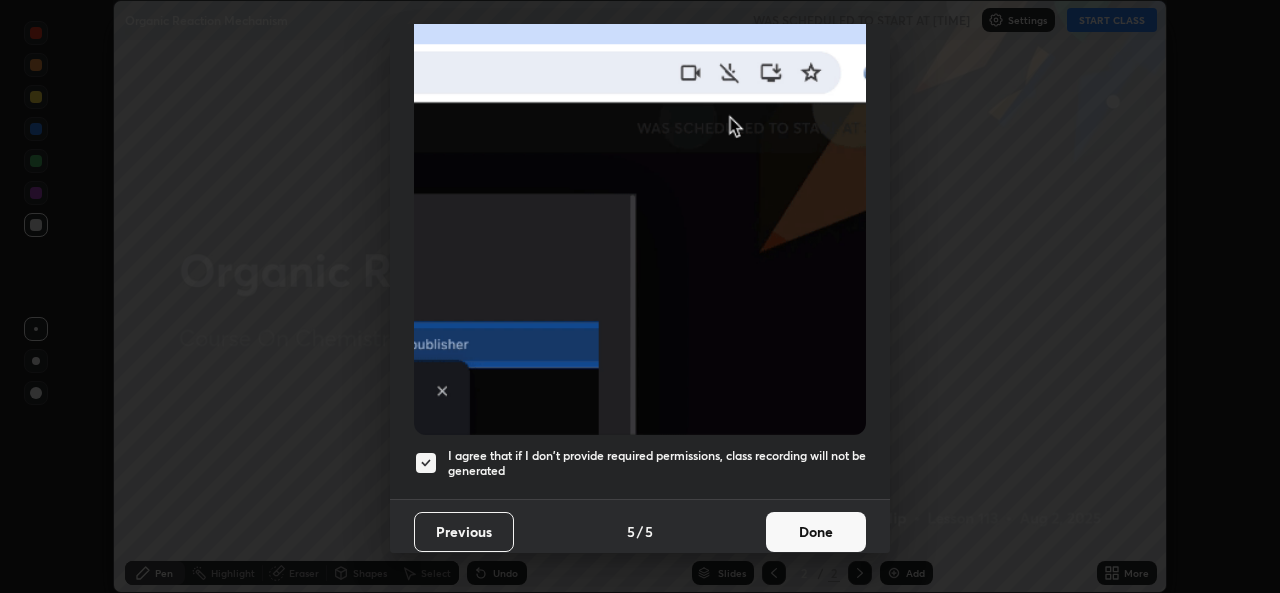 click on "Done" at bounding box center (816, 532) 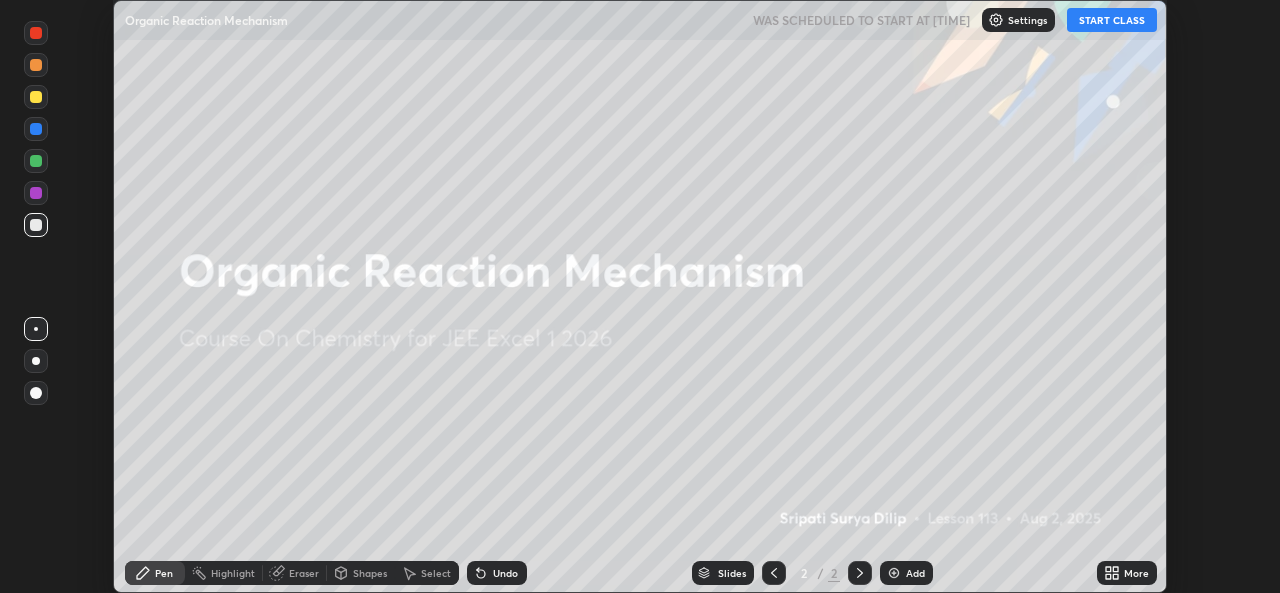 click on "START CLASS" at bounding box center [1112, 20] 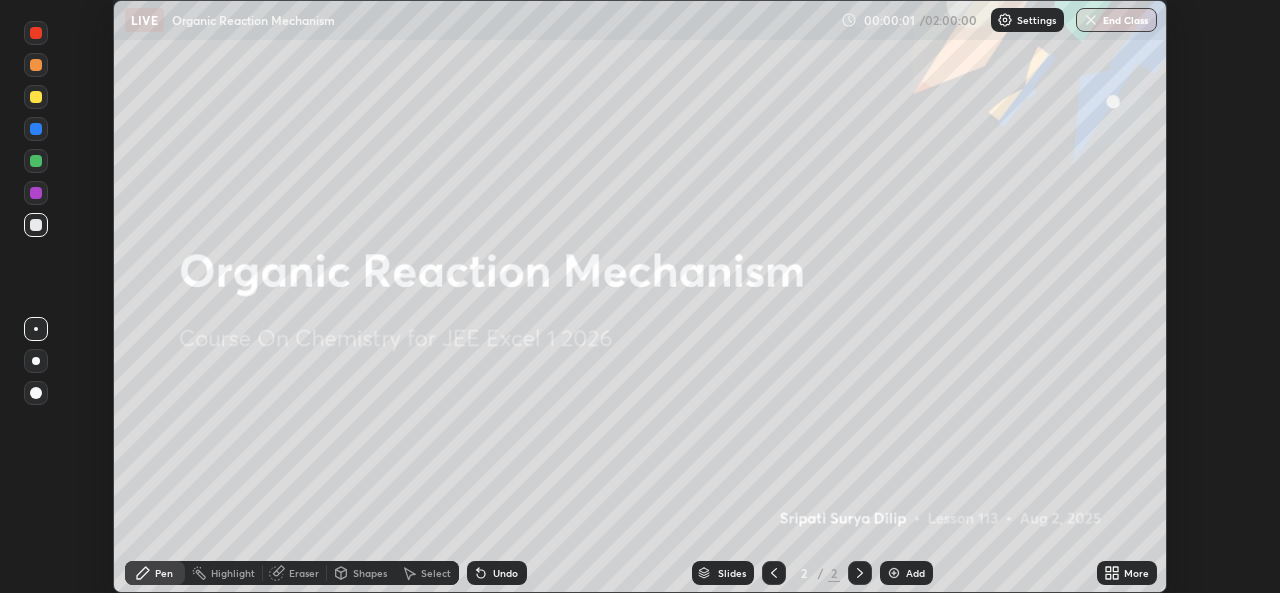 click at bounding box center (894, 573) 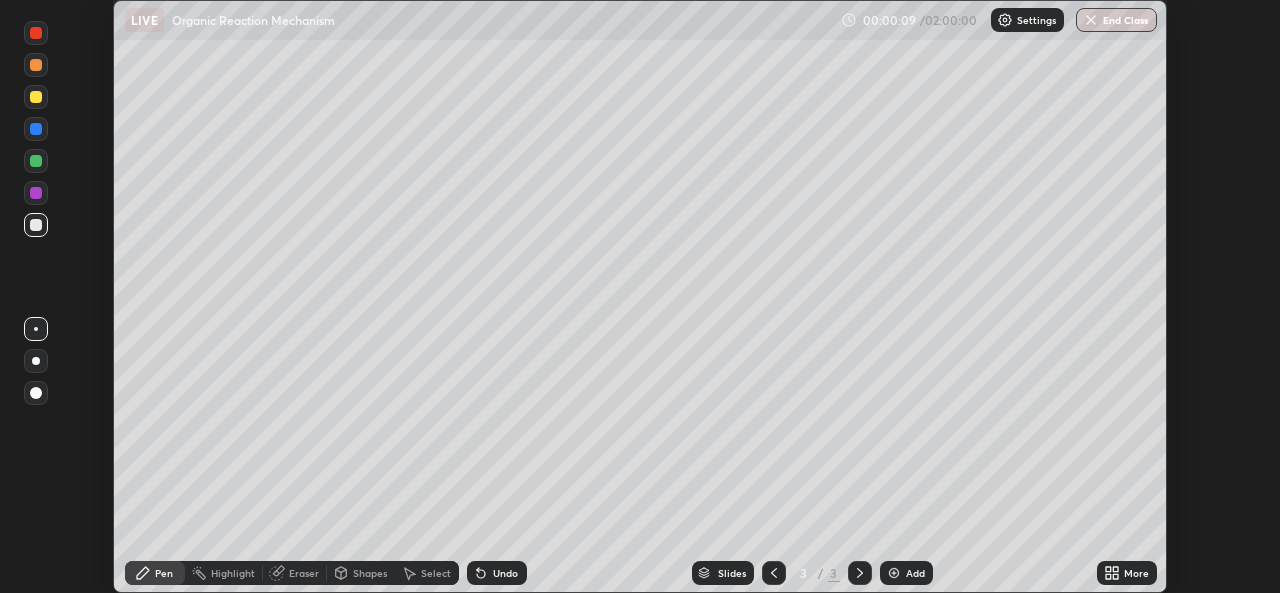 click 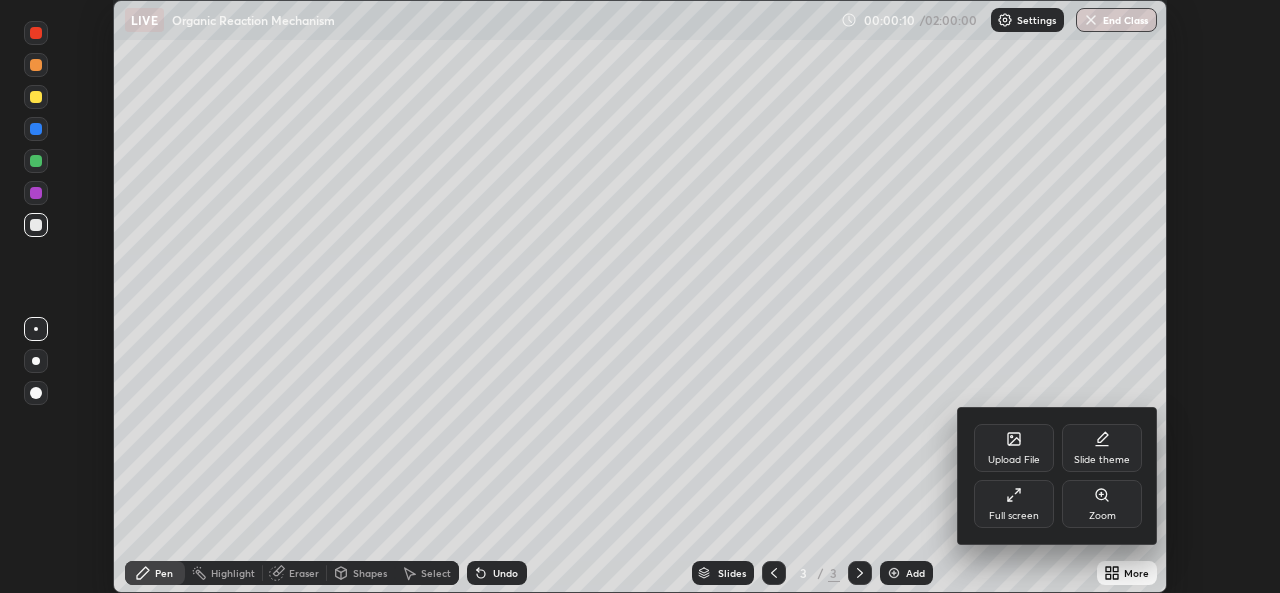 click on "Full screen" at bounding box center (1014, 516) 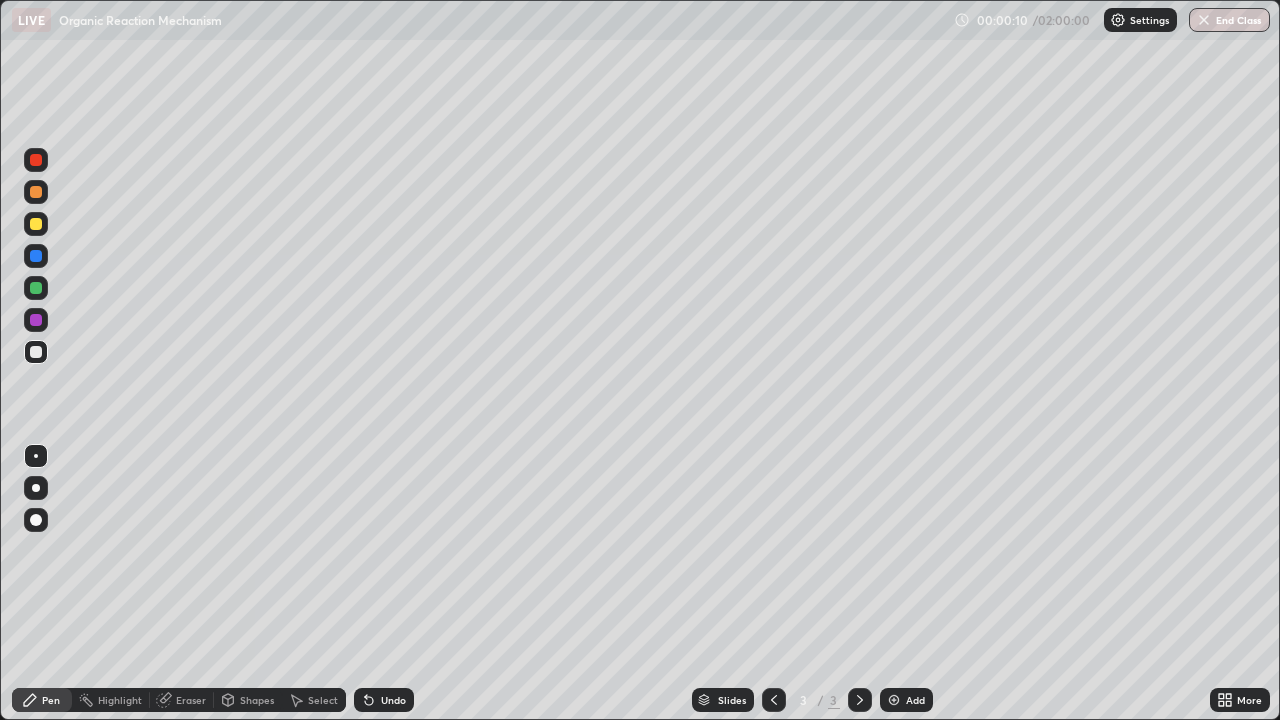 scroll, scrollTop: 99280, scrollLeft: 98720, axis: both 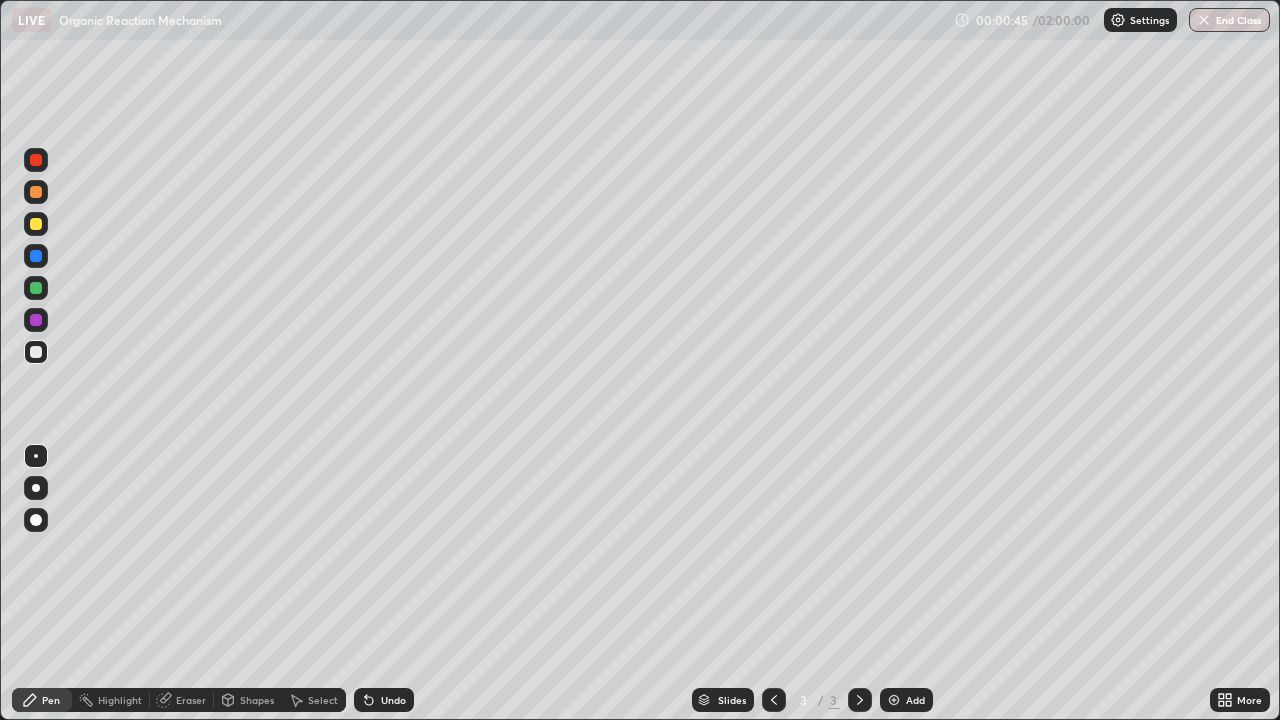 click at bounding box center [36, 224] 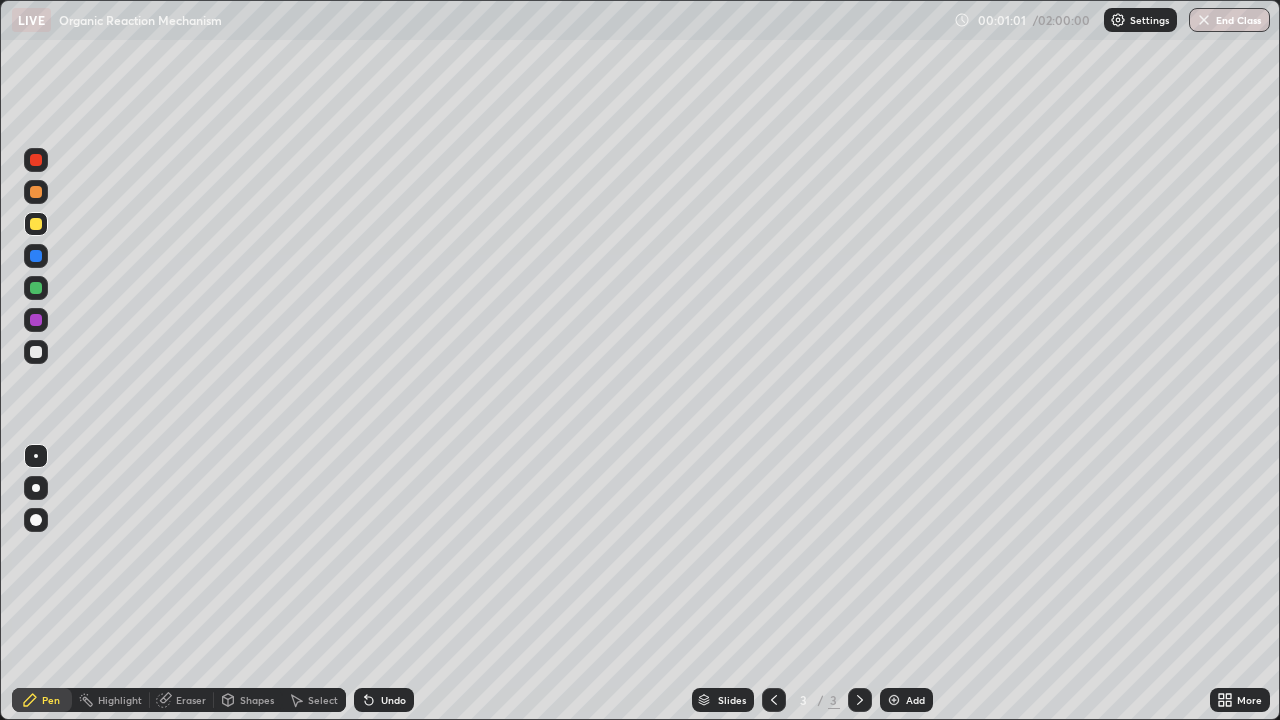 click at bounding box center (36, 288) 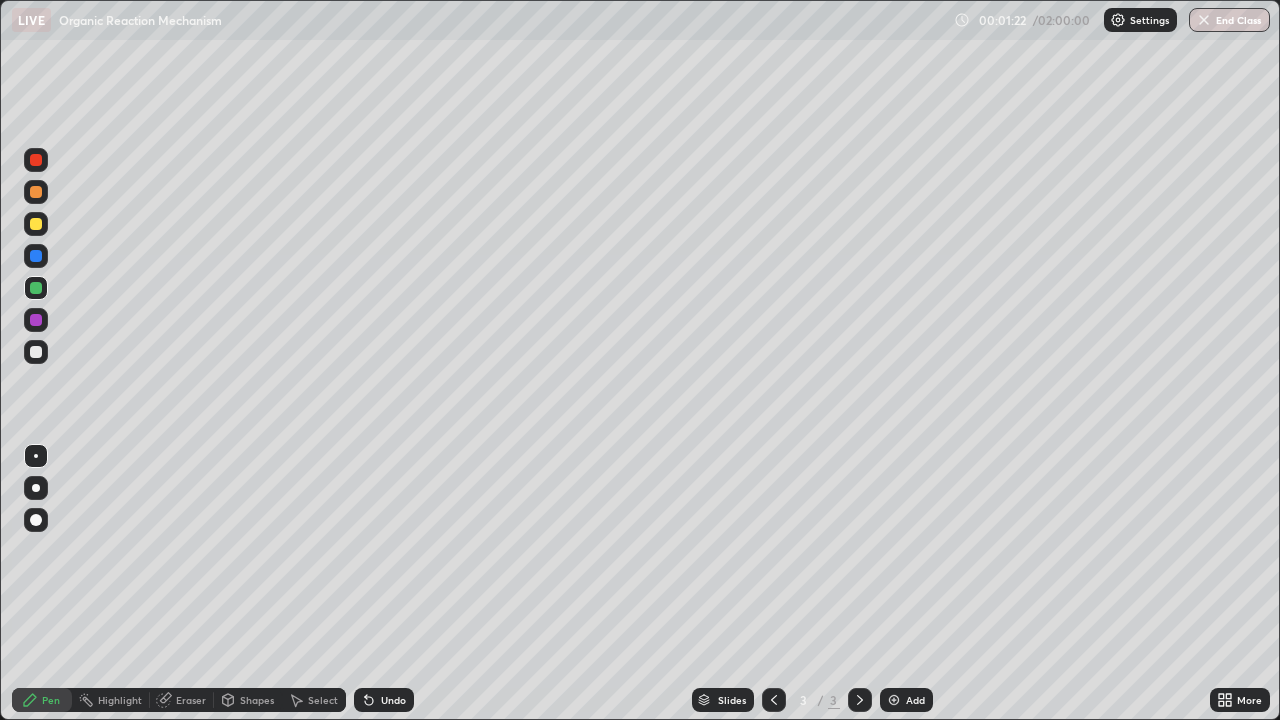 click at bounding box center (36, 352) 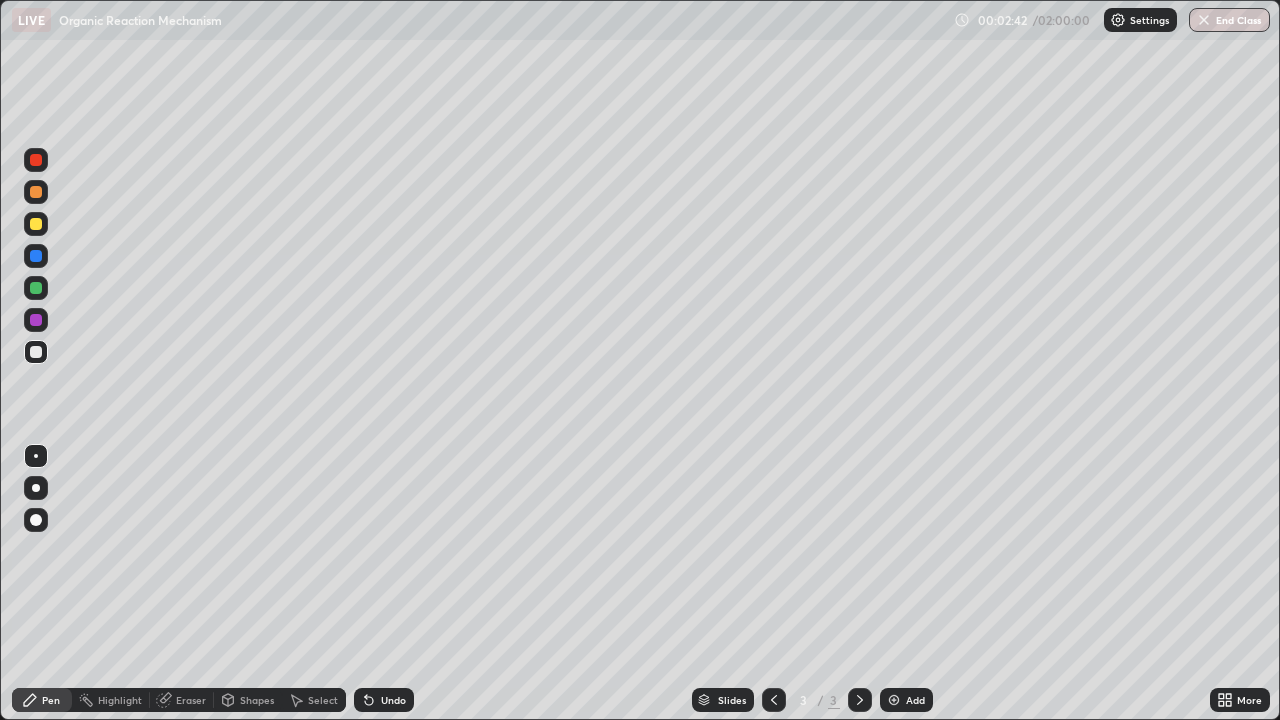 click at bounding box center (894, 700) 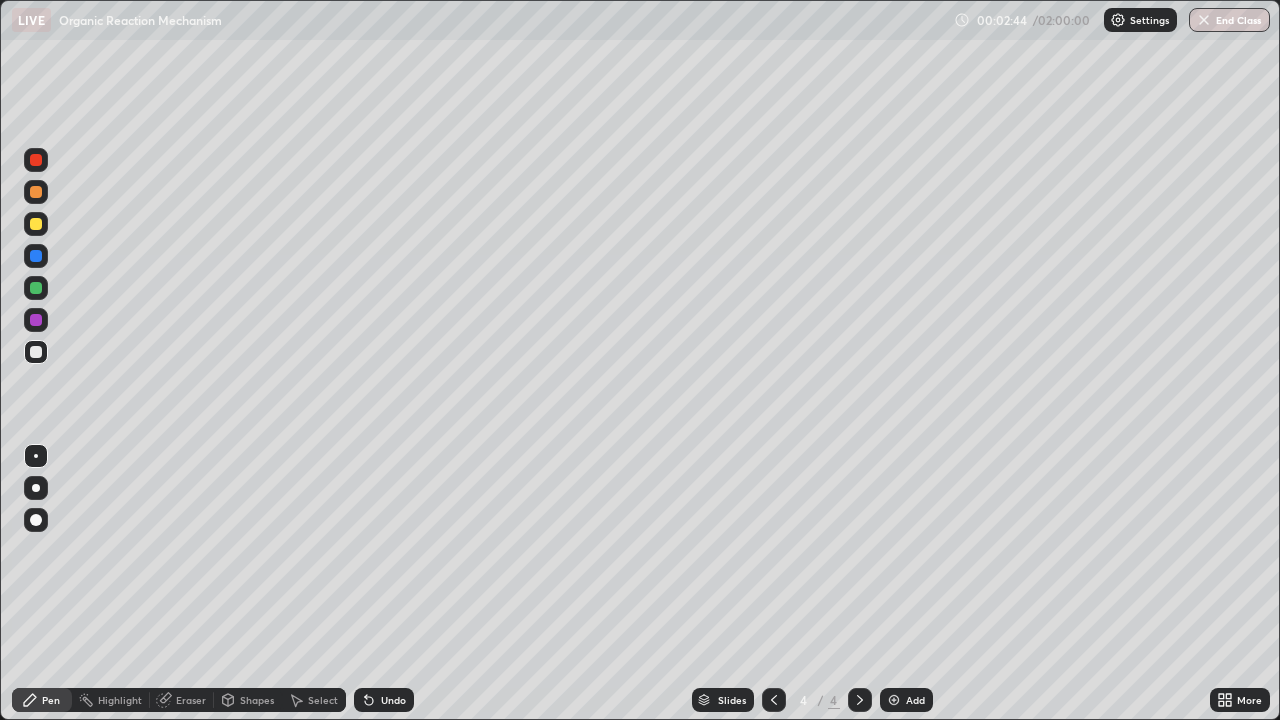 click at bounding box center (36, 224) 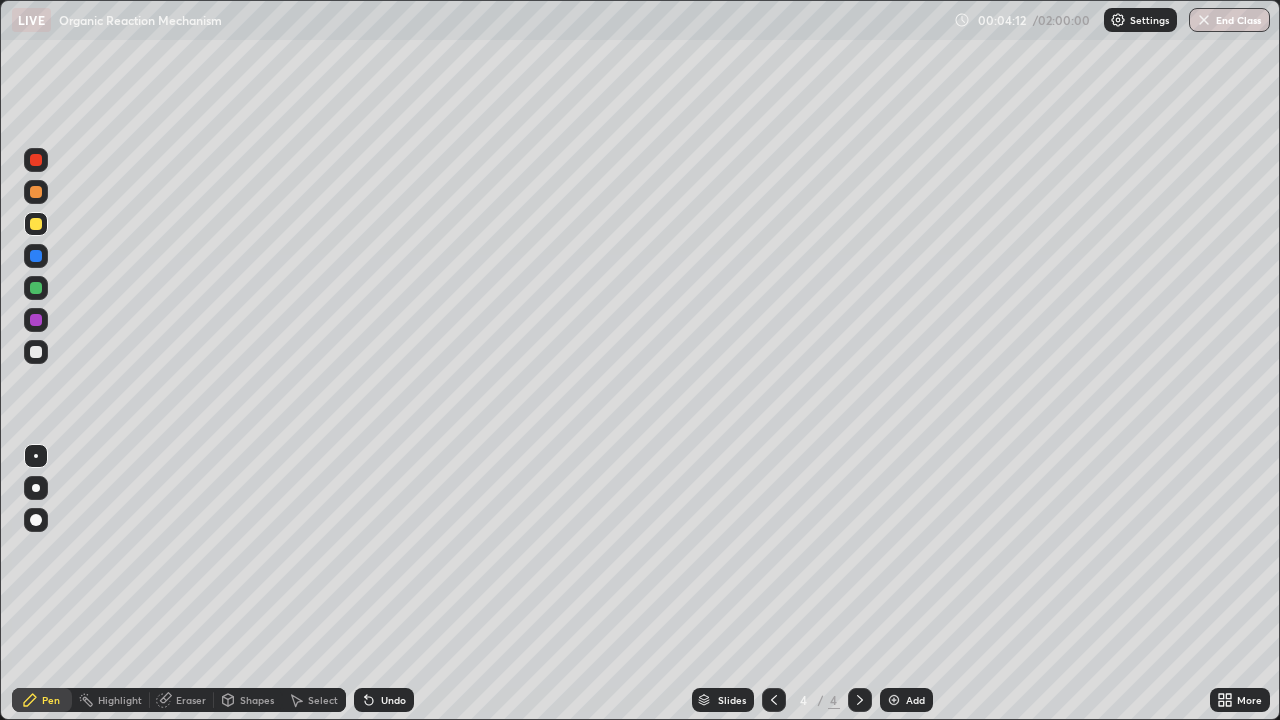click at bounding box center [36, 352] 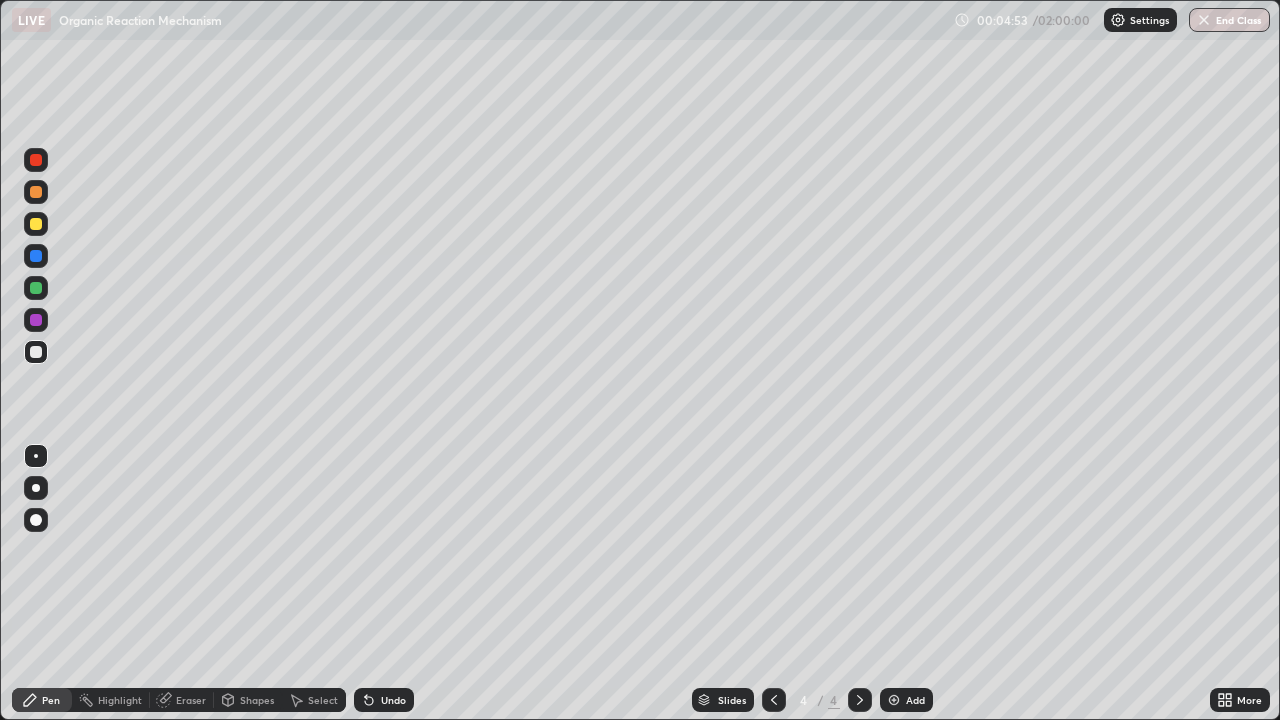 click at bounding box center [894, 700] 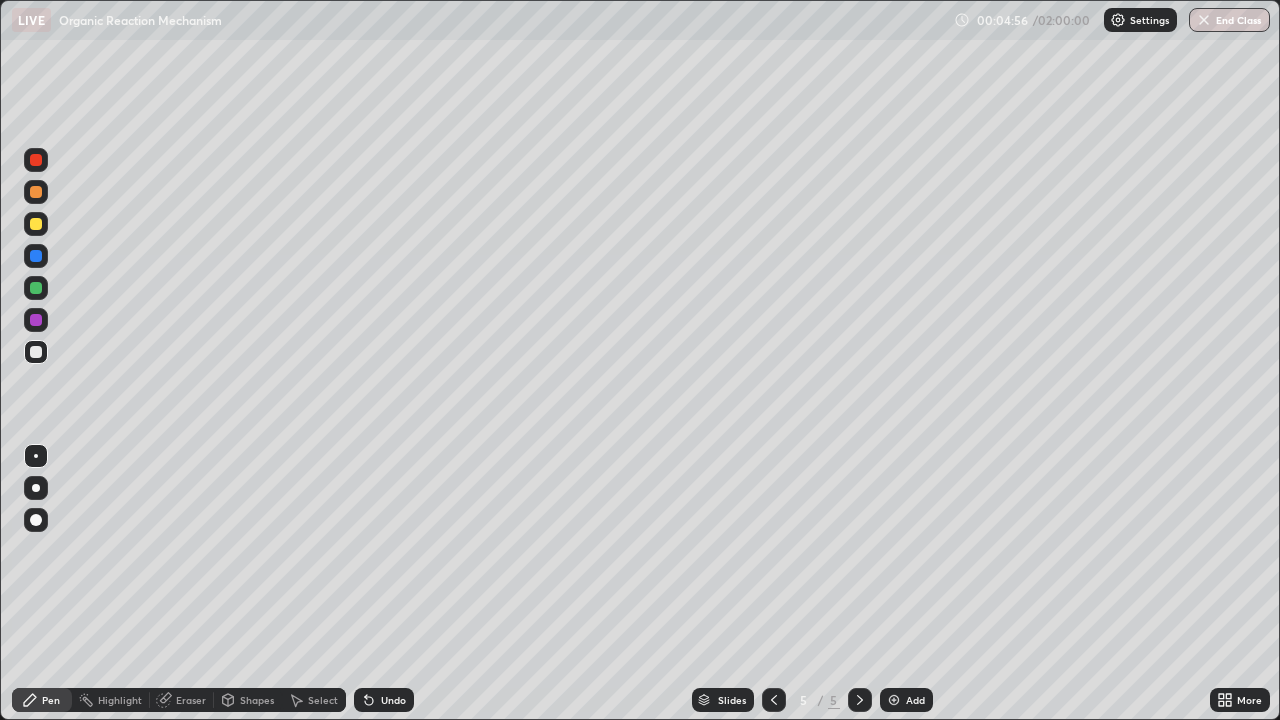 click at bounding box center [36, 192] 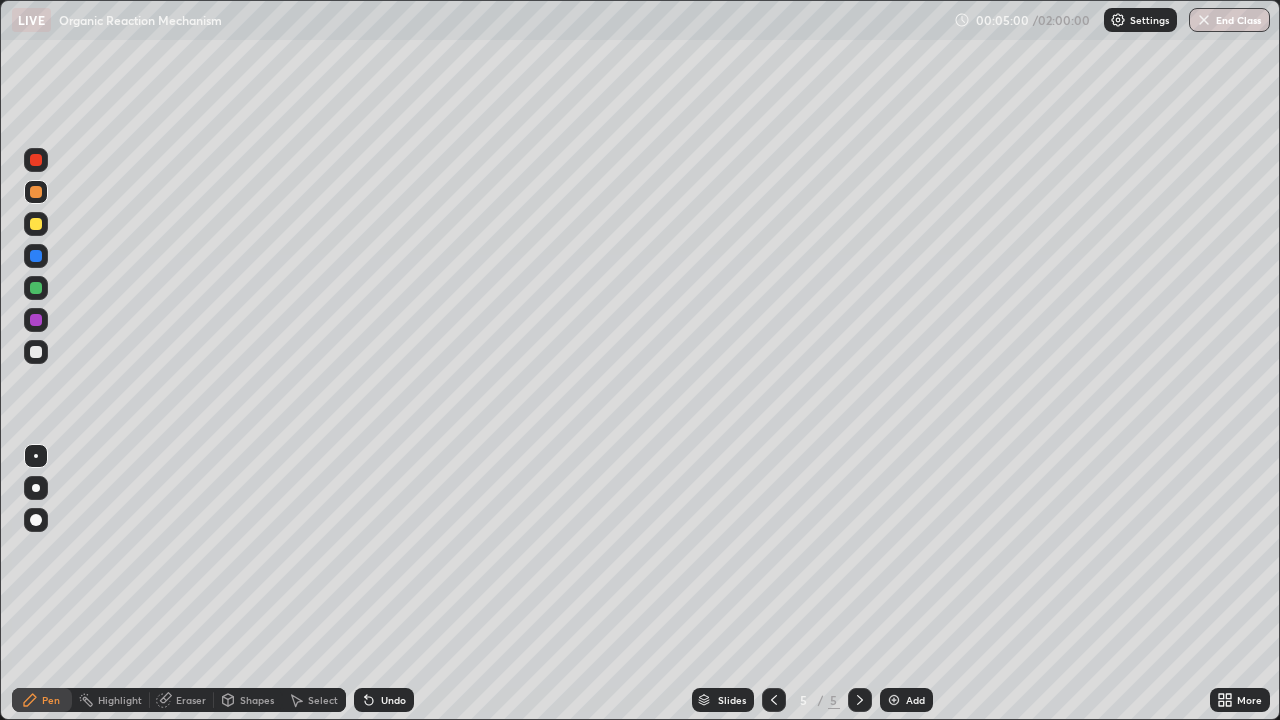 click at bounding box center [36, 288] 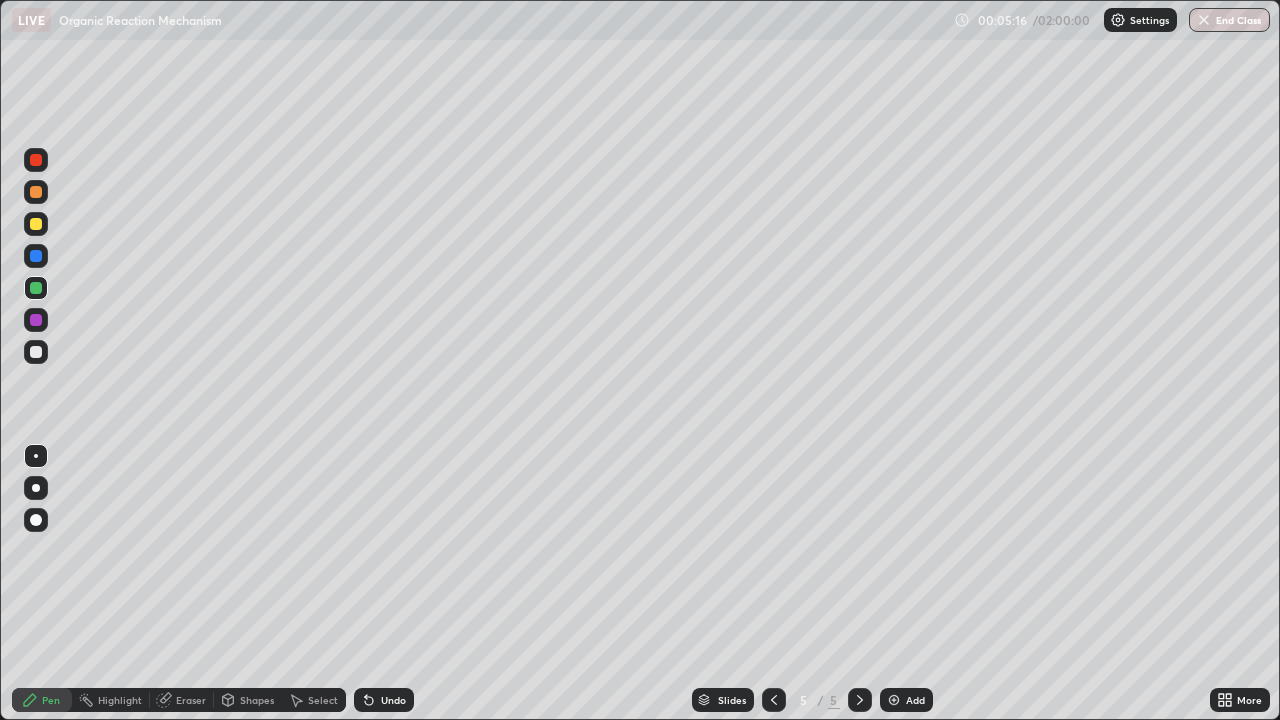 click at bounding box center [36, 224] 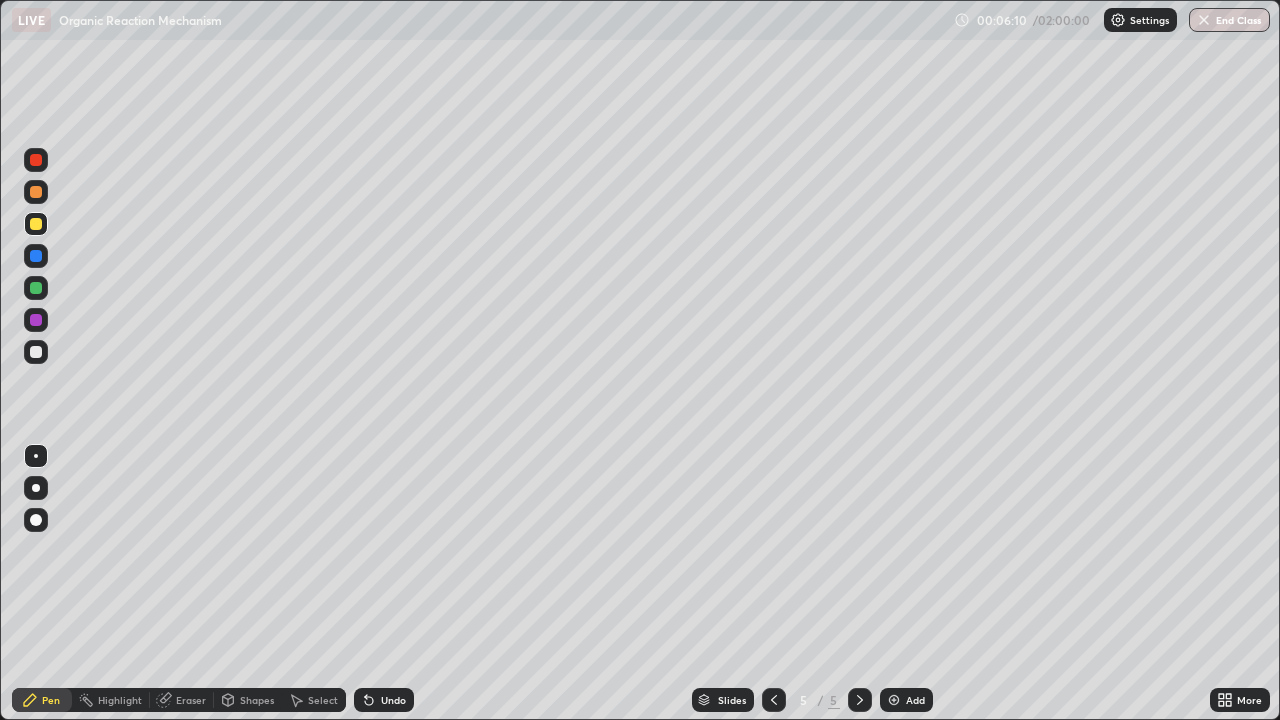 click at bounding box center [36, 320] 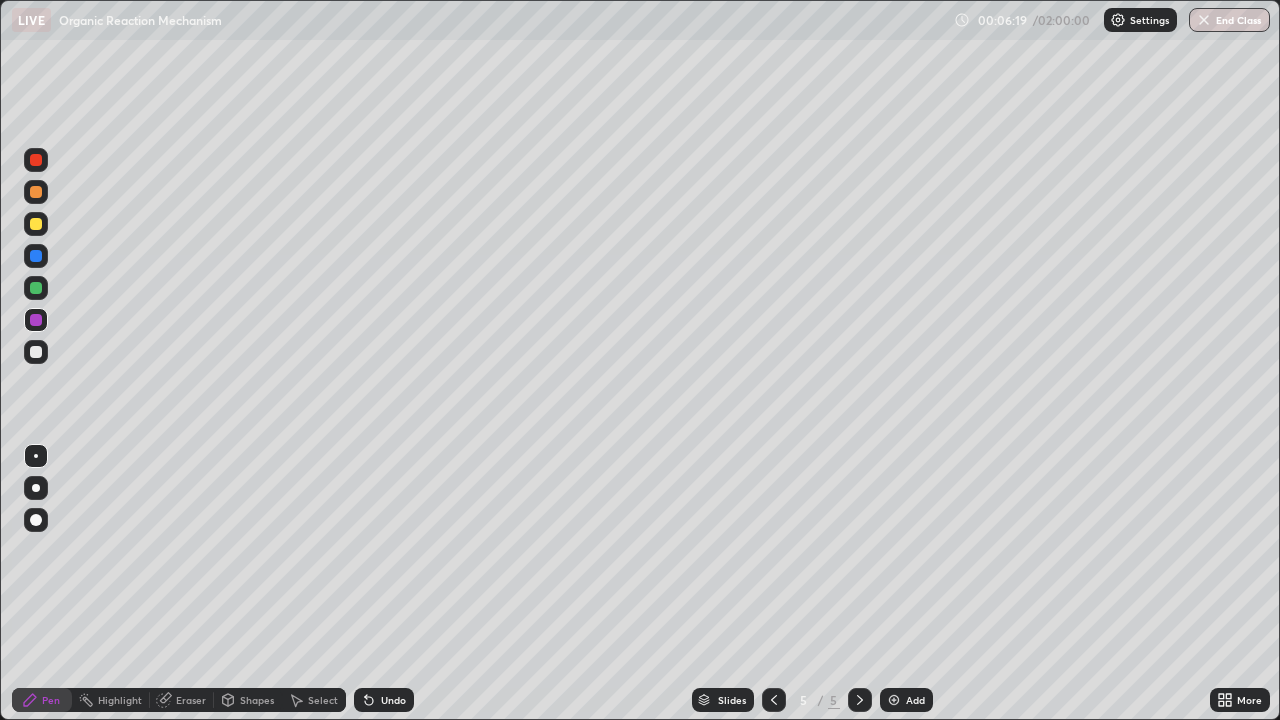 click at bounding box center (36, 256) 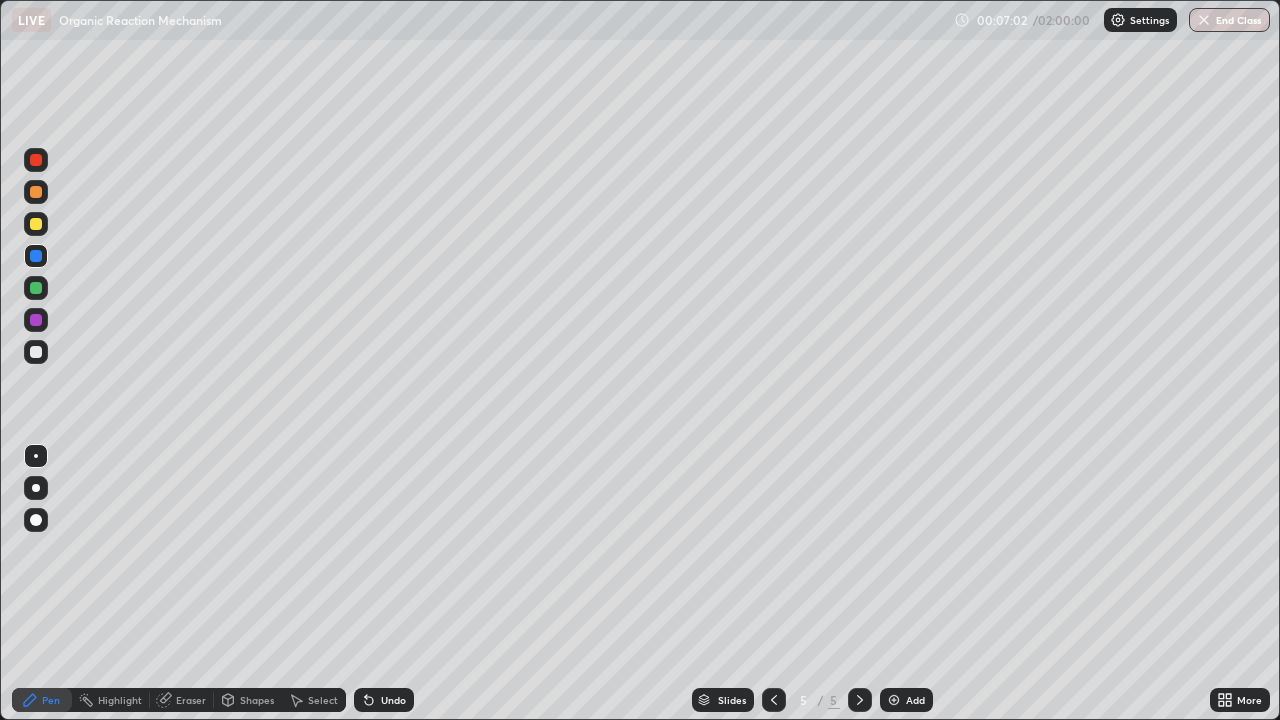 click at bounding box center (36, 224) 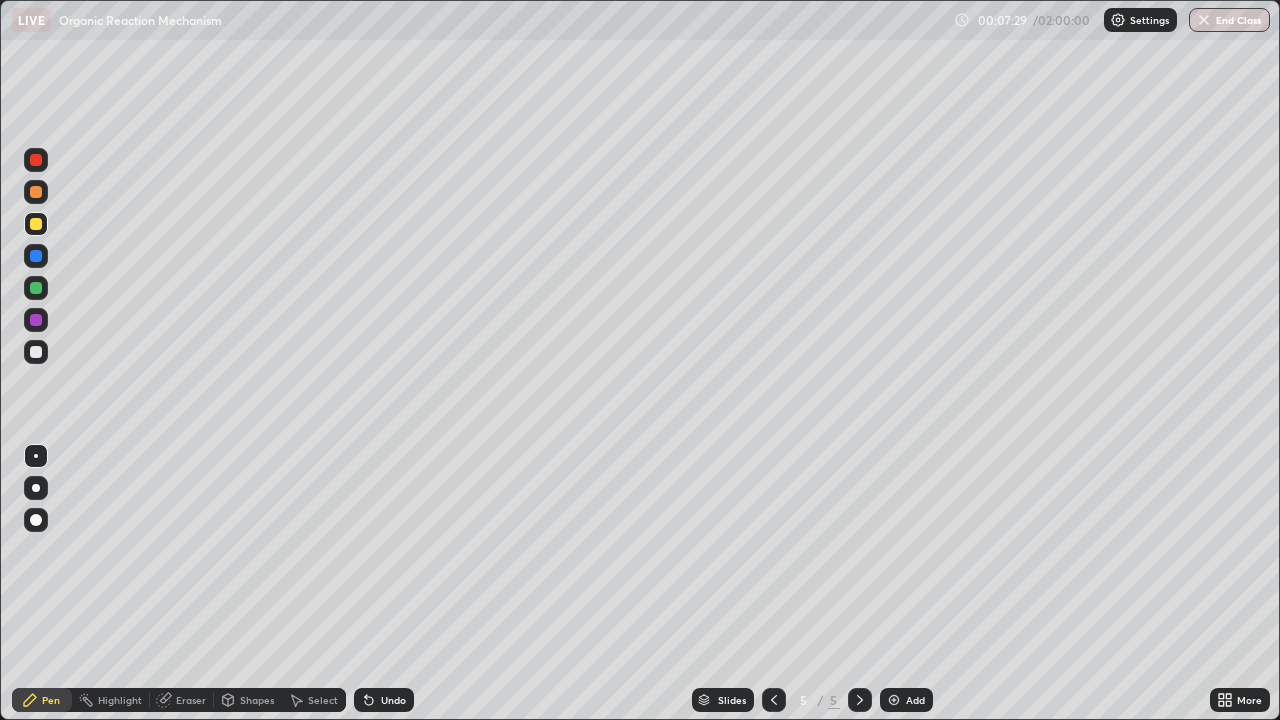 click at bounding box center [36, 288] 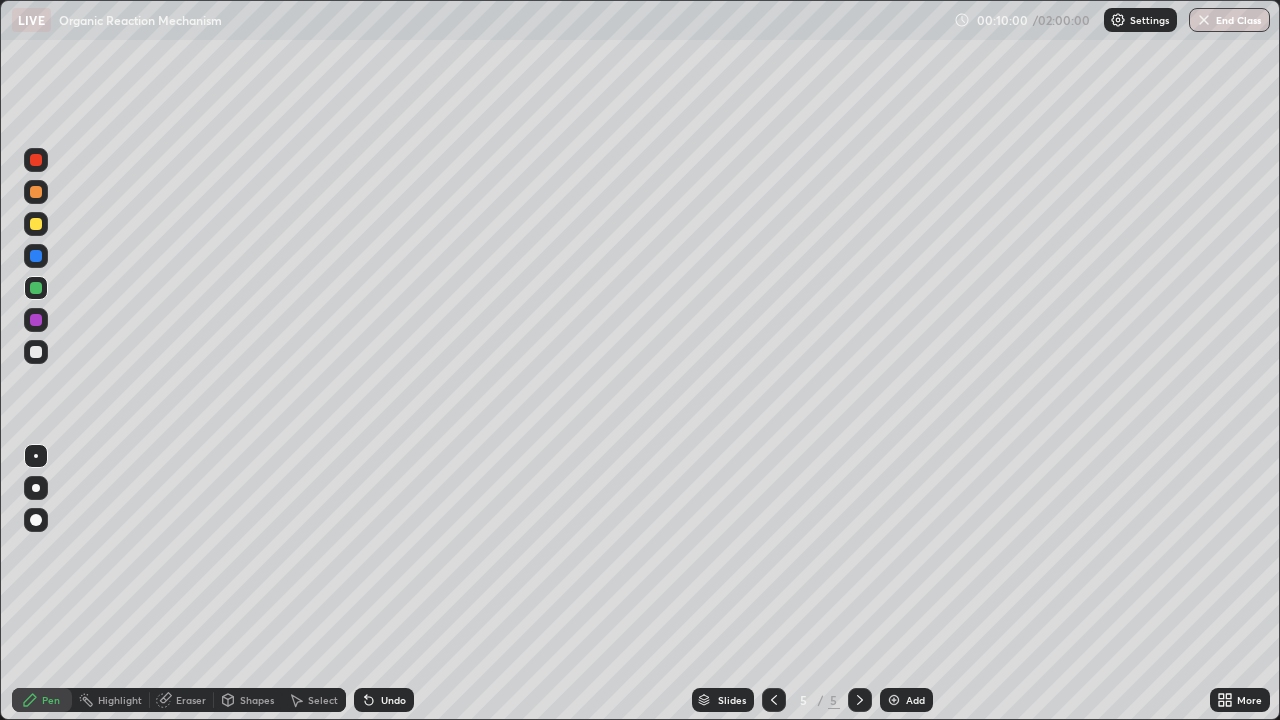 click at bounding box center (36, 352) 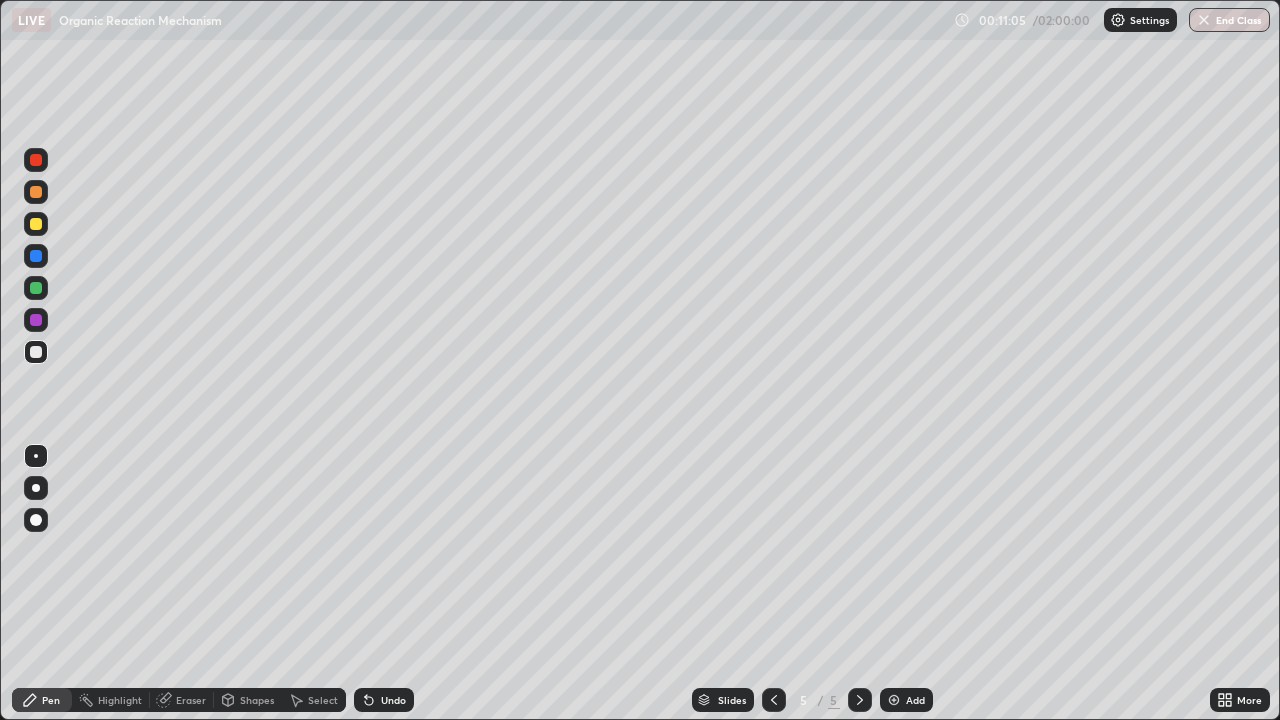 click at bounding box center [894, 700] 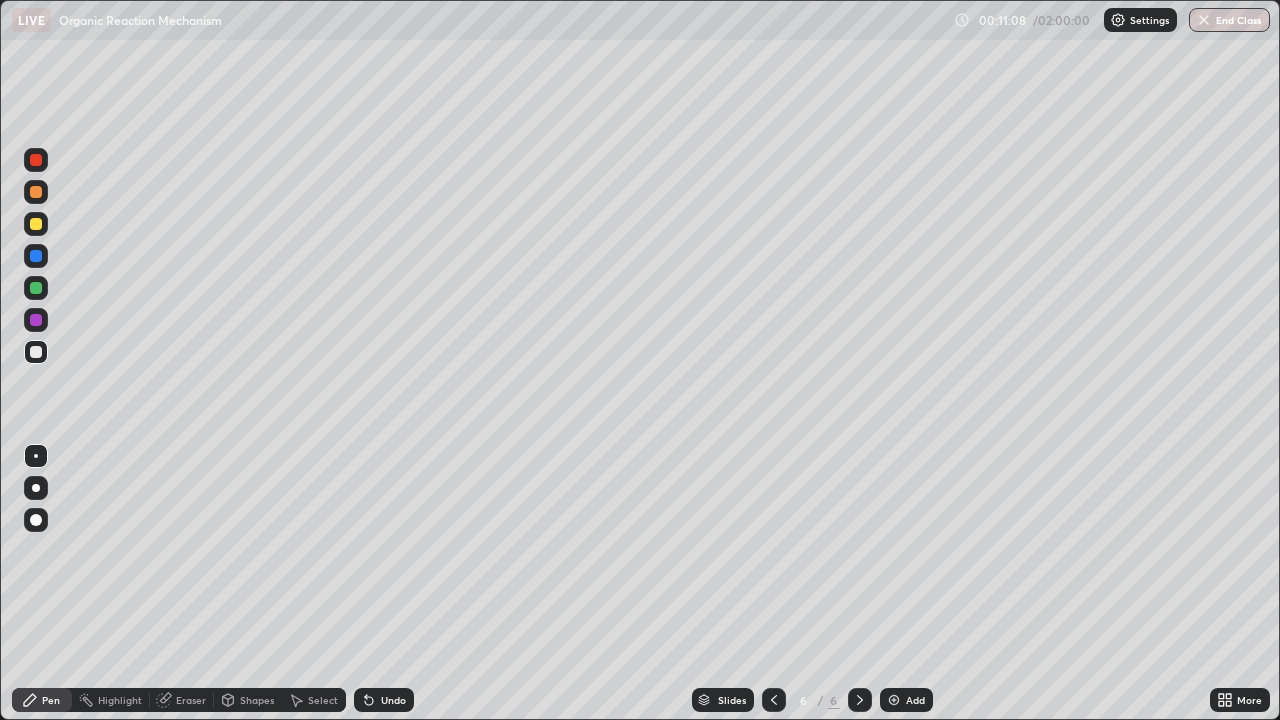 click at bounding box center (36, 192) 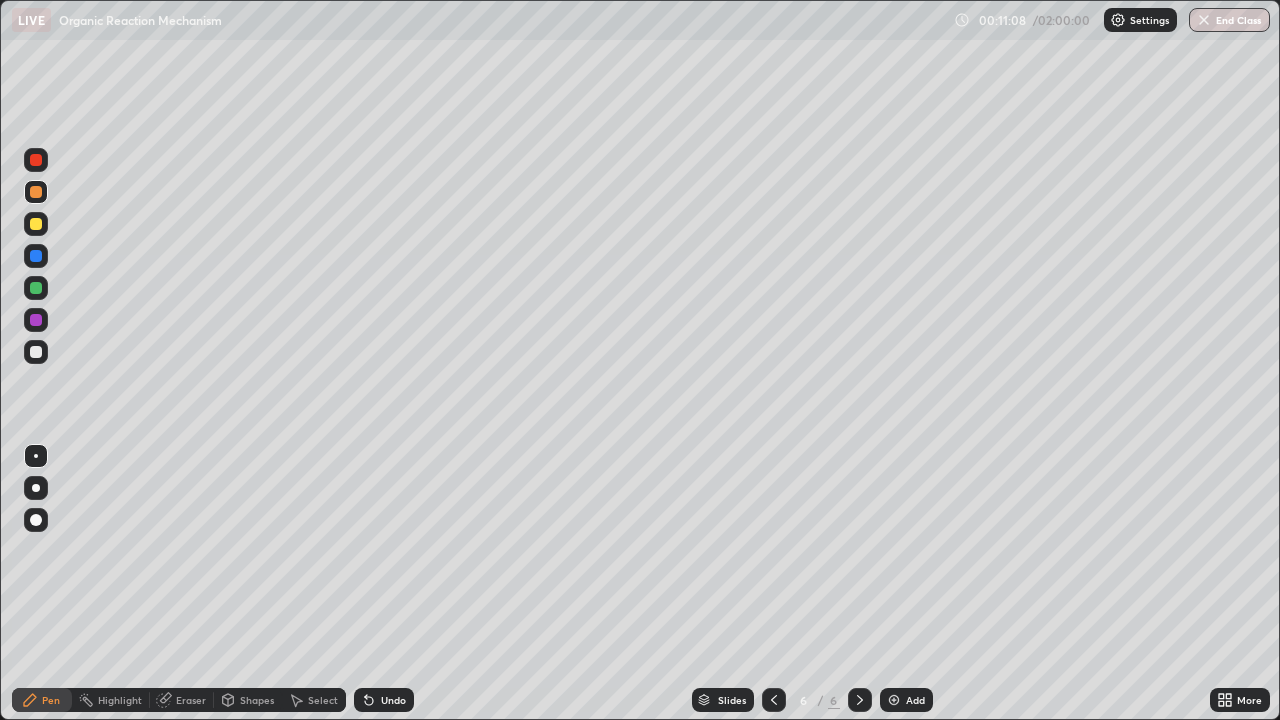 click at bounding box center [36, 192] 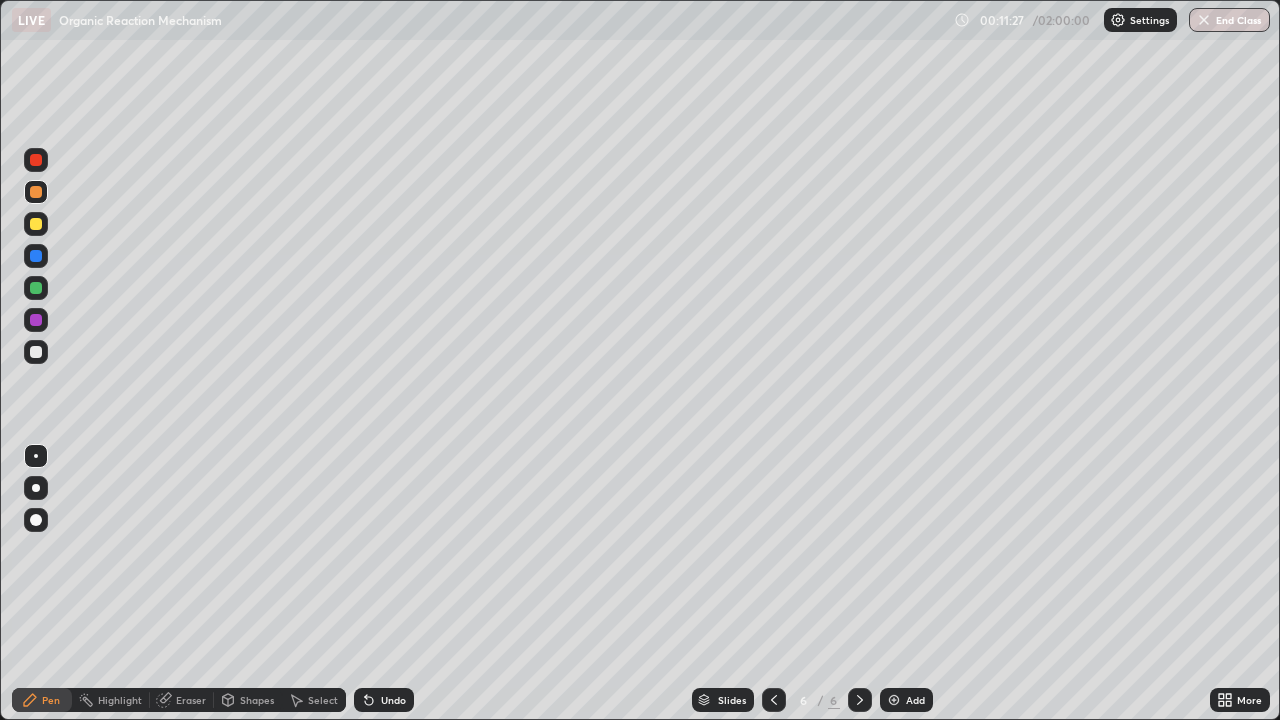 click at bounding box center [36, 224] 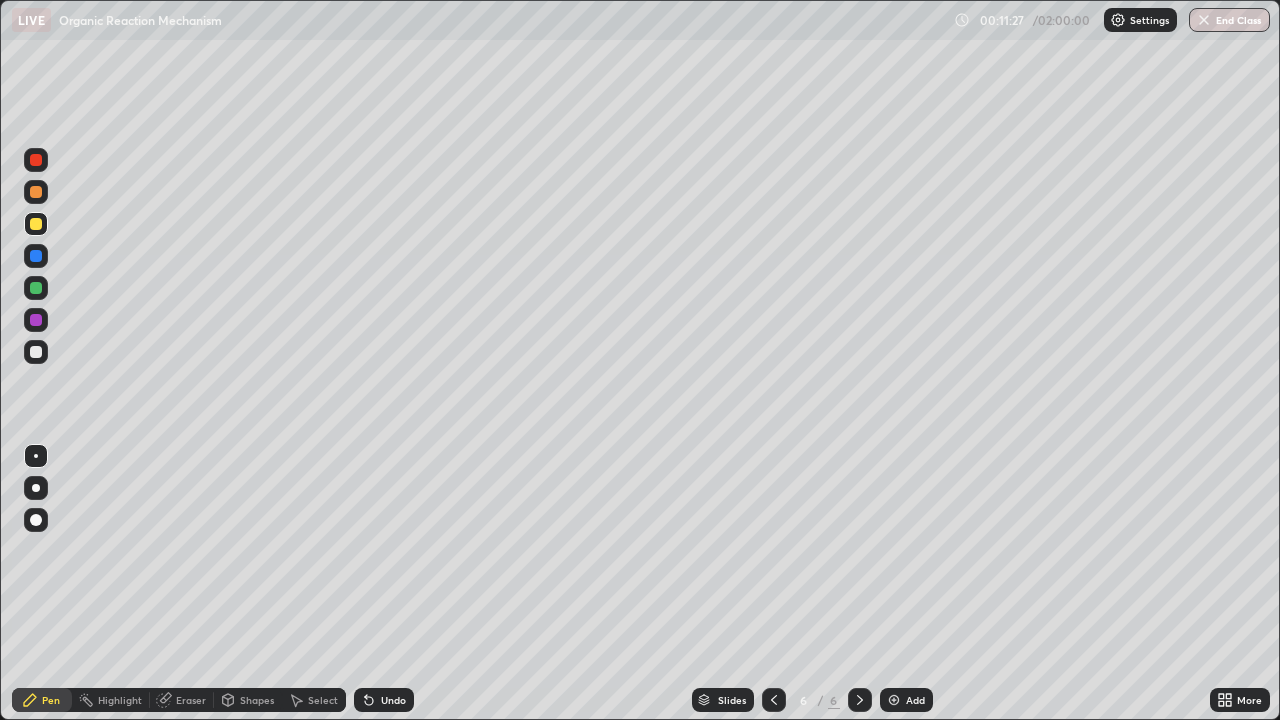 click at bounding box center [36, 224] 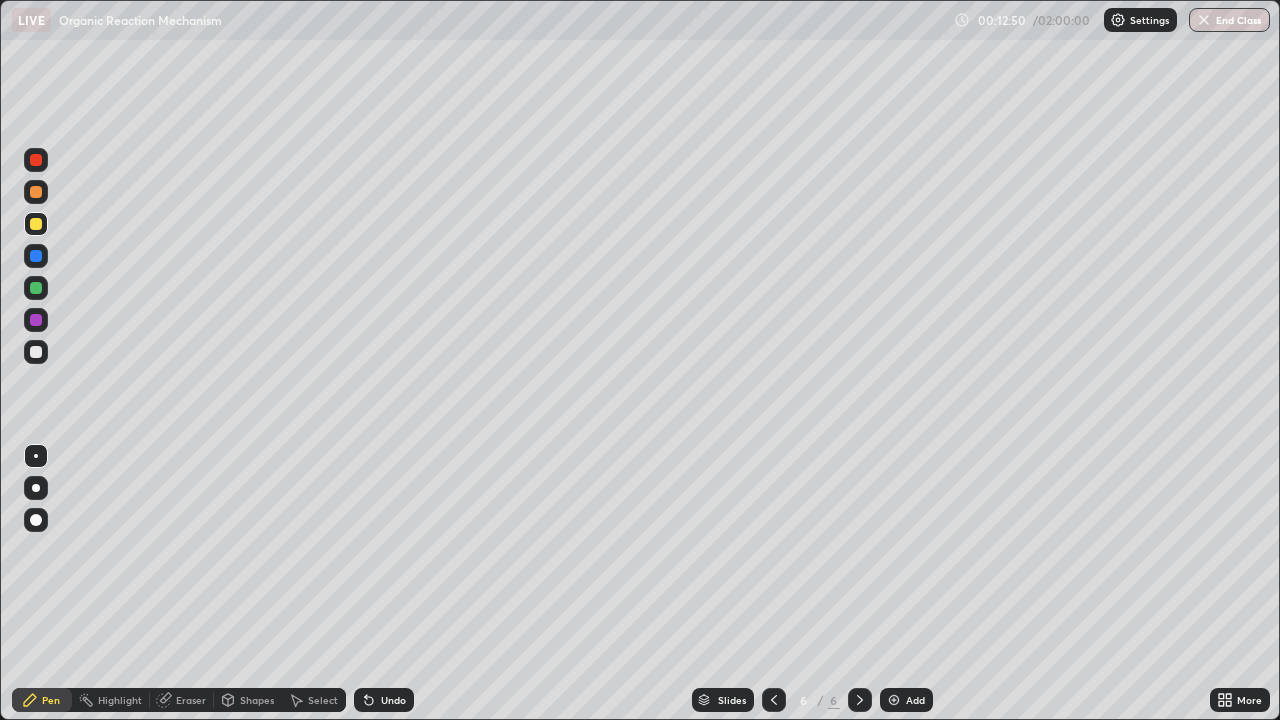 click at bounding box center (36, 288) 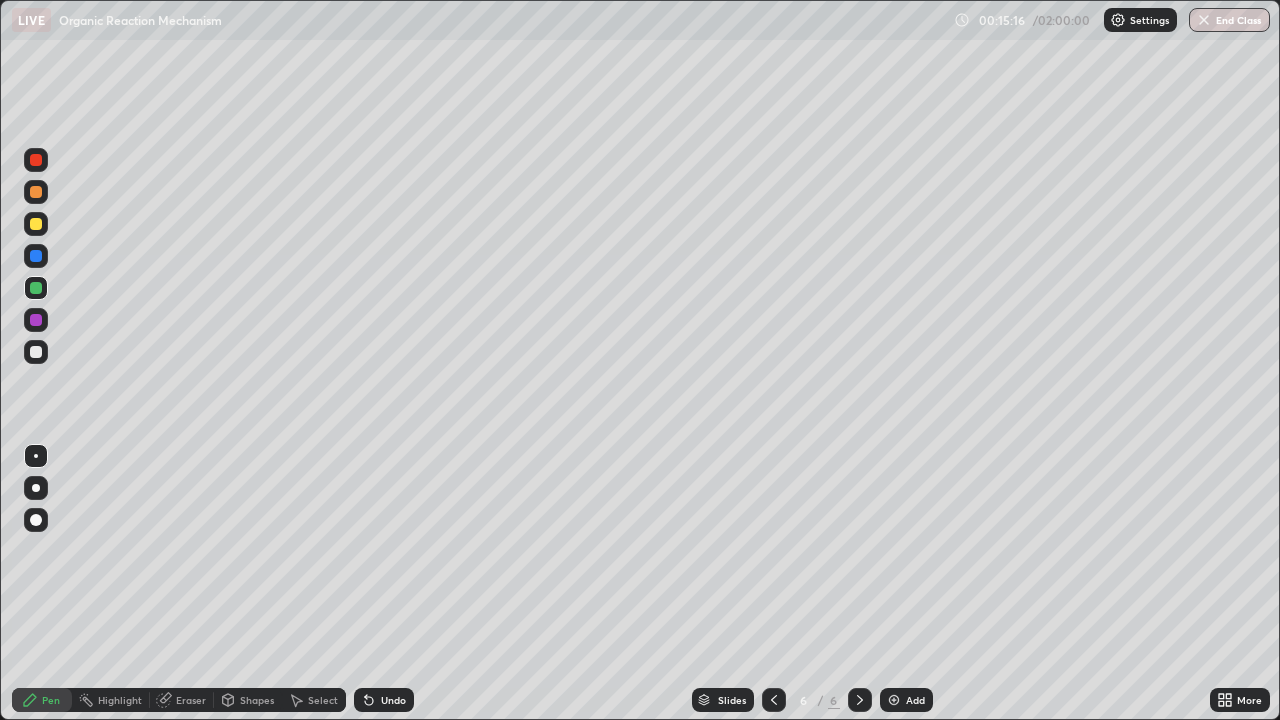 click at bounding box center (894, 700) 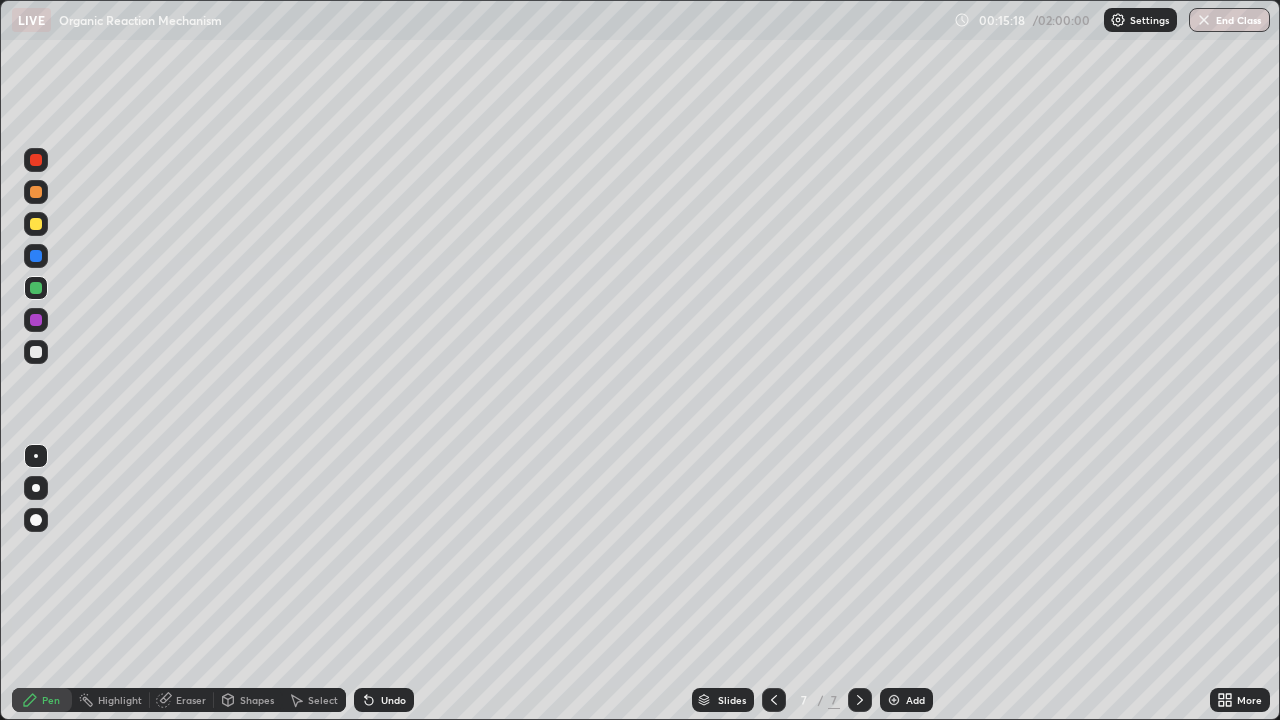 click at bounding box center [36, 192] 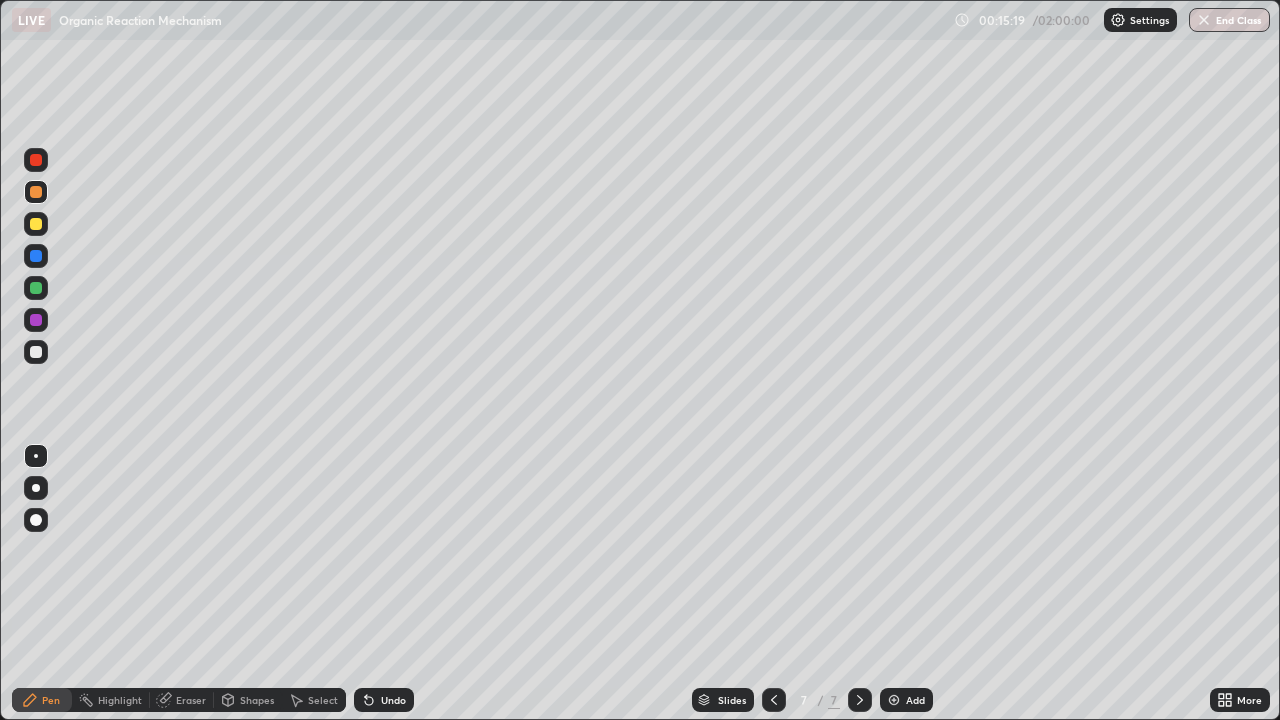 click 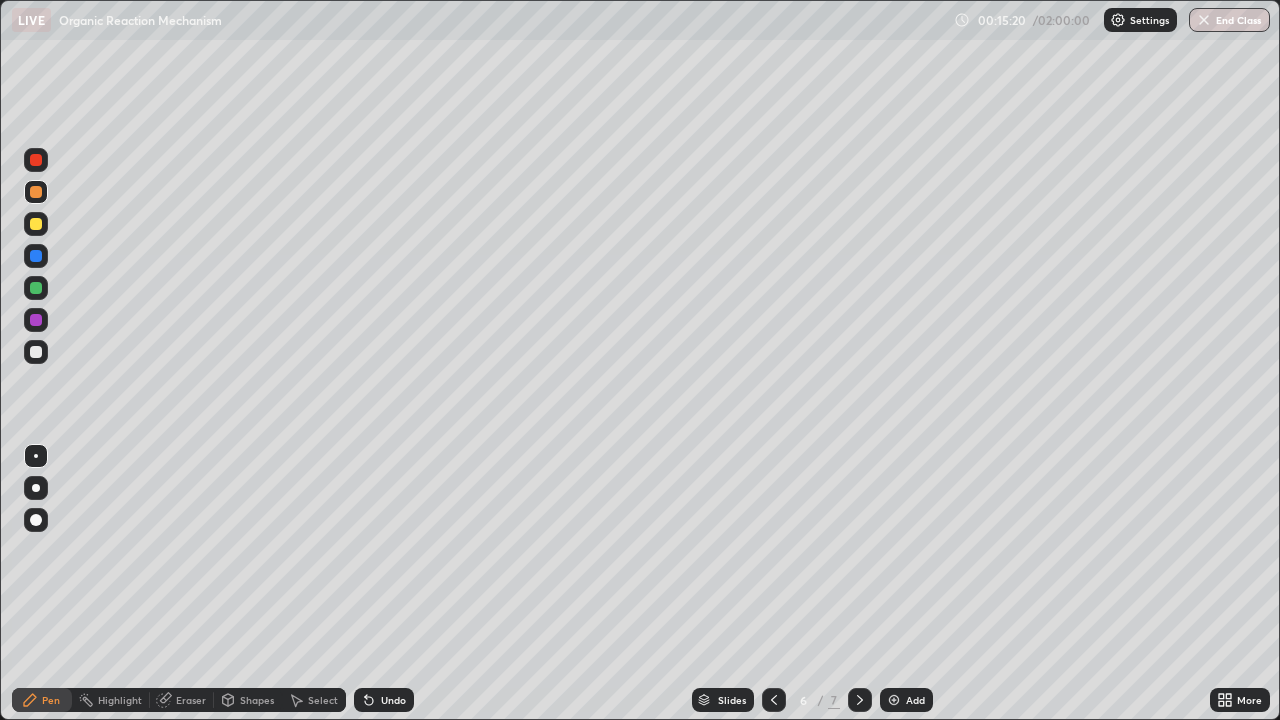click at bounding box center (860, 700) 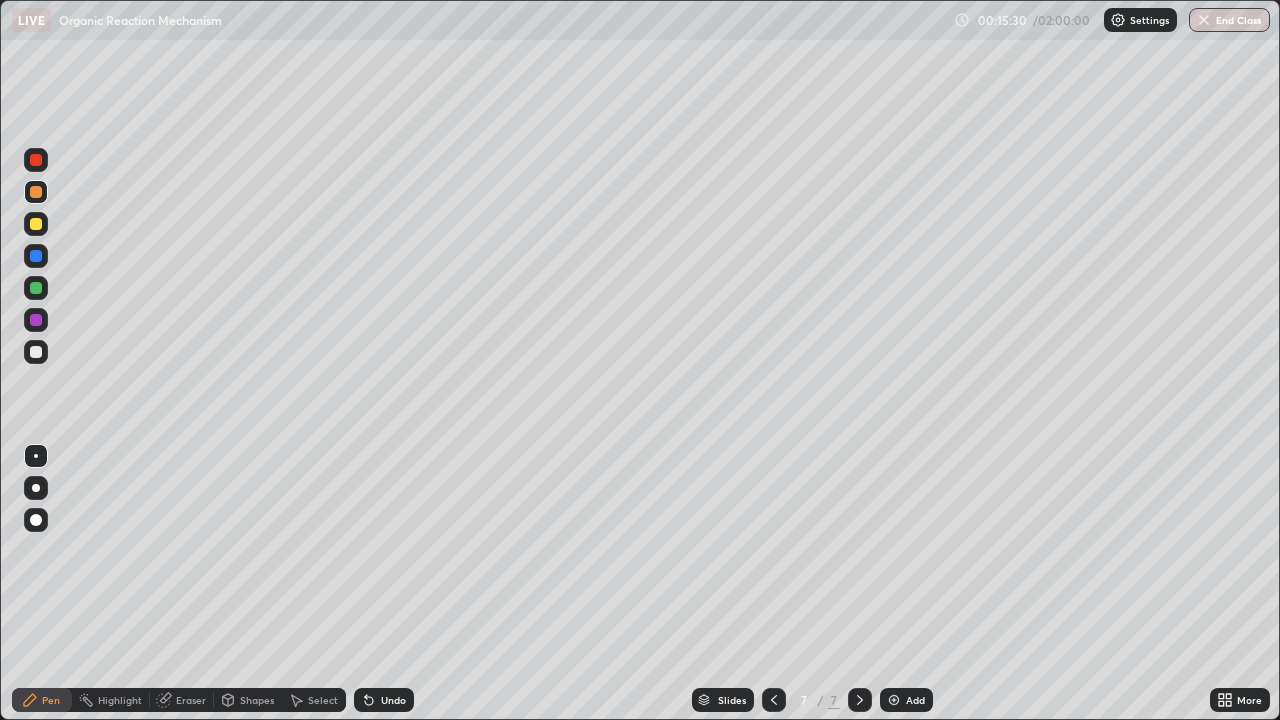 click at bounding box center (36, 224) 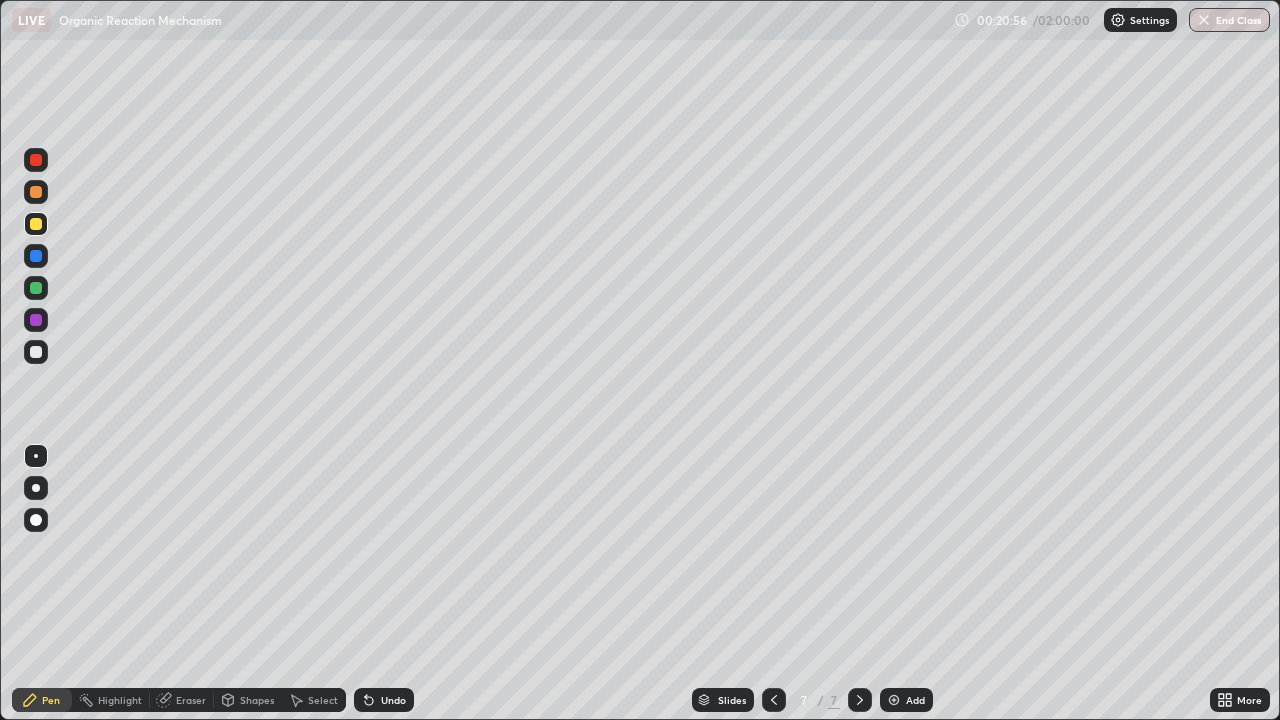 click at bounding box center [894, 700] 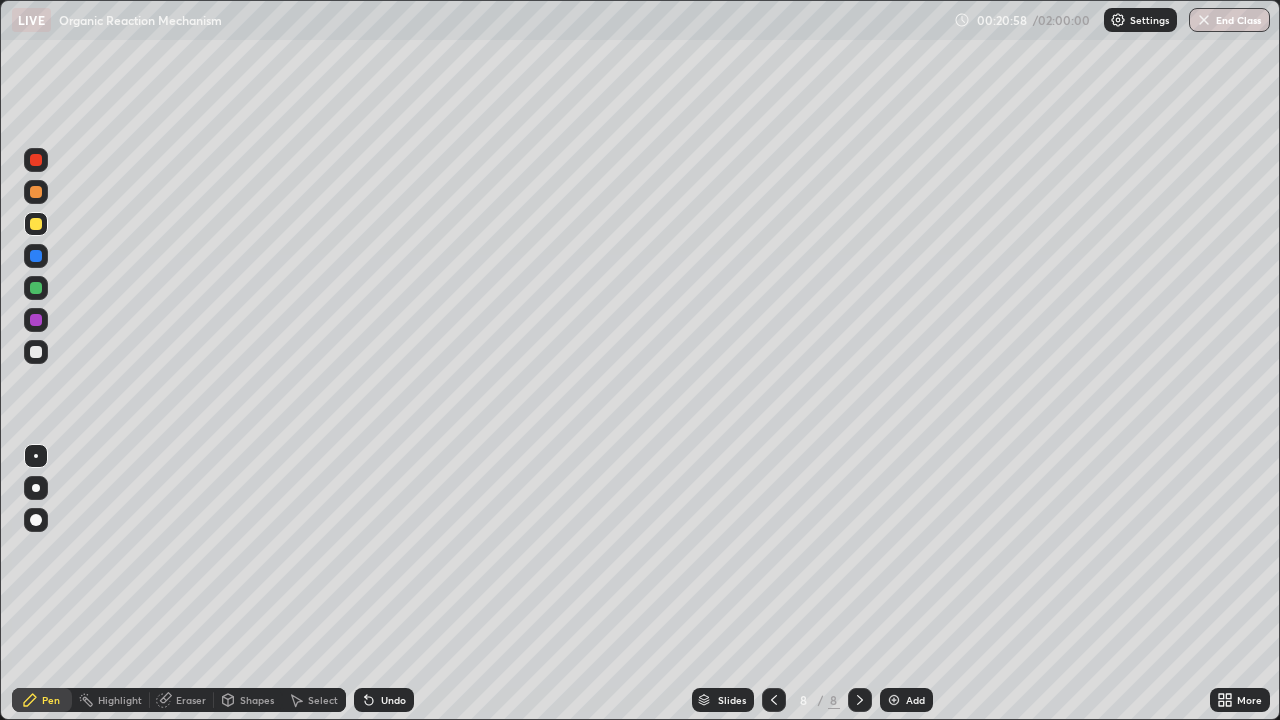 click at bounding box center [36, 288] 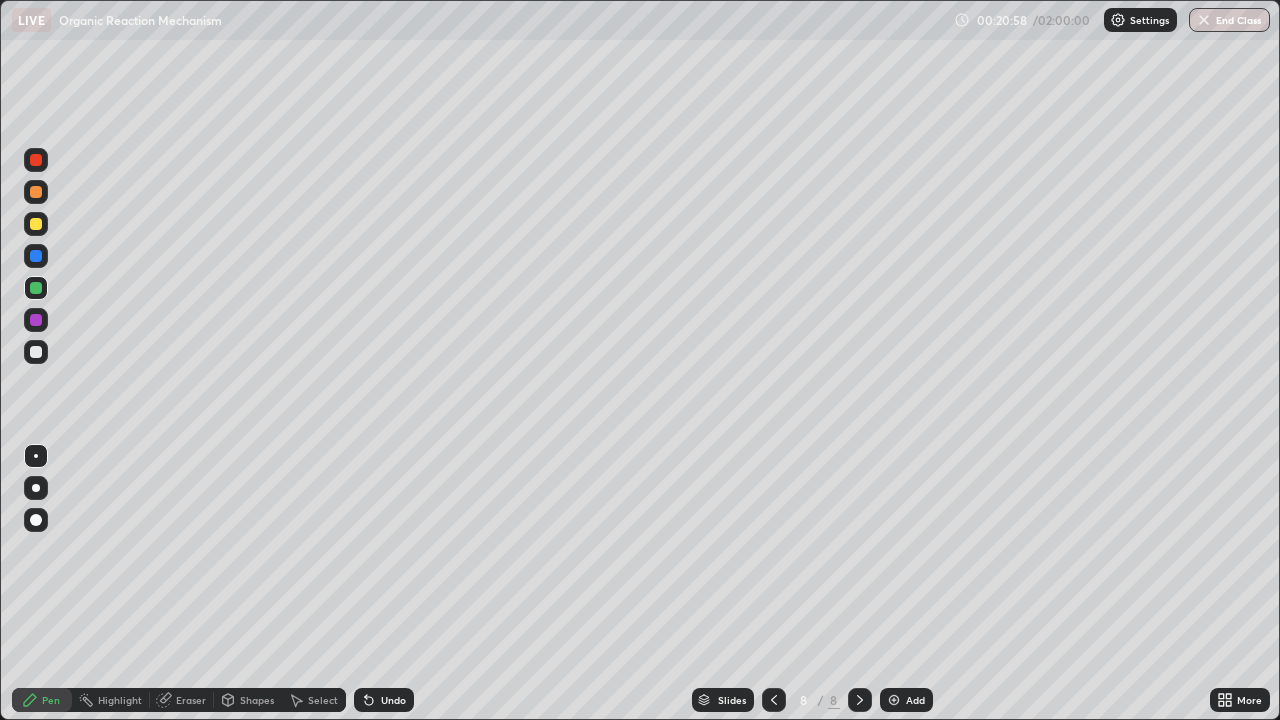 click at bounding box center (36, 288) 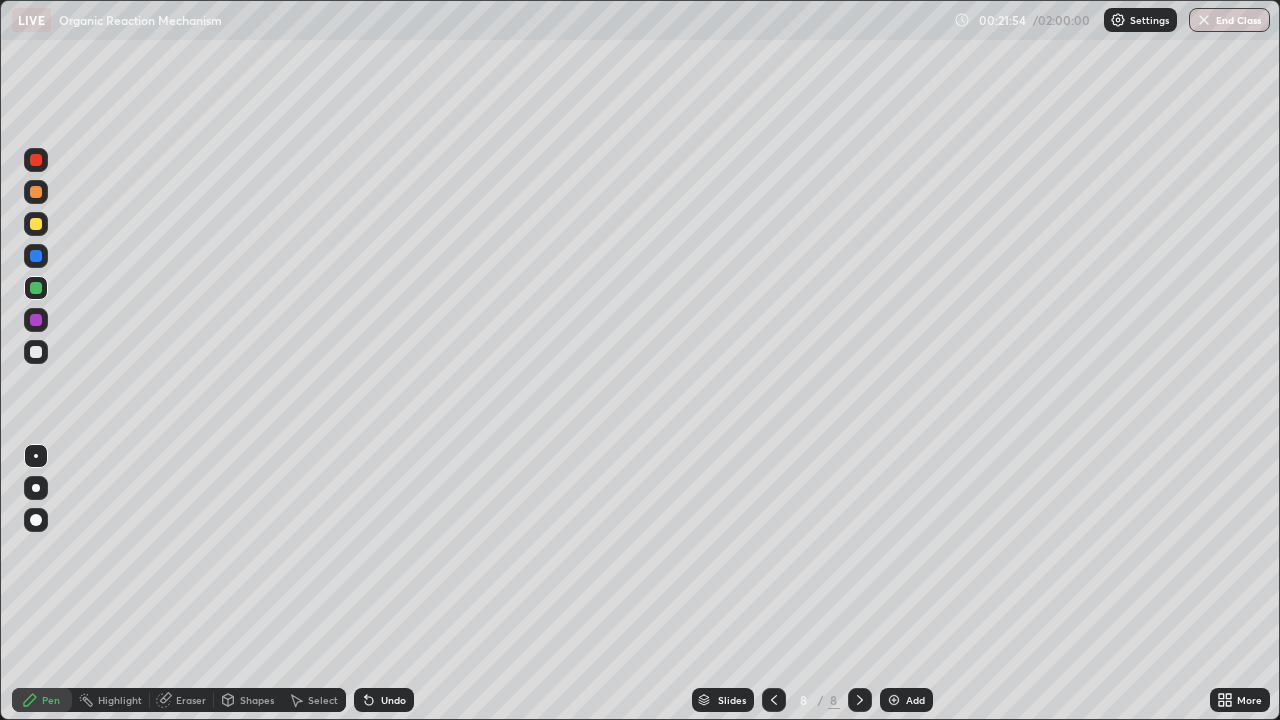 click at bounding box center (36, 352) 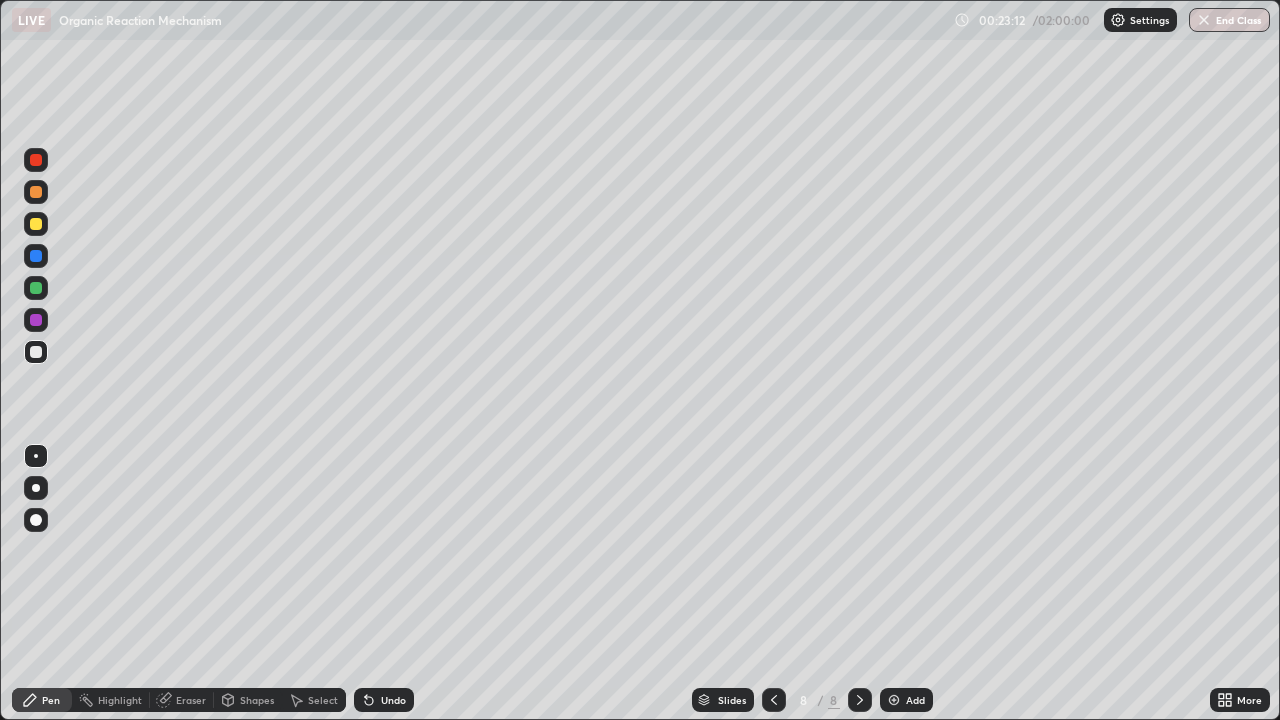 click 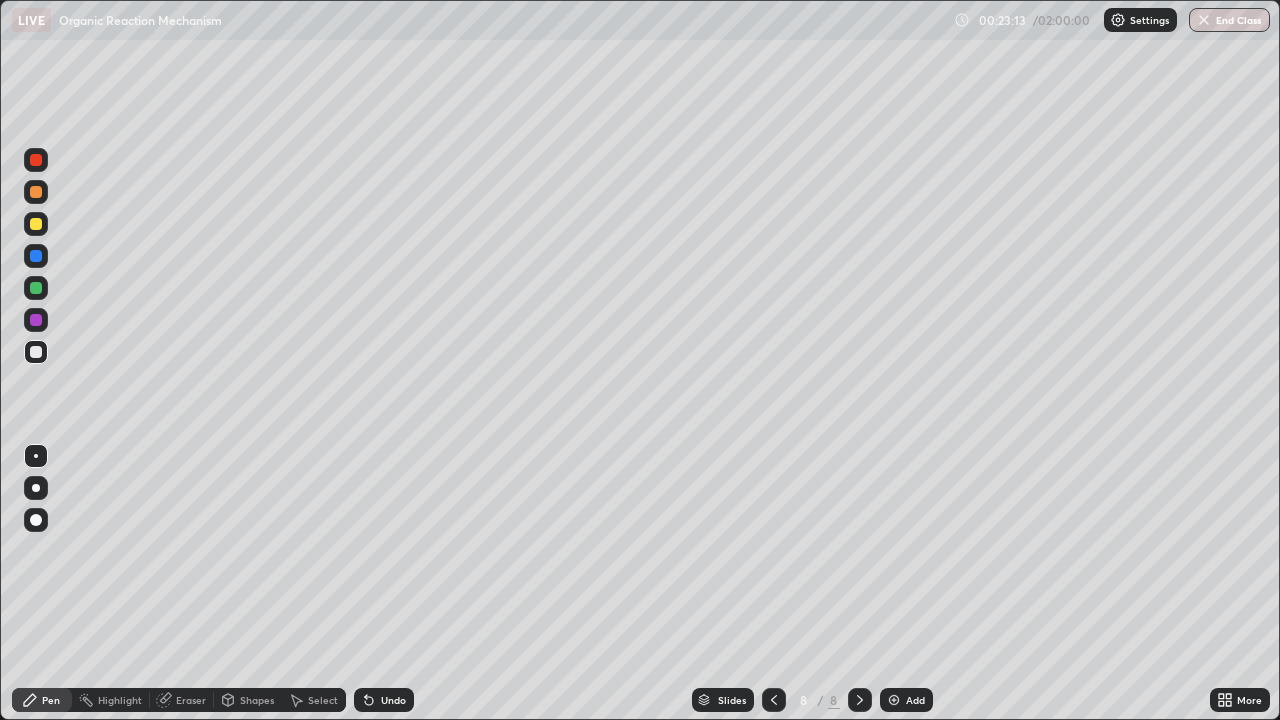 click on "Undo" at bounding box center [384, 700] 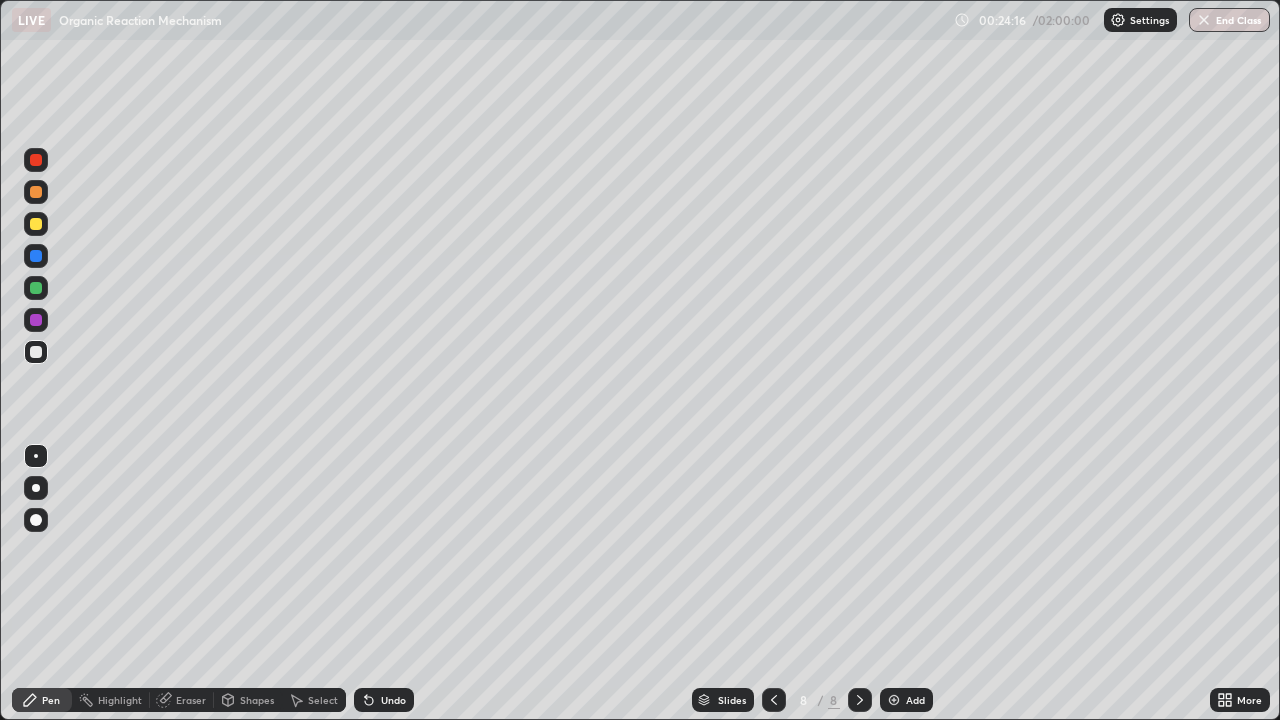 click at bounding box center (36, 224) 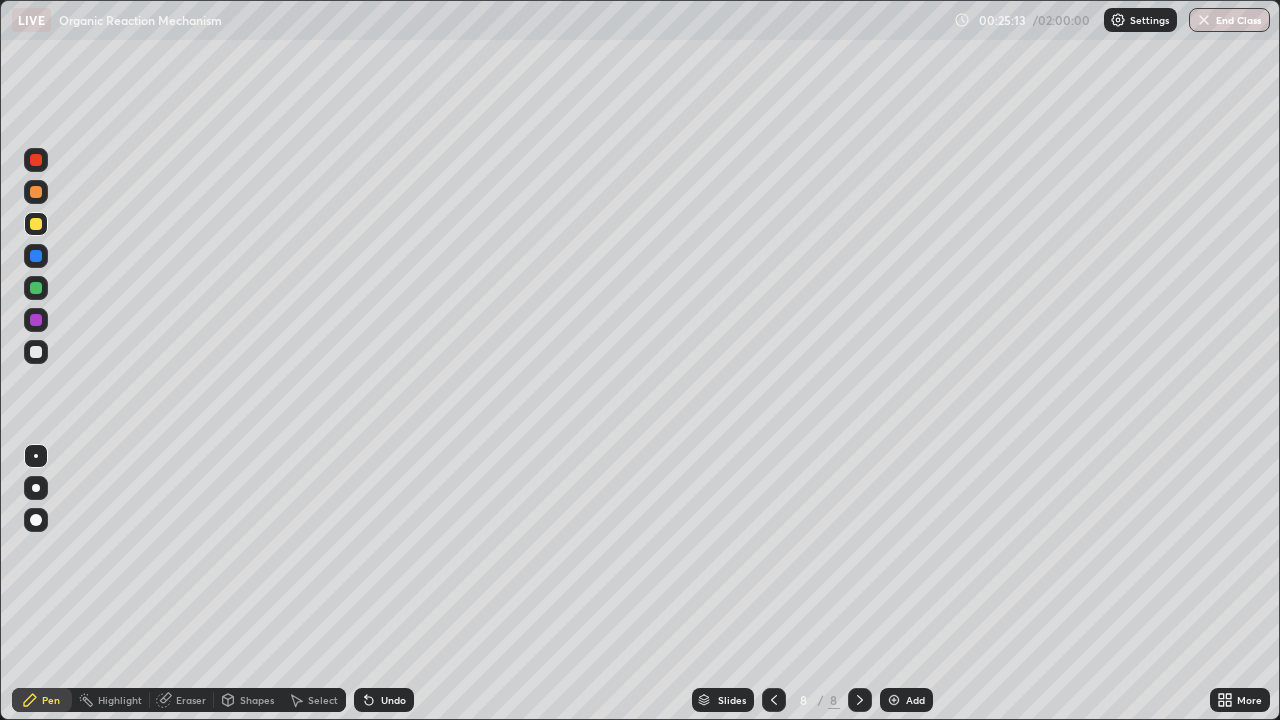 click at bounding box center (36, 288) 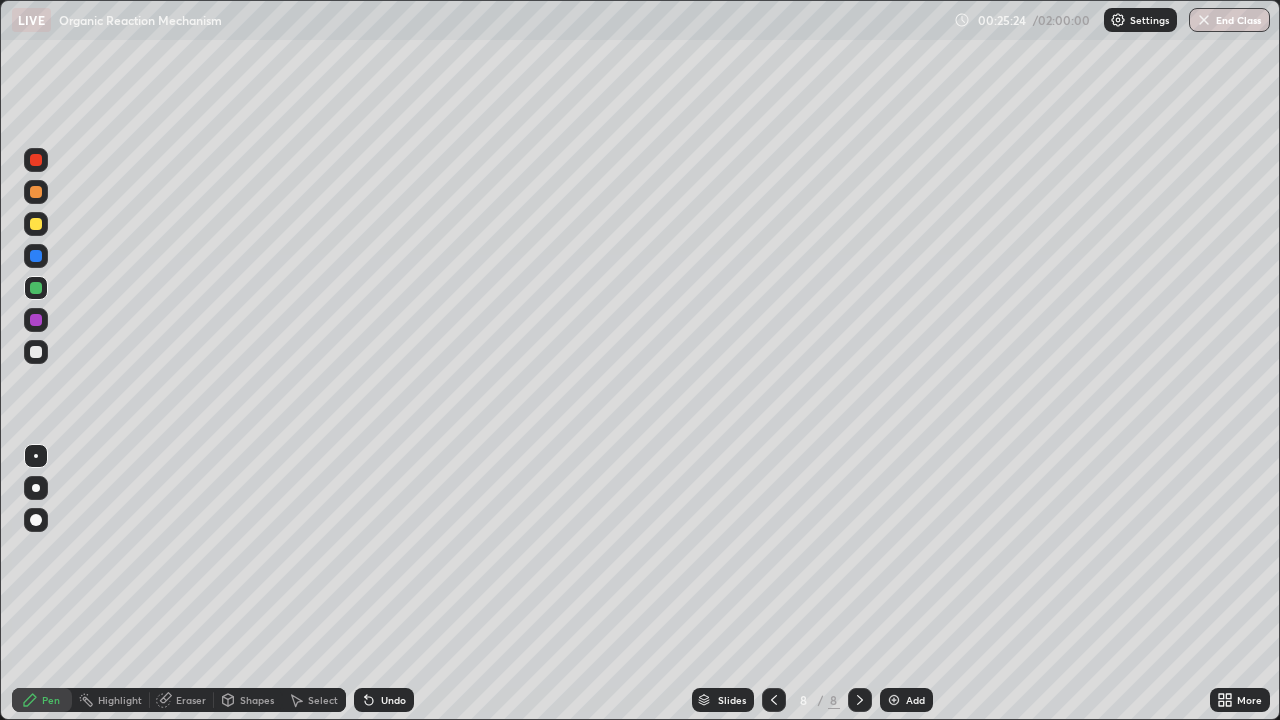 click 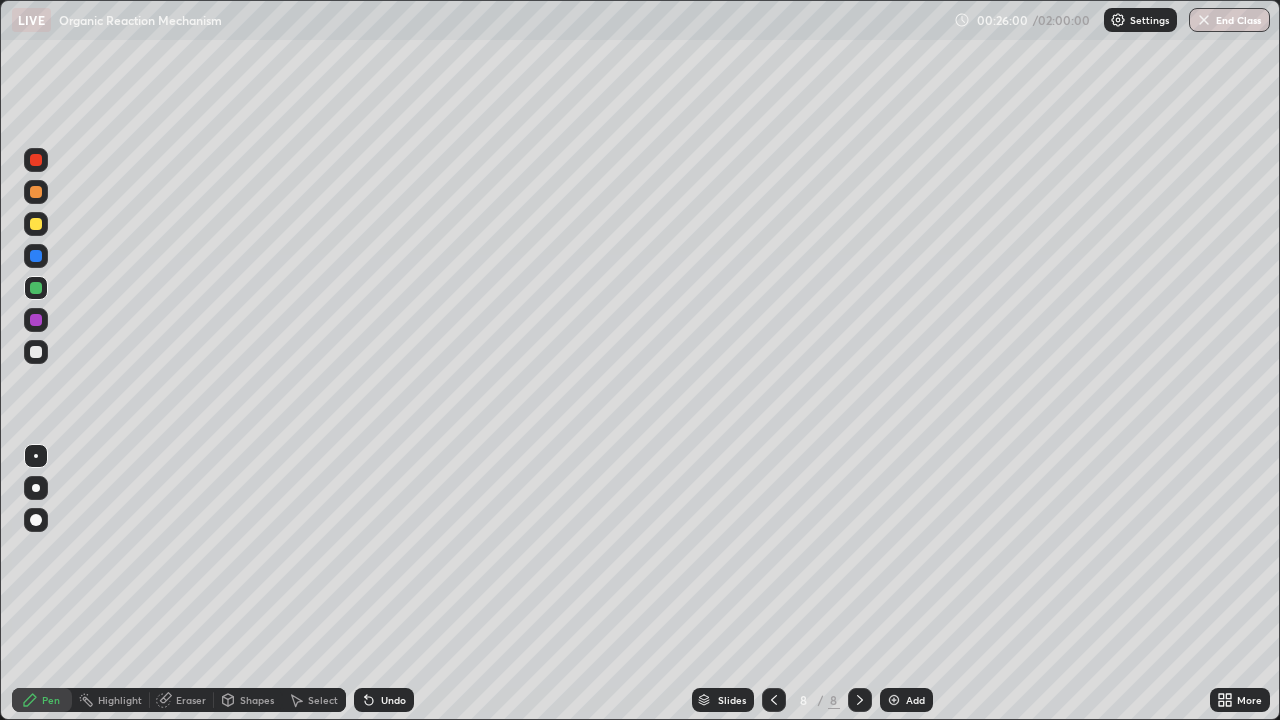 click at bounding box center [36, 256] 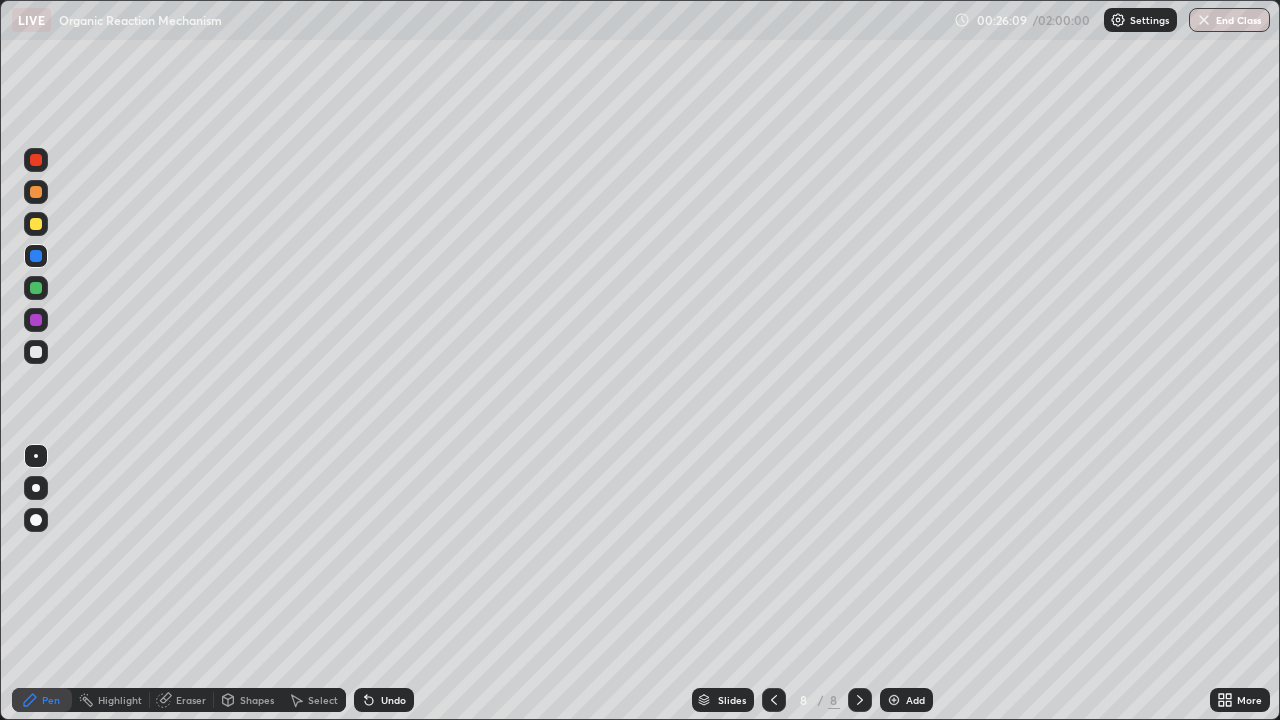 click 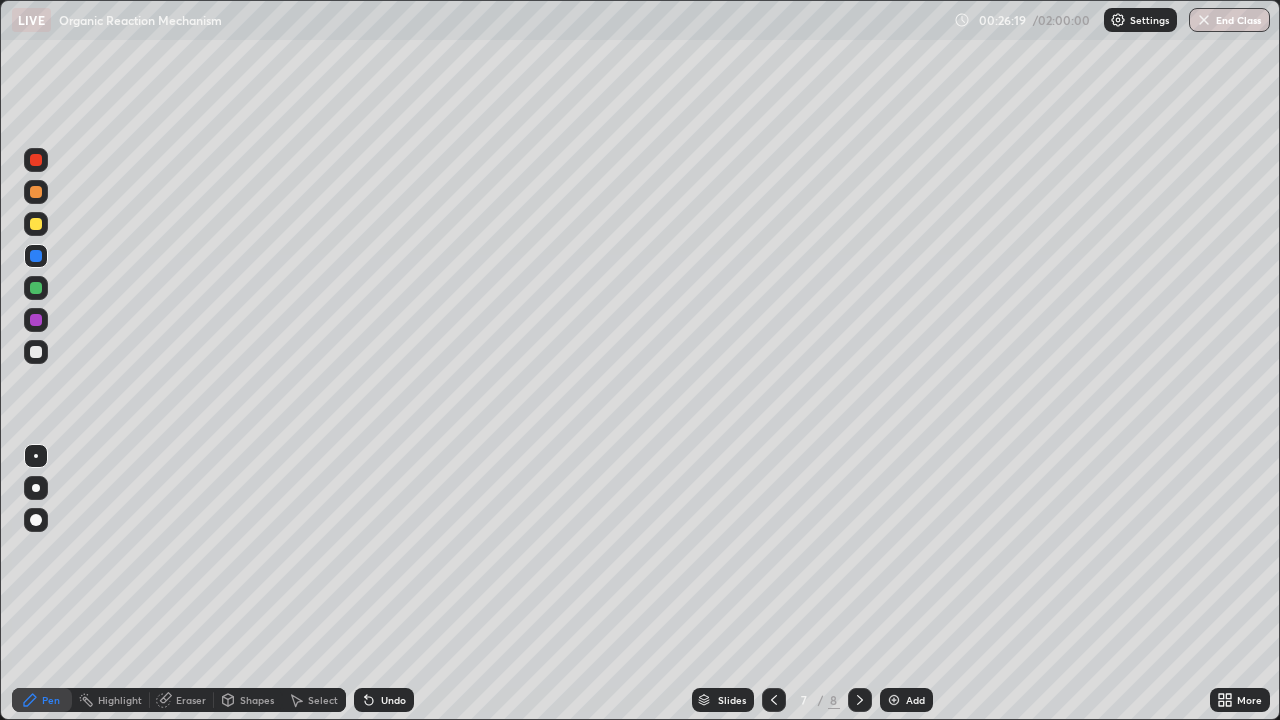 click 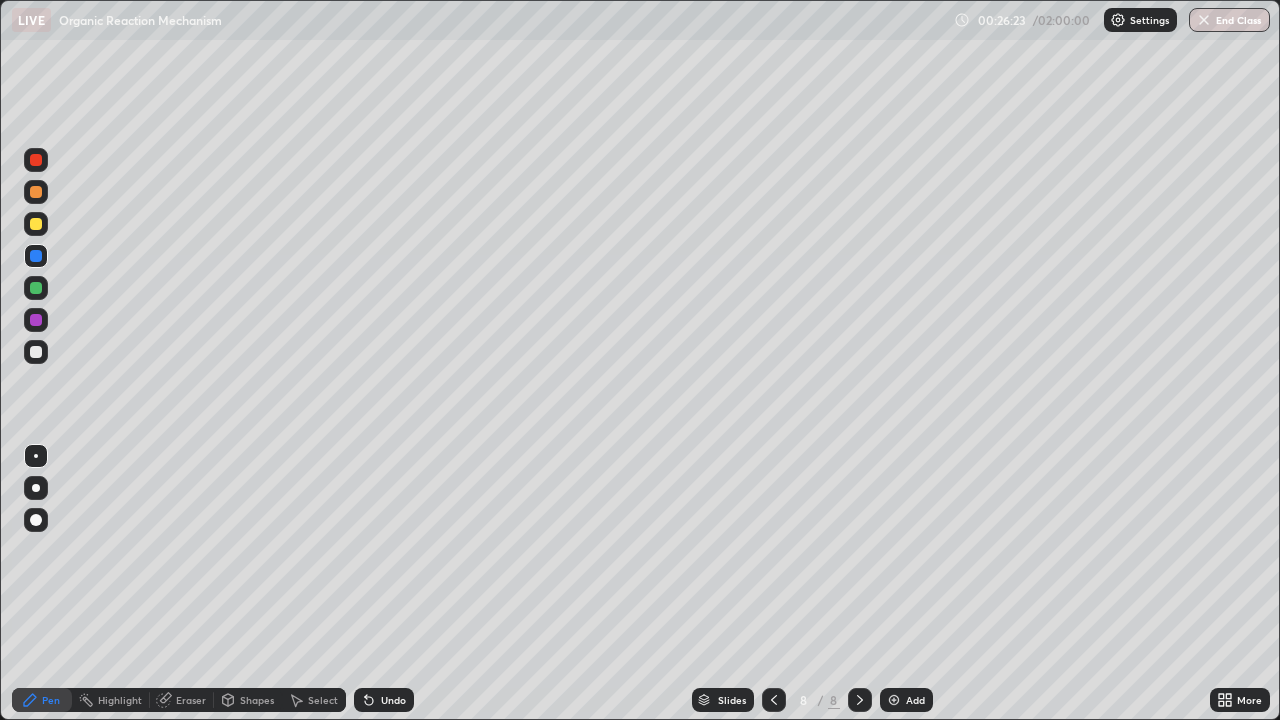 click at bounding box center (36, 352) 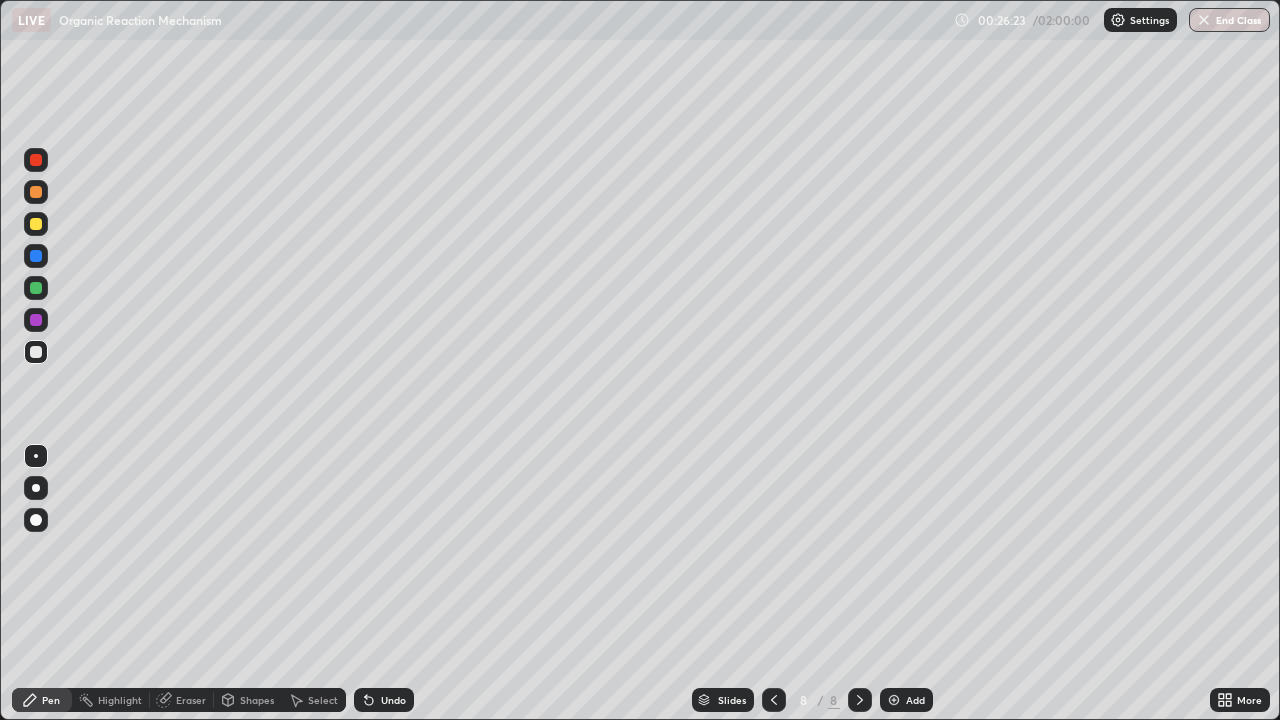 click at bounding box center (36, 352) 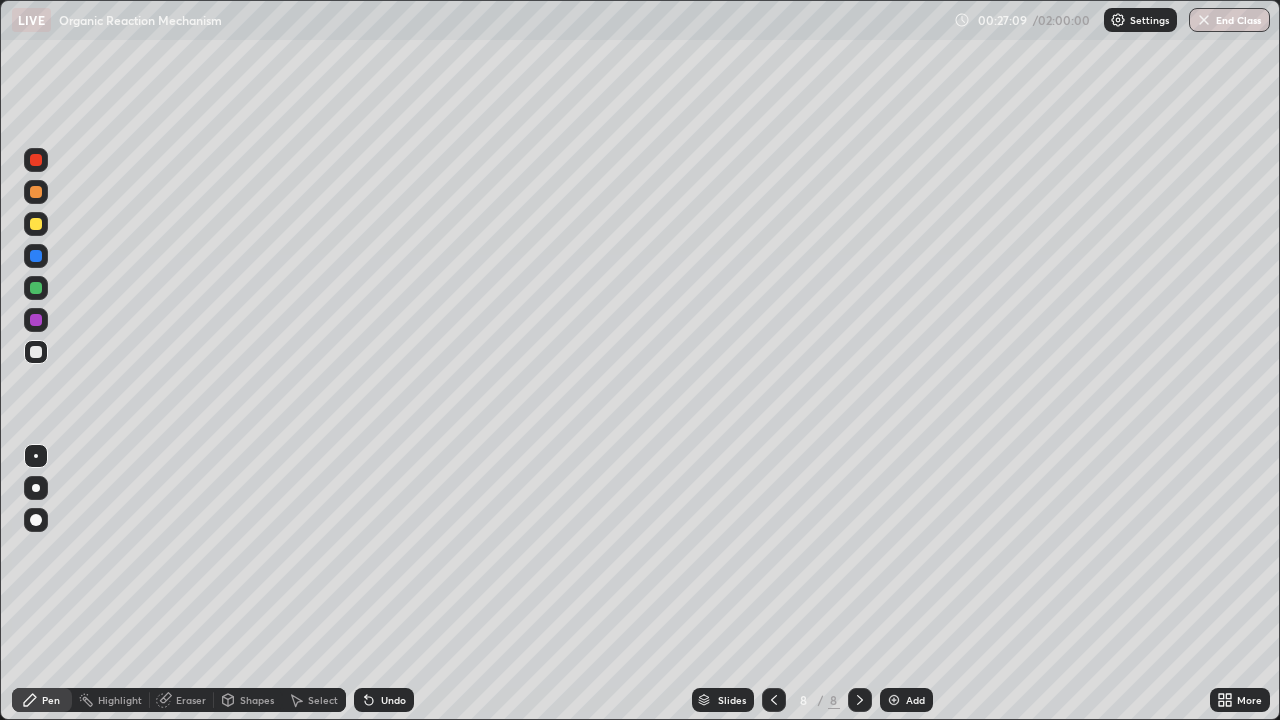 click at bounding box center (36, 320) 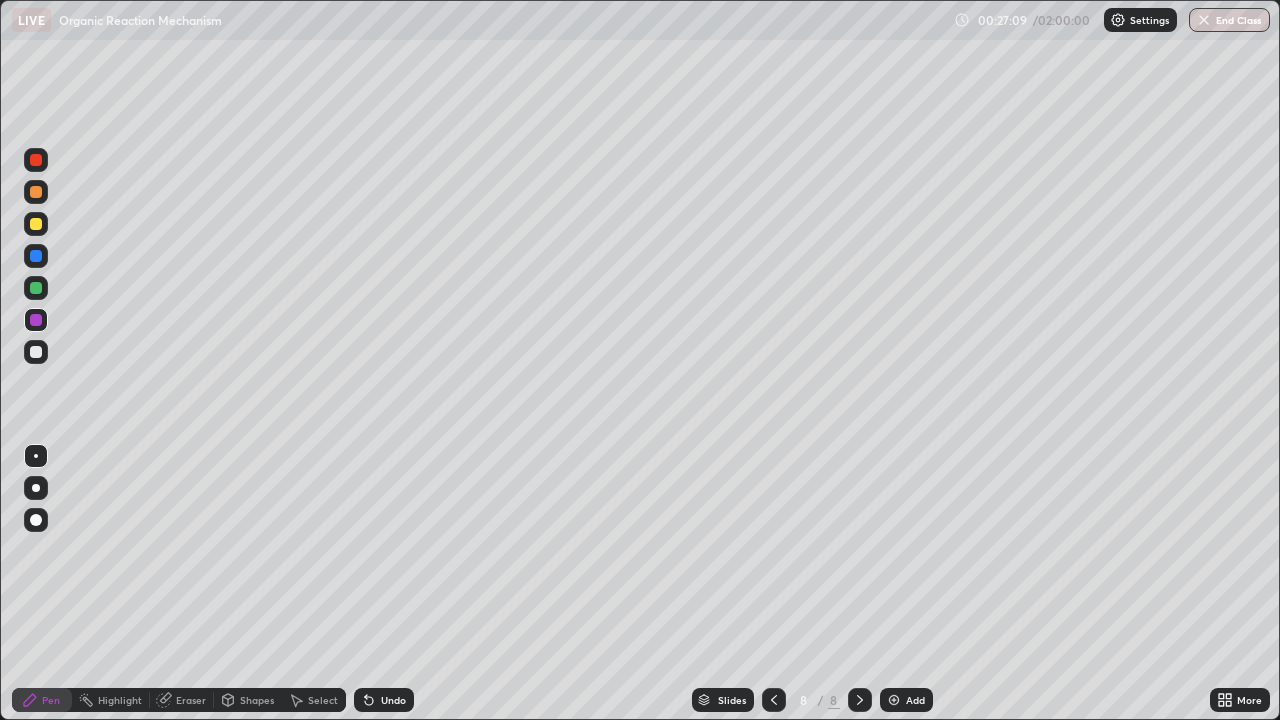 click at bounding box center (36, 320) 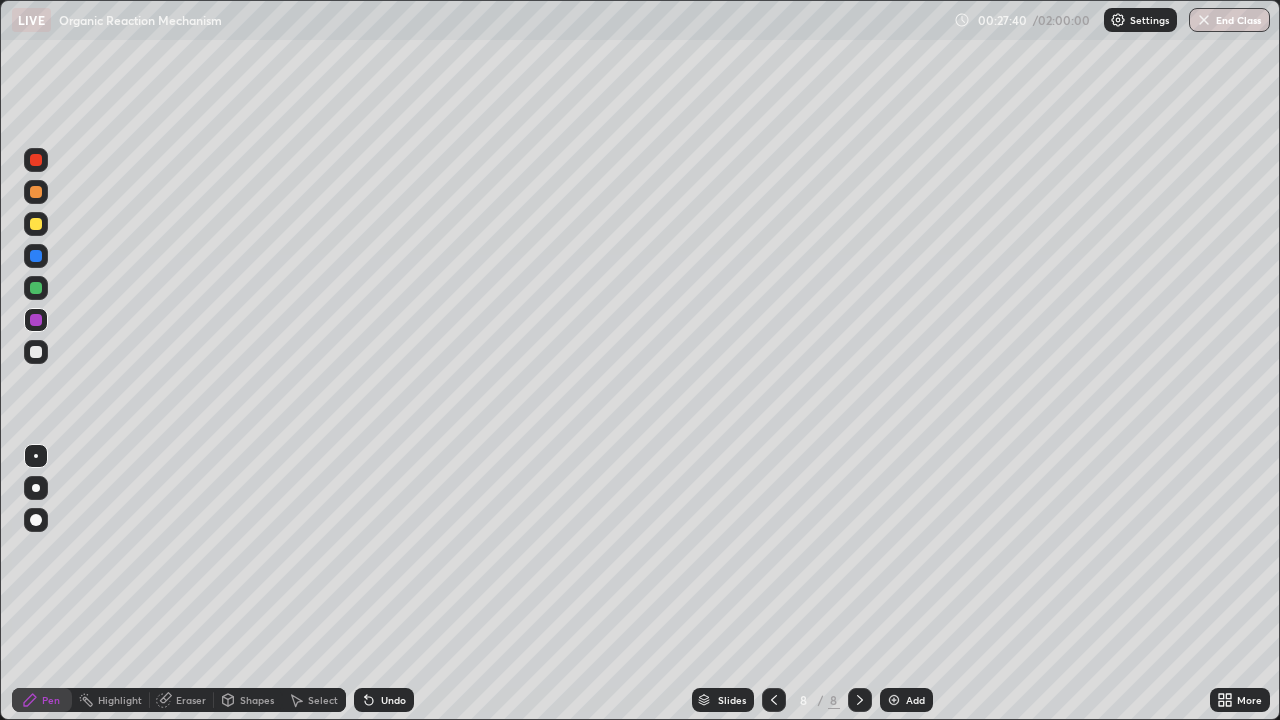 click at bounding box center [36, 192] 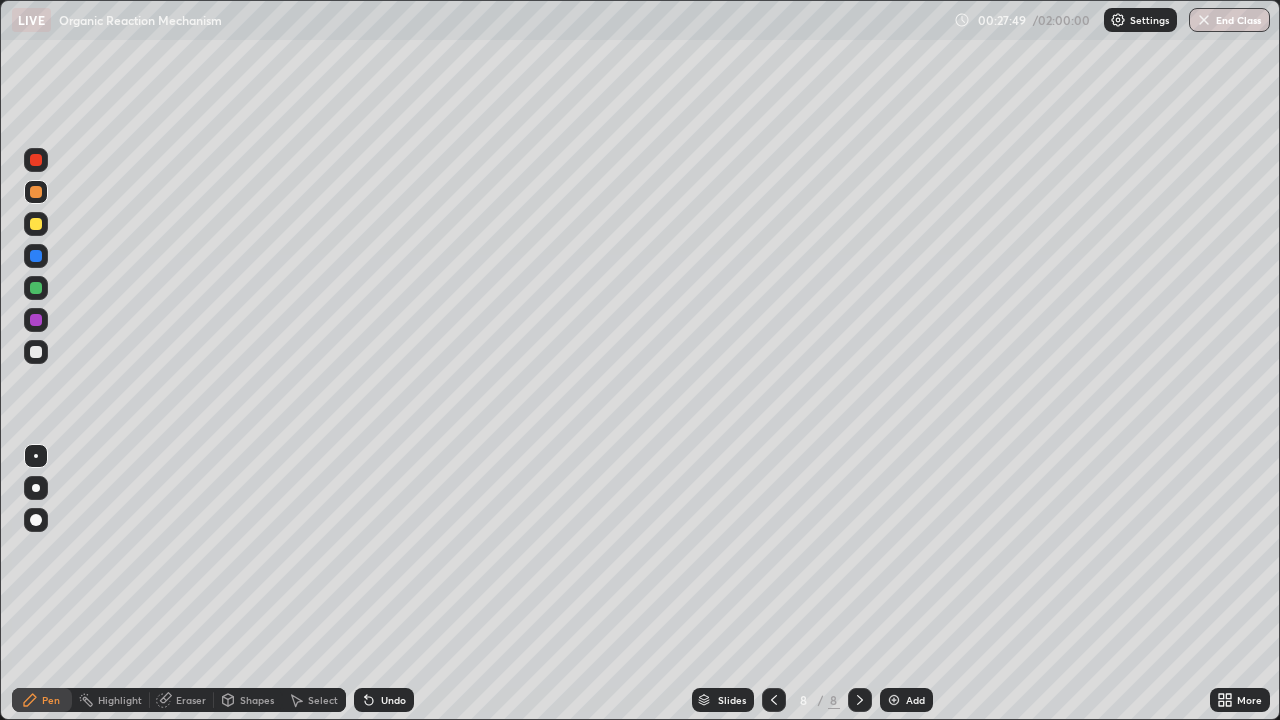click 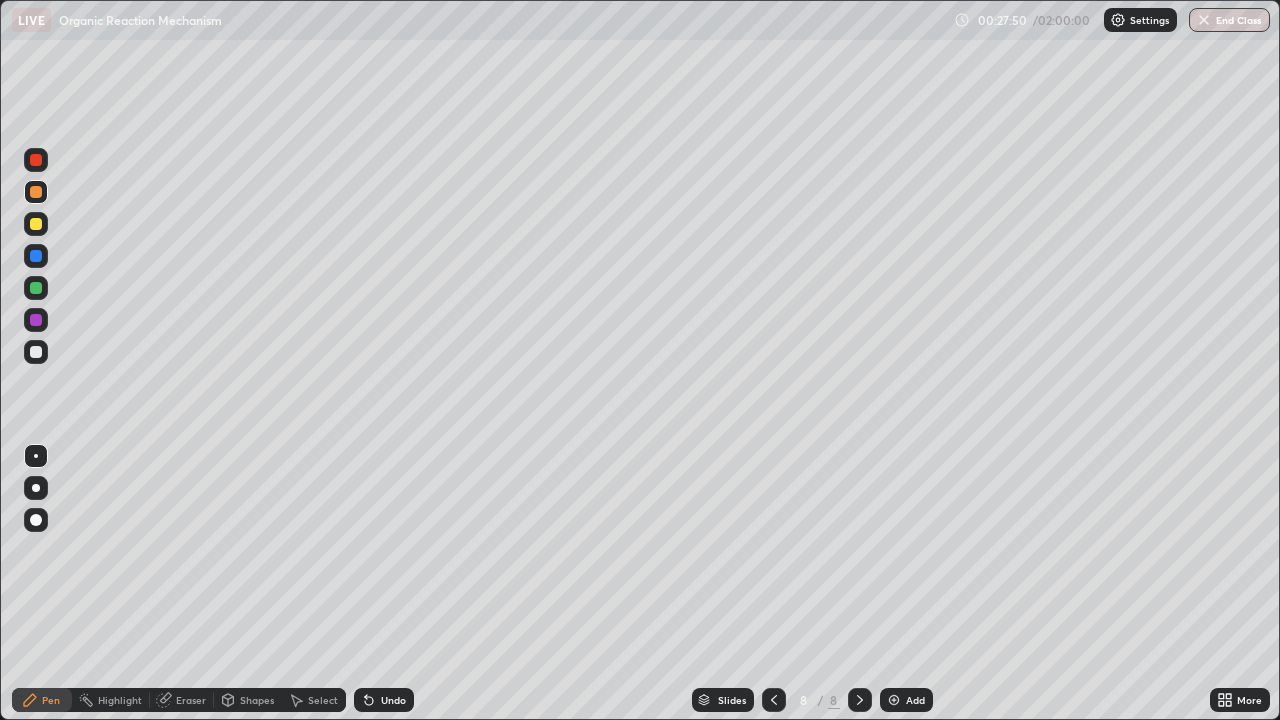 click 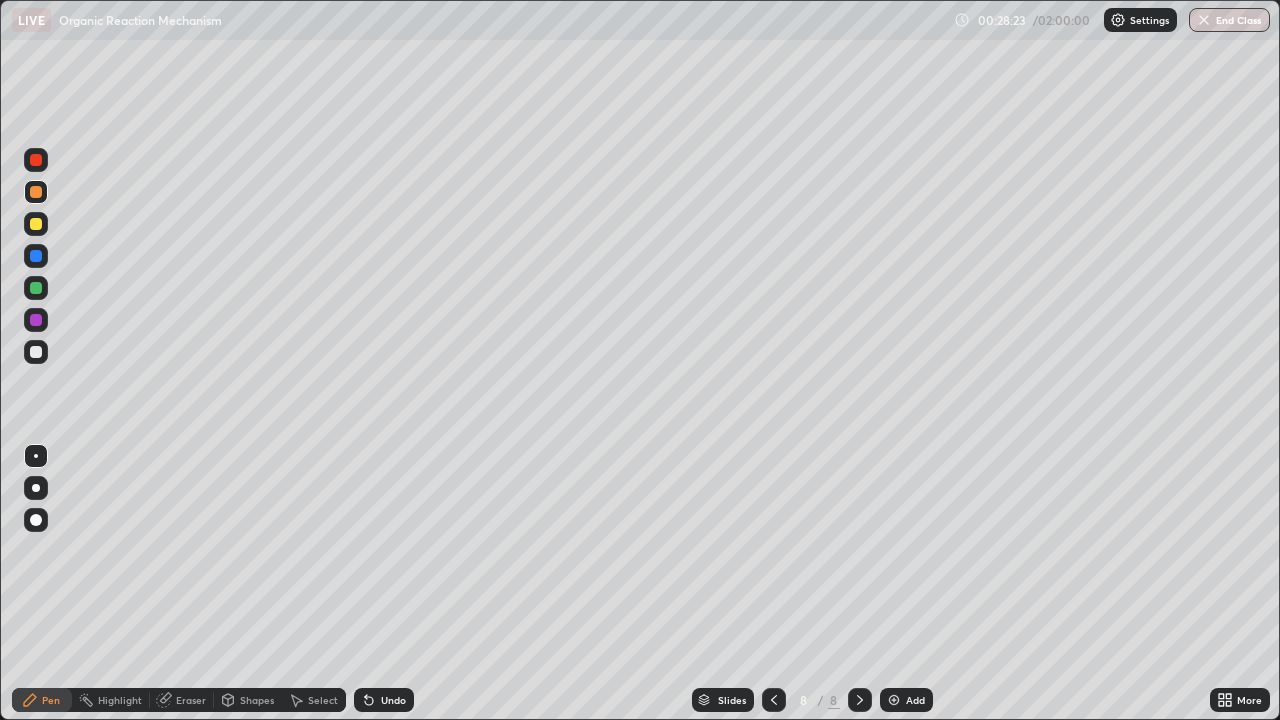 click on "Slides" at bounding box center (723, 700) 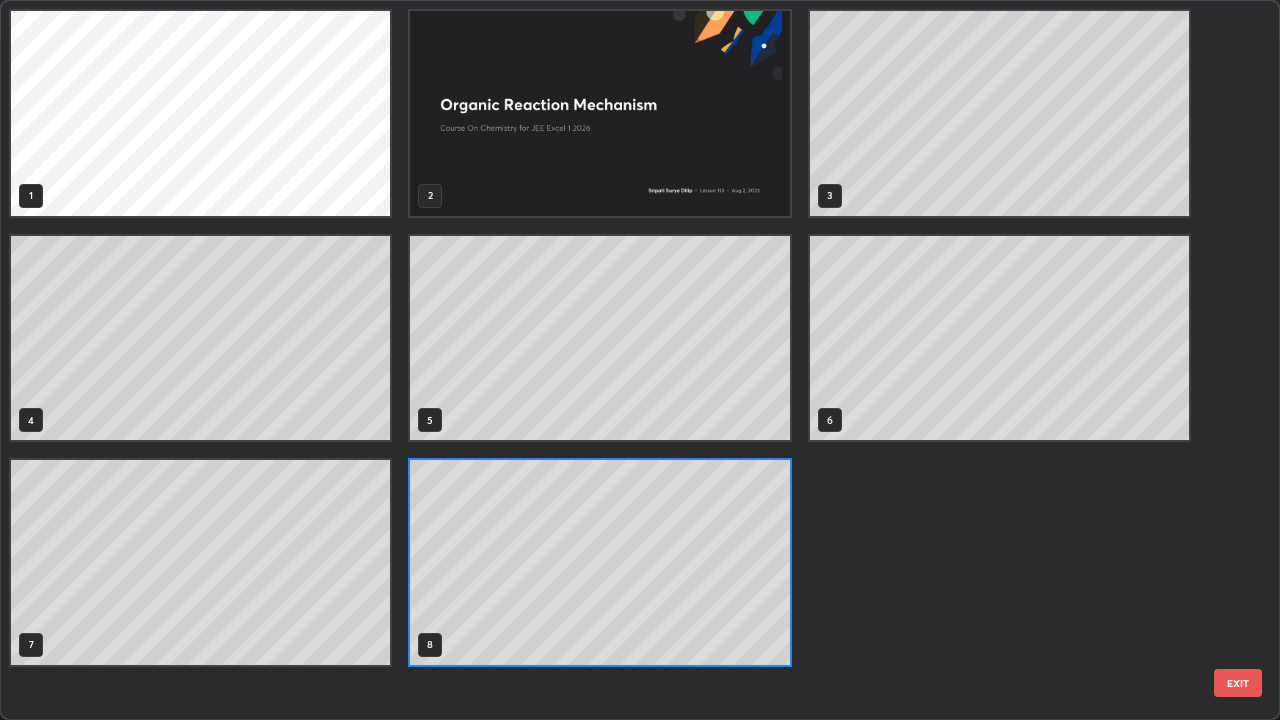 scroll, scrollTop: 7, scrollLeft: 11, axis: both 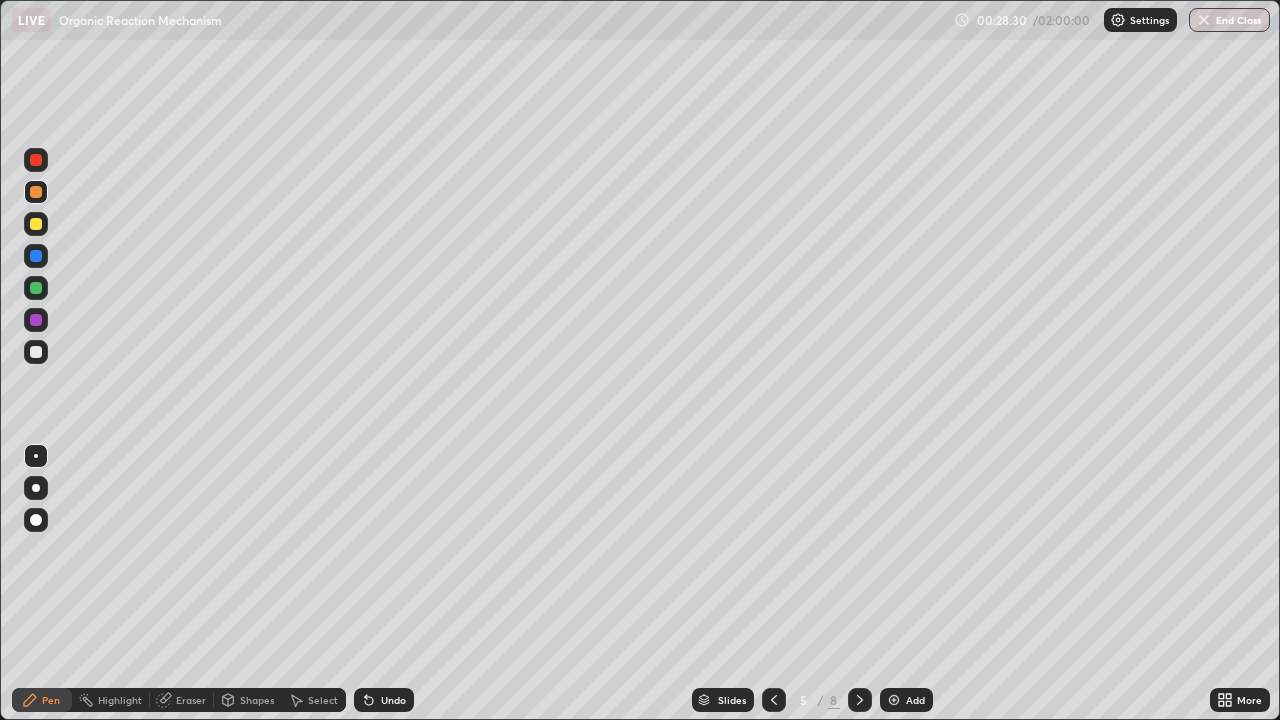 click 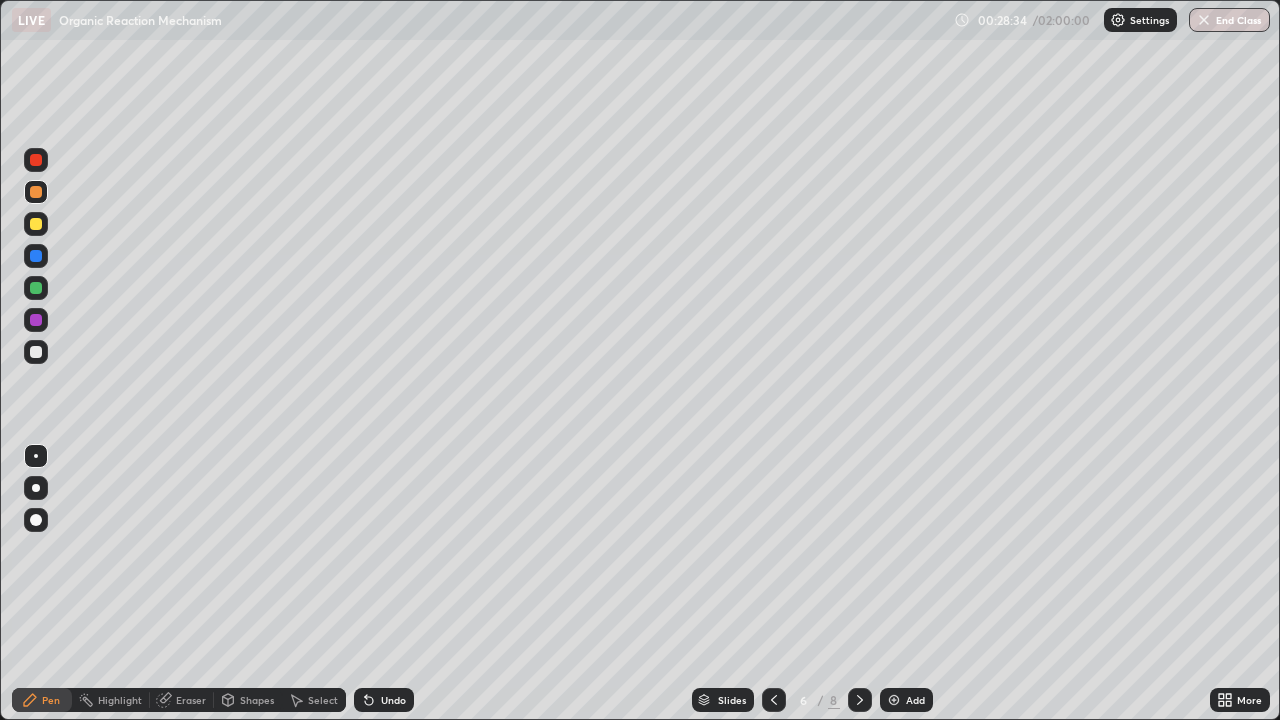 click 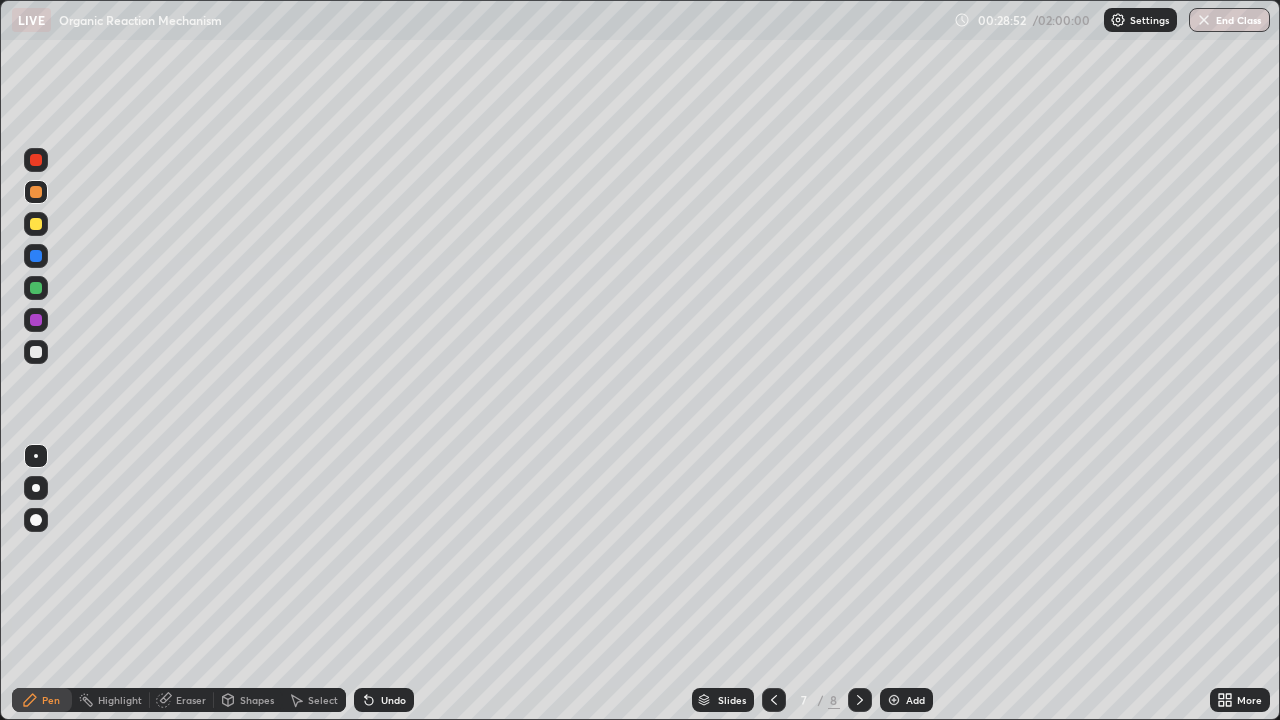 click 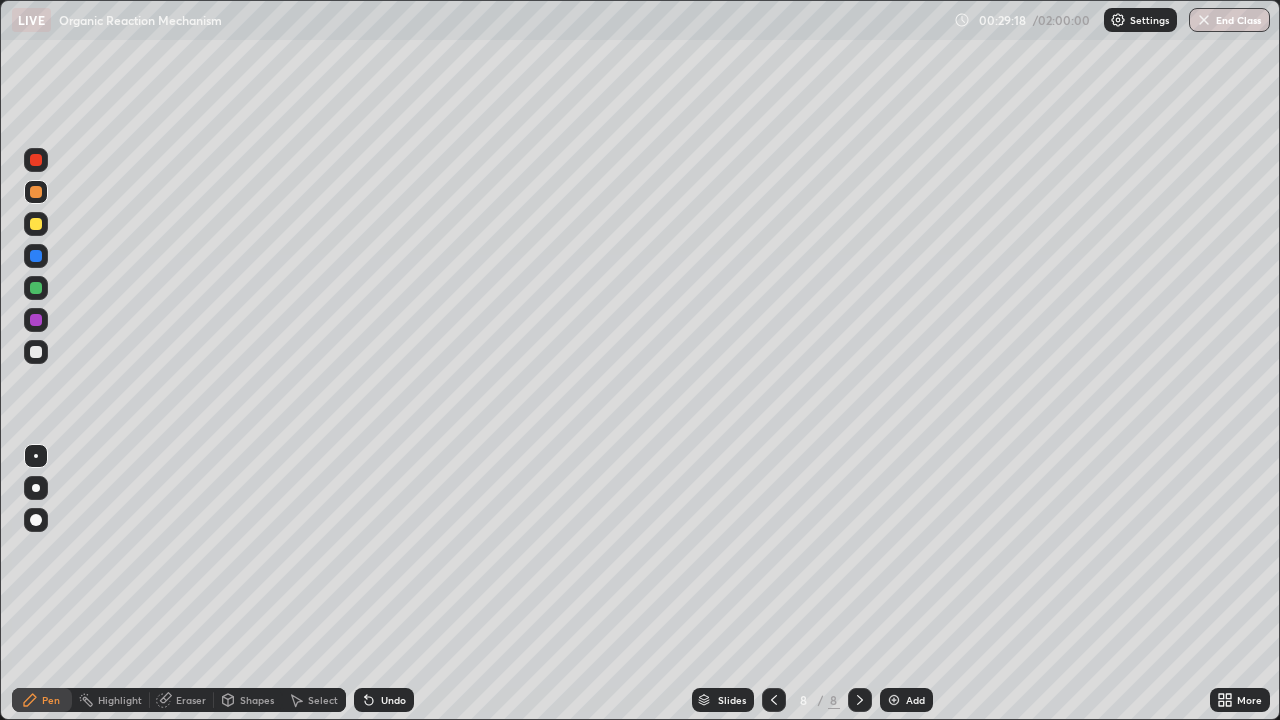 click 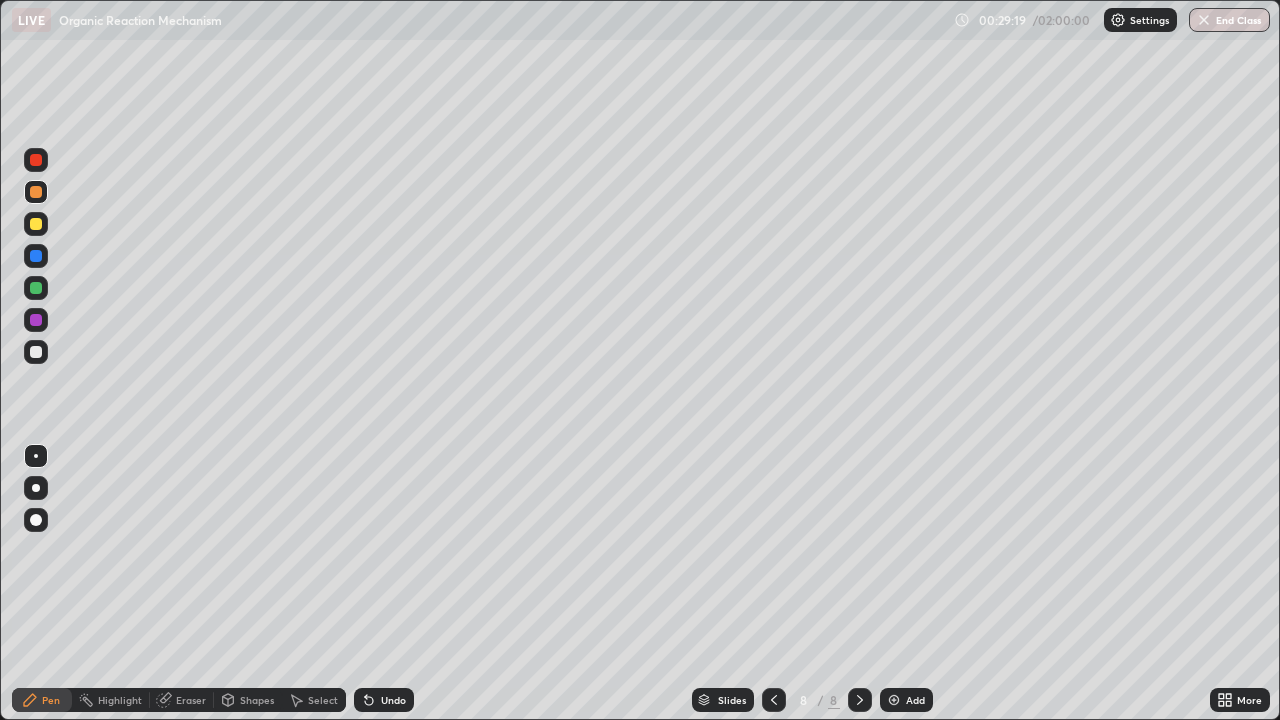 click at bounding box center [894, 700] 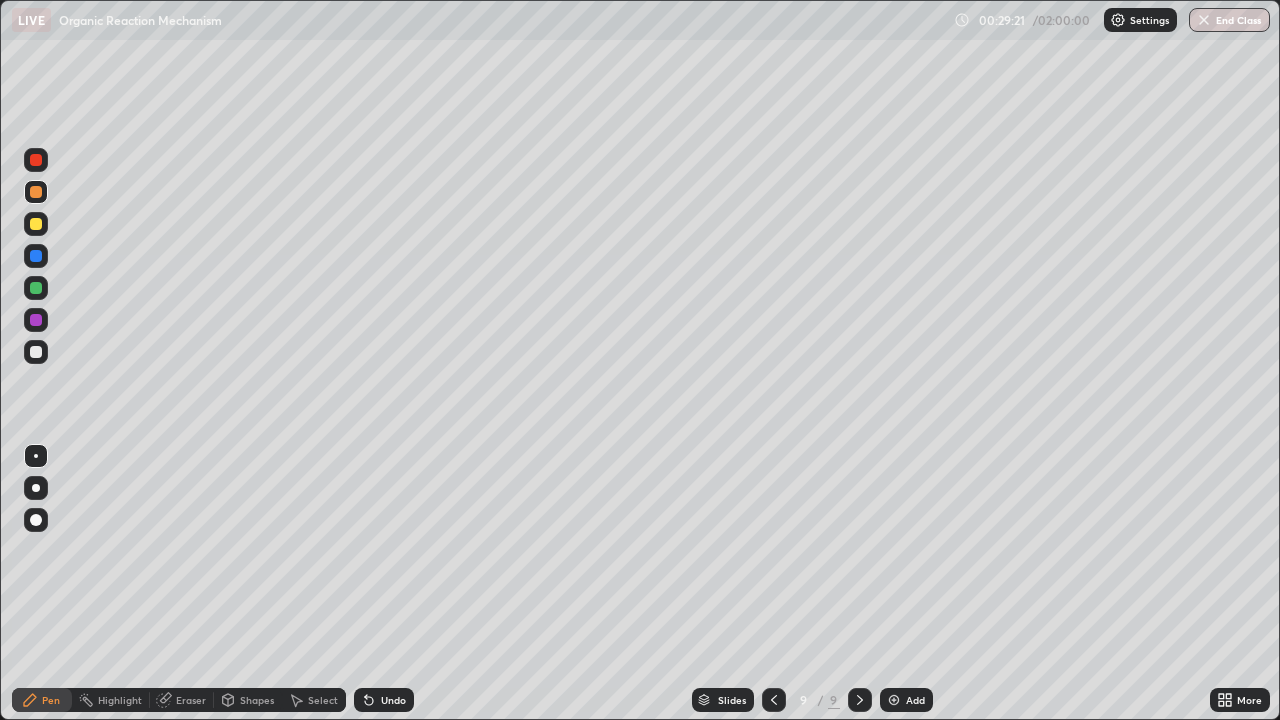 click at bounding box center [36, 256] 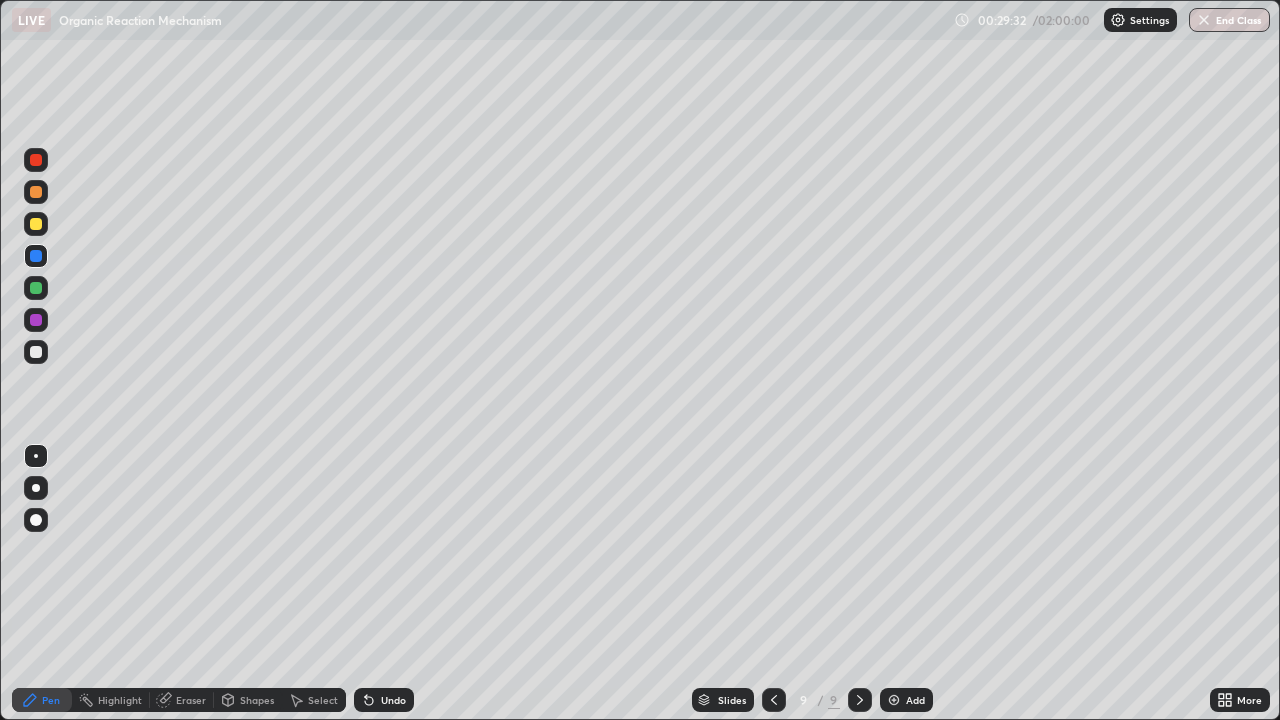 click at bounding box center [36, 224] 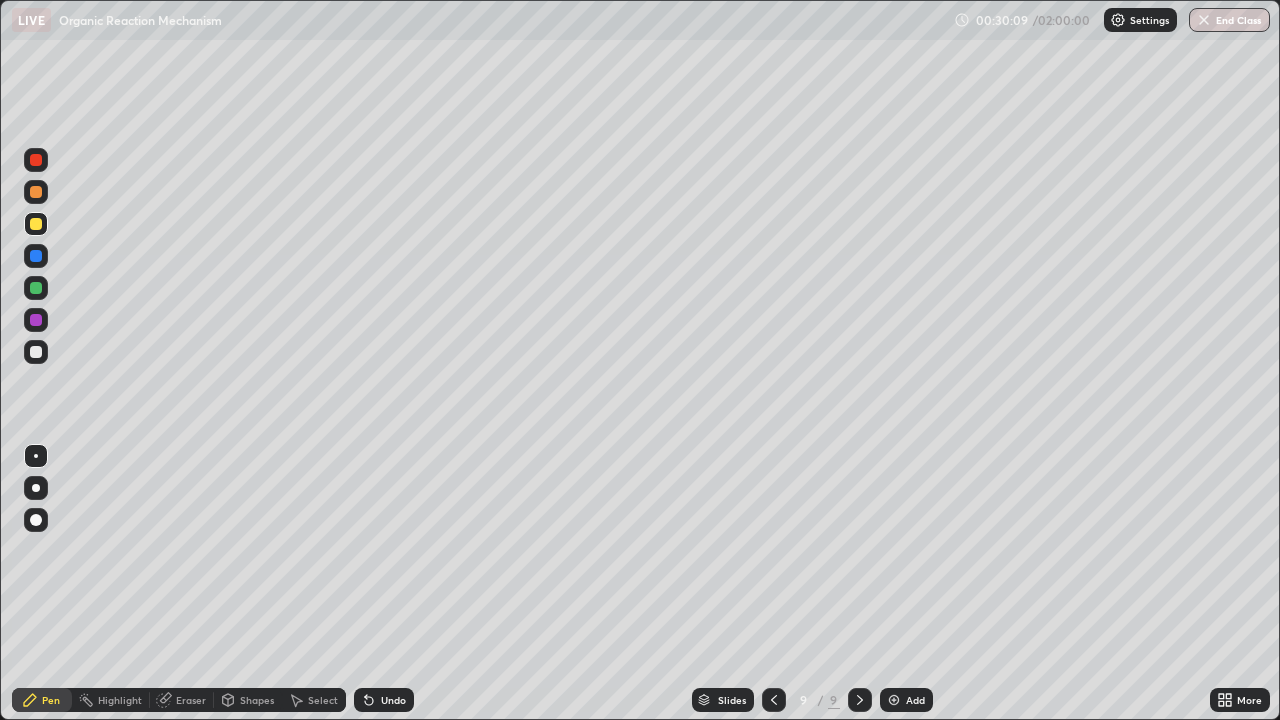 click at bounding box center (36, 320) 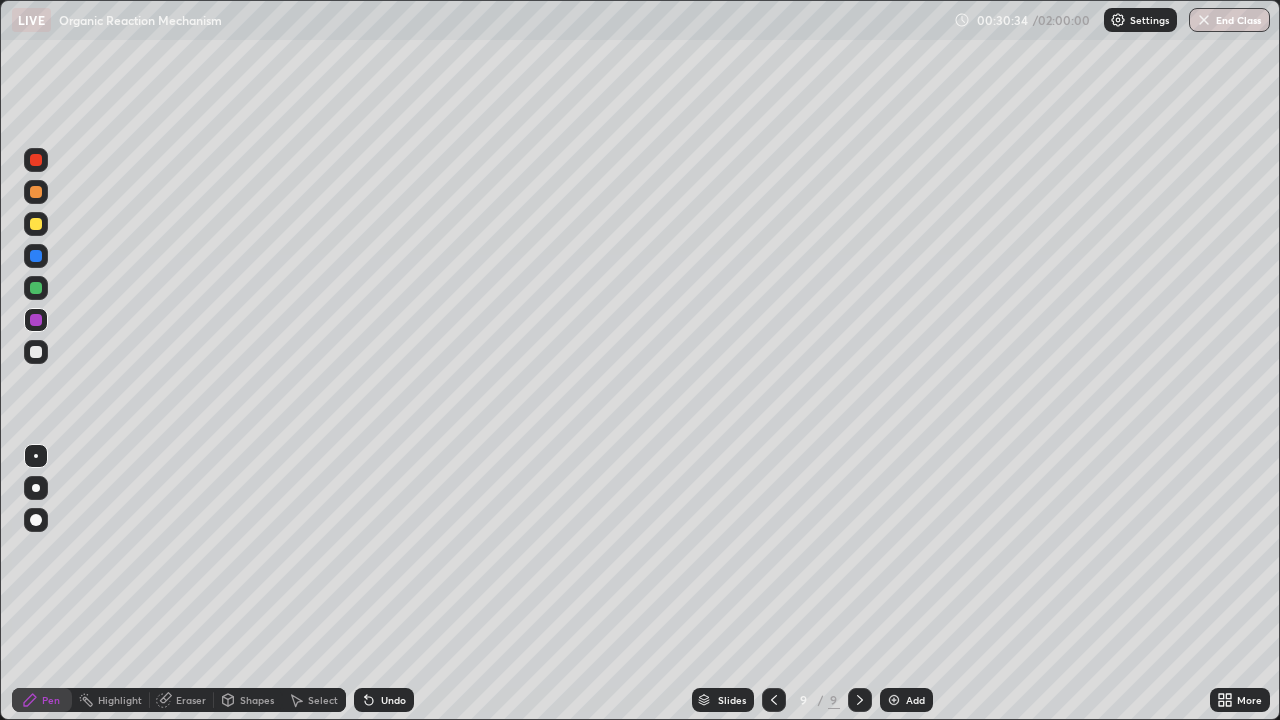 click at bounding box center (36, 288) 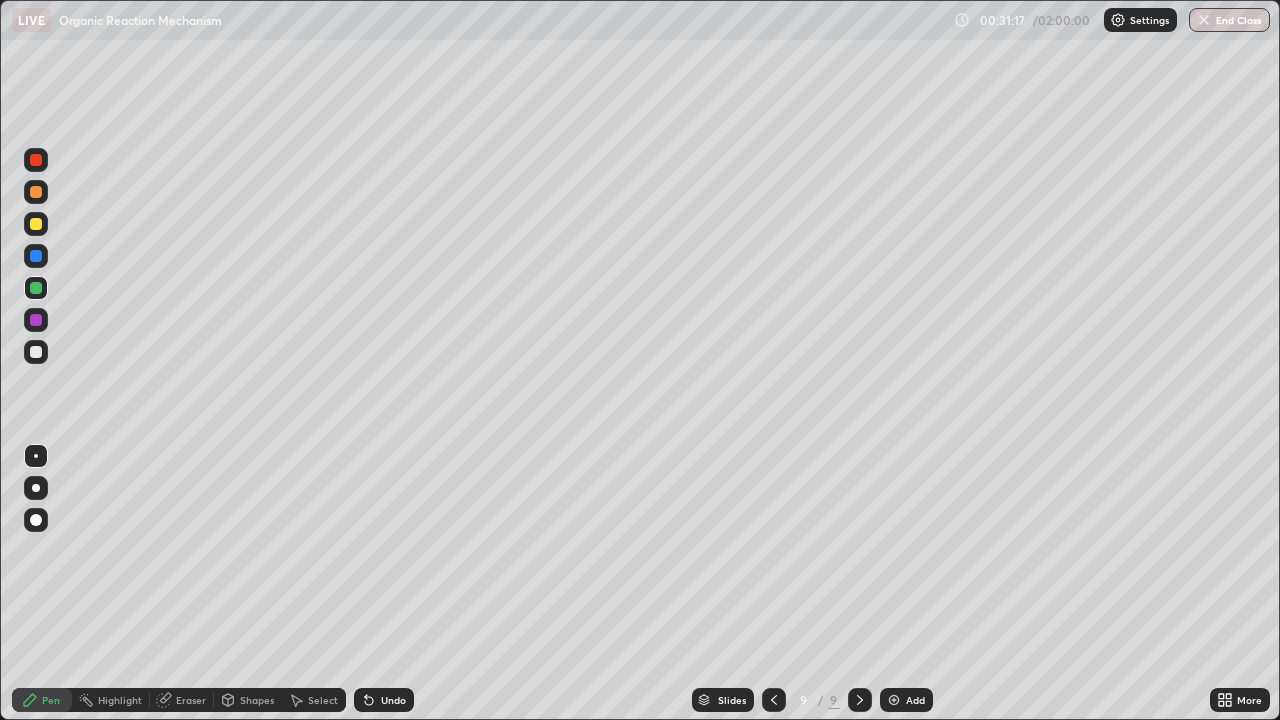 click at bounding box center (894, 700) 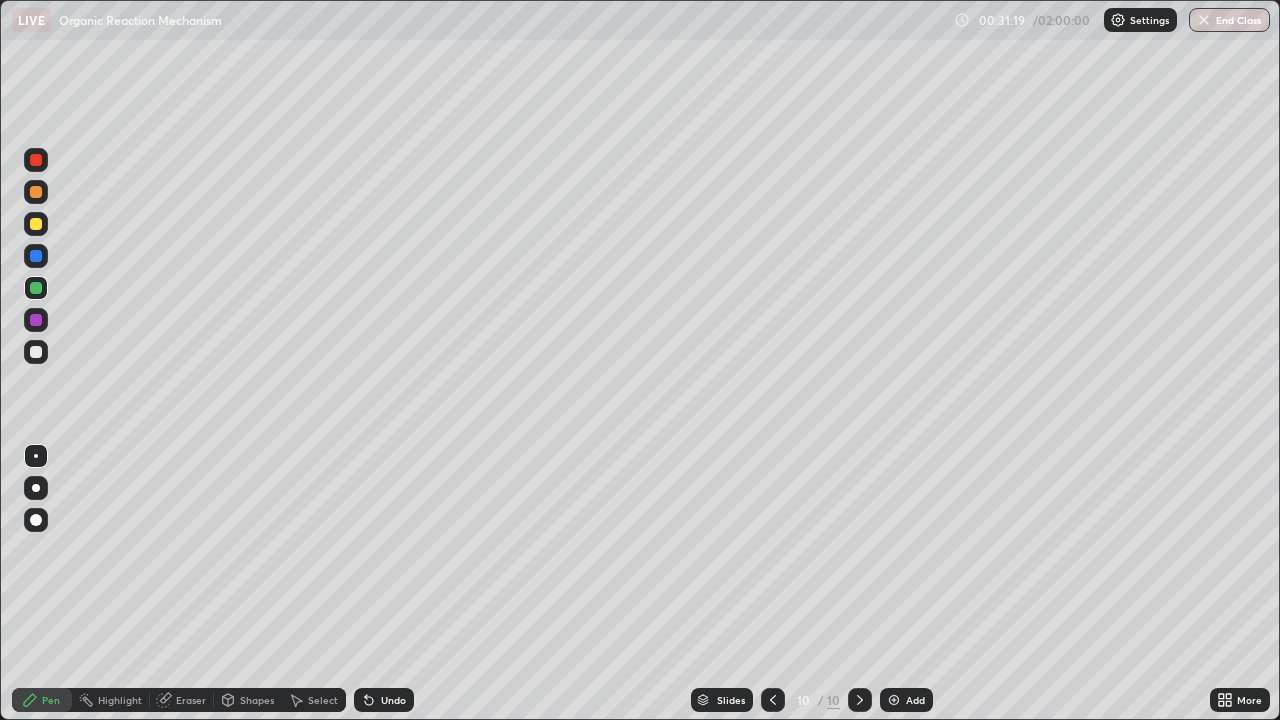 click at bounding box center [36, 192] 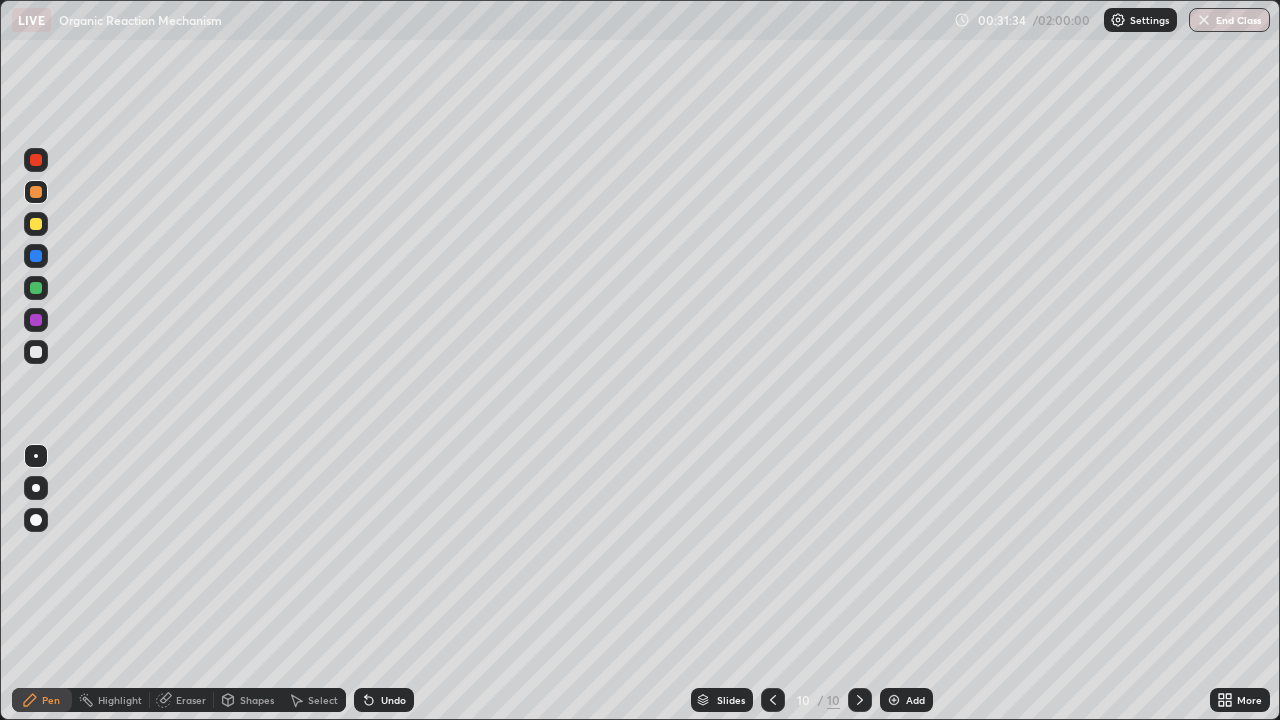 click at bounding box center [36, 224] 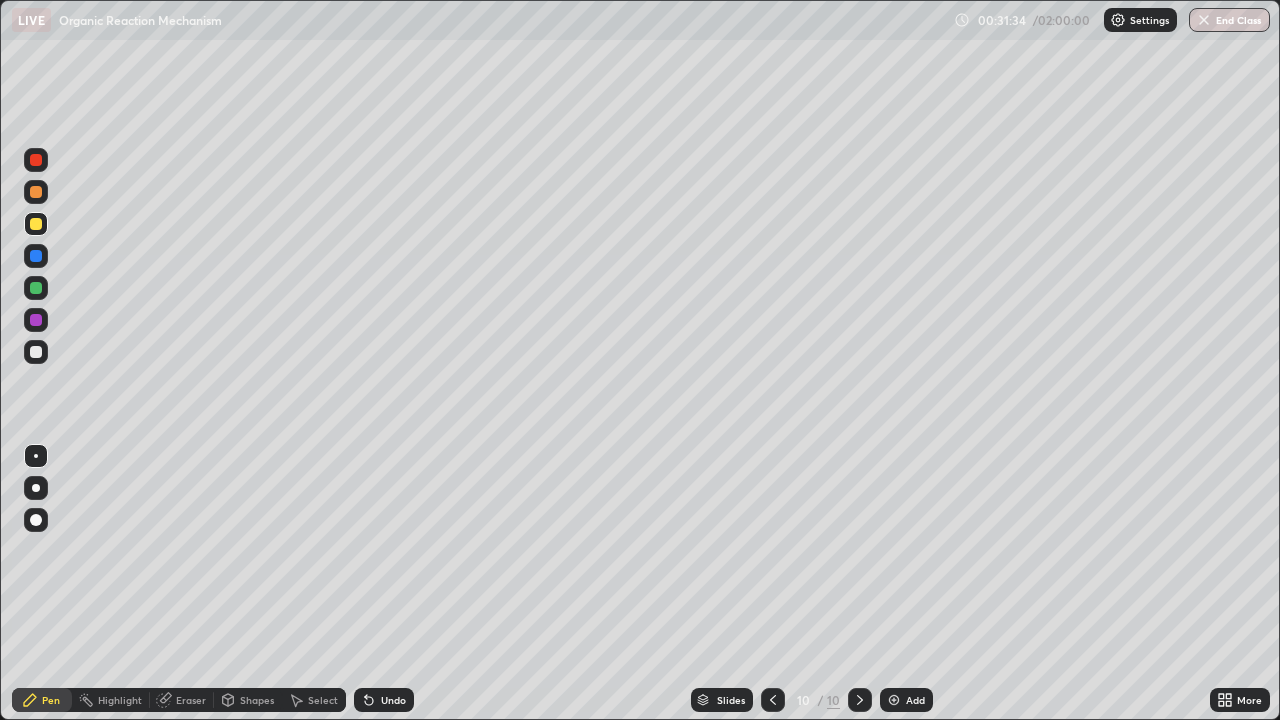 click at bounding box center [36, 224] 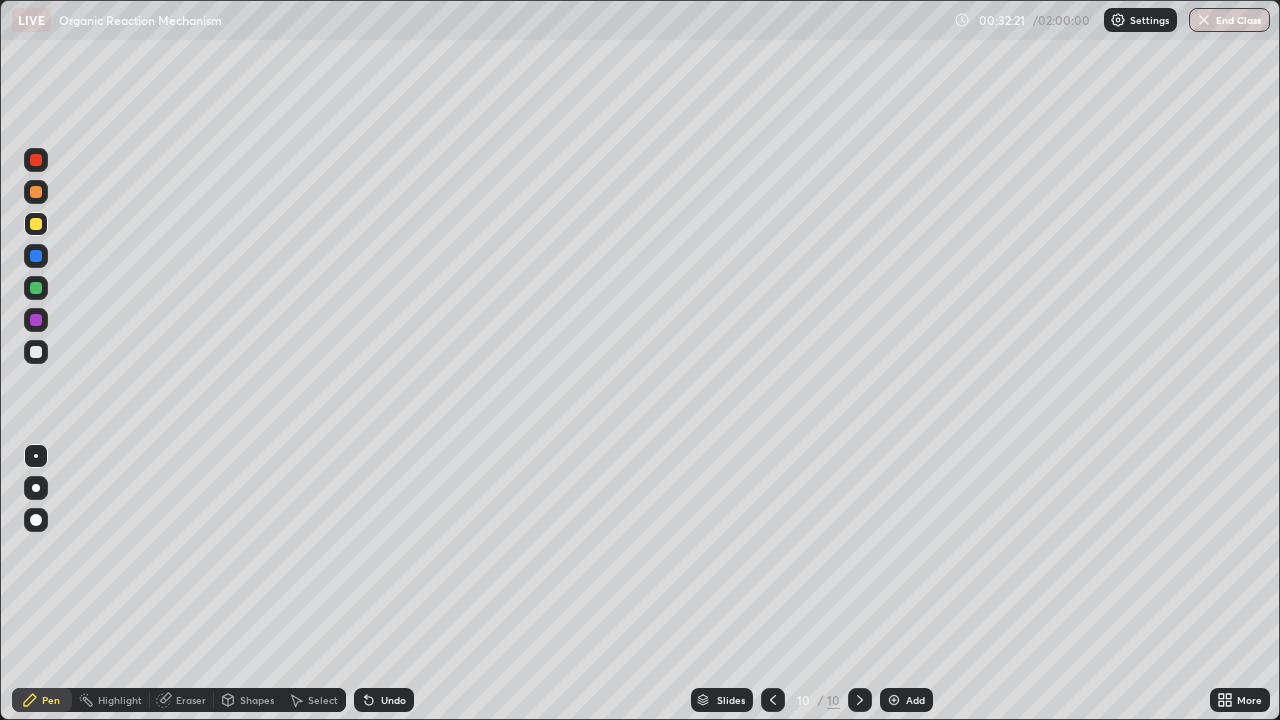 click at bounding box center (36, 288) 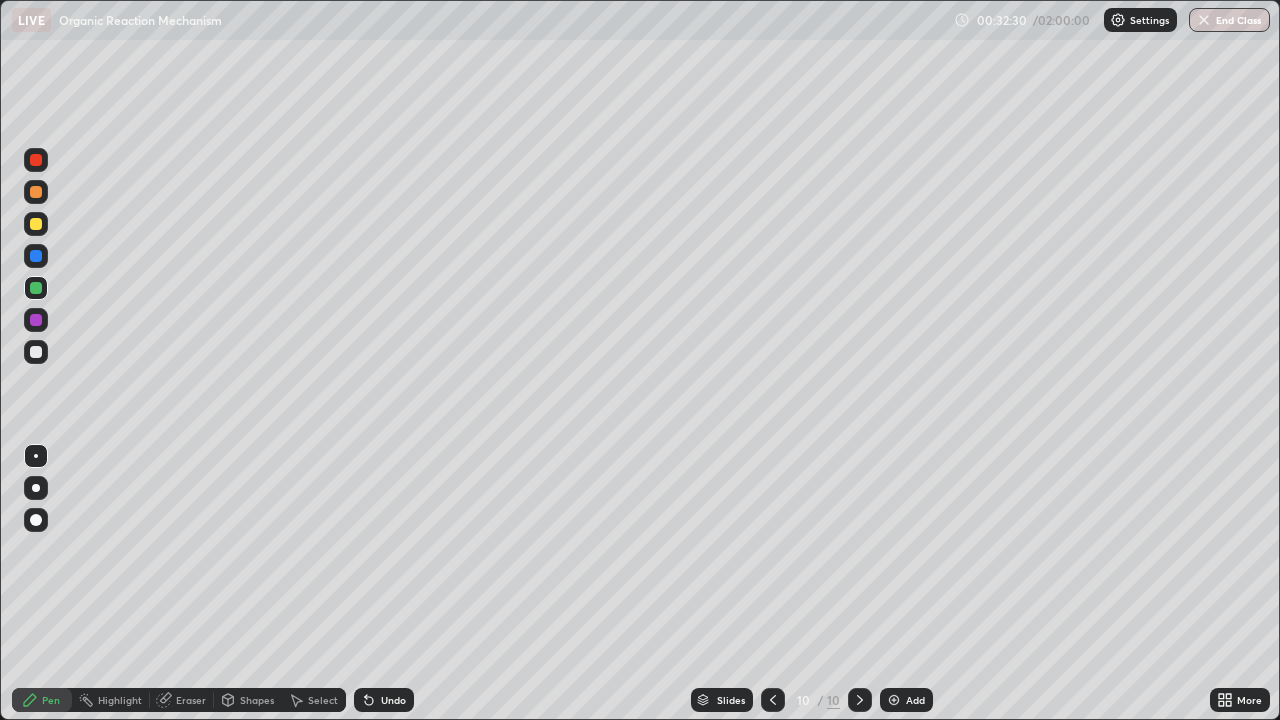 click at bounding box center [36, 224] 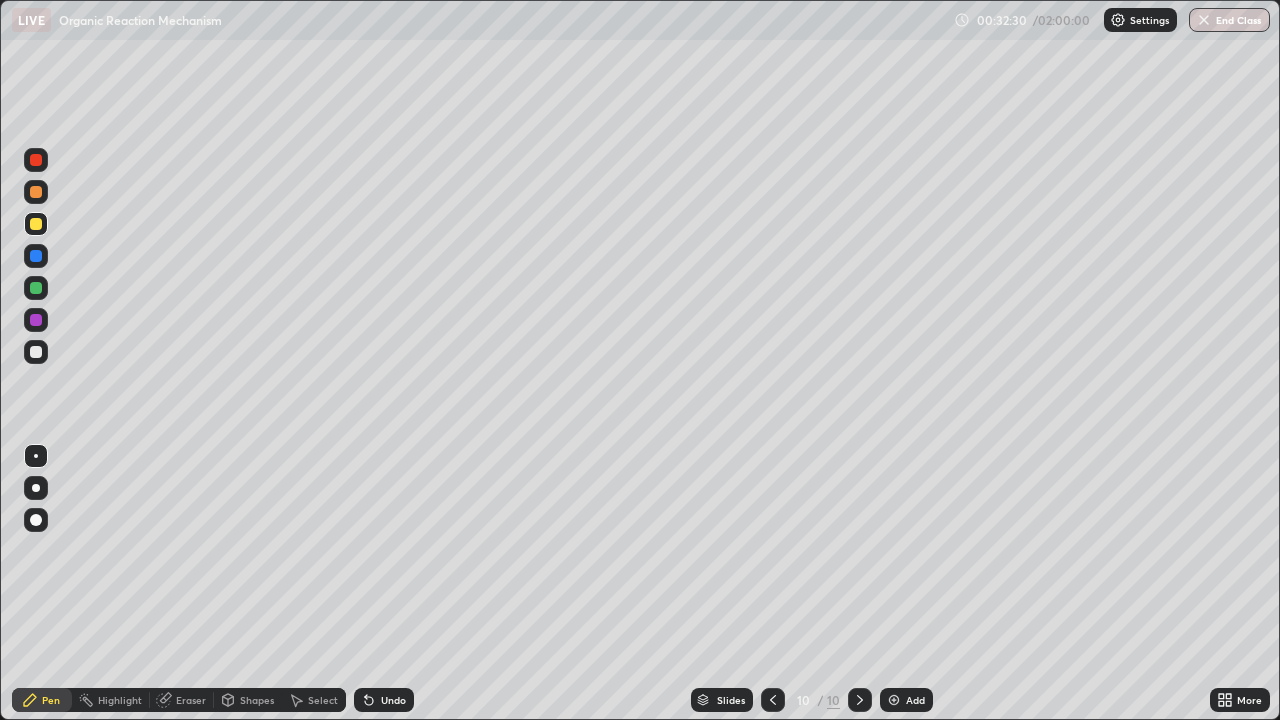 click at bounding box center [36, 224] 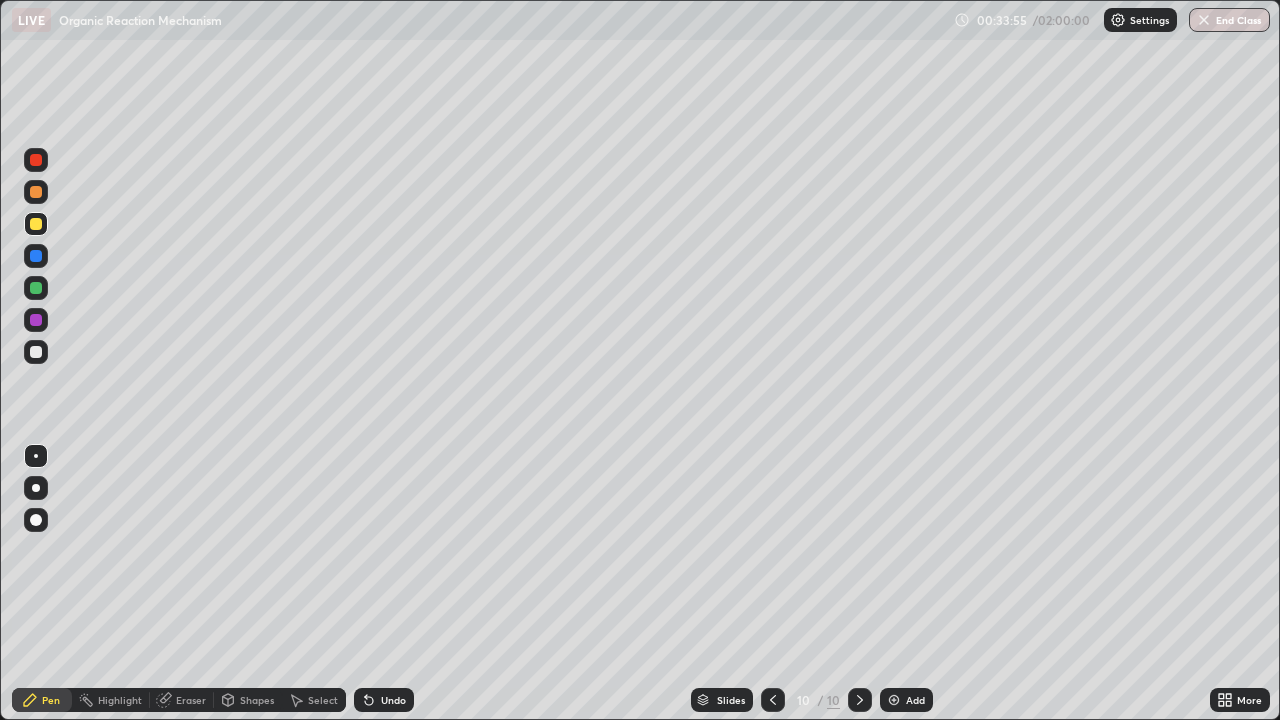 click at bounding box center (36, 352) 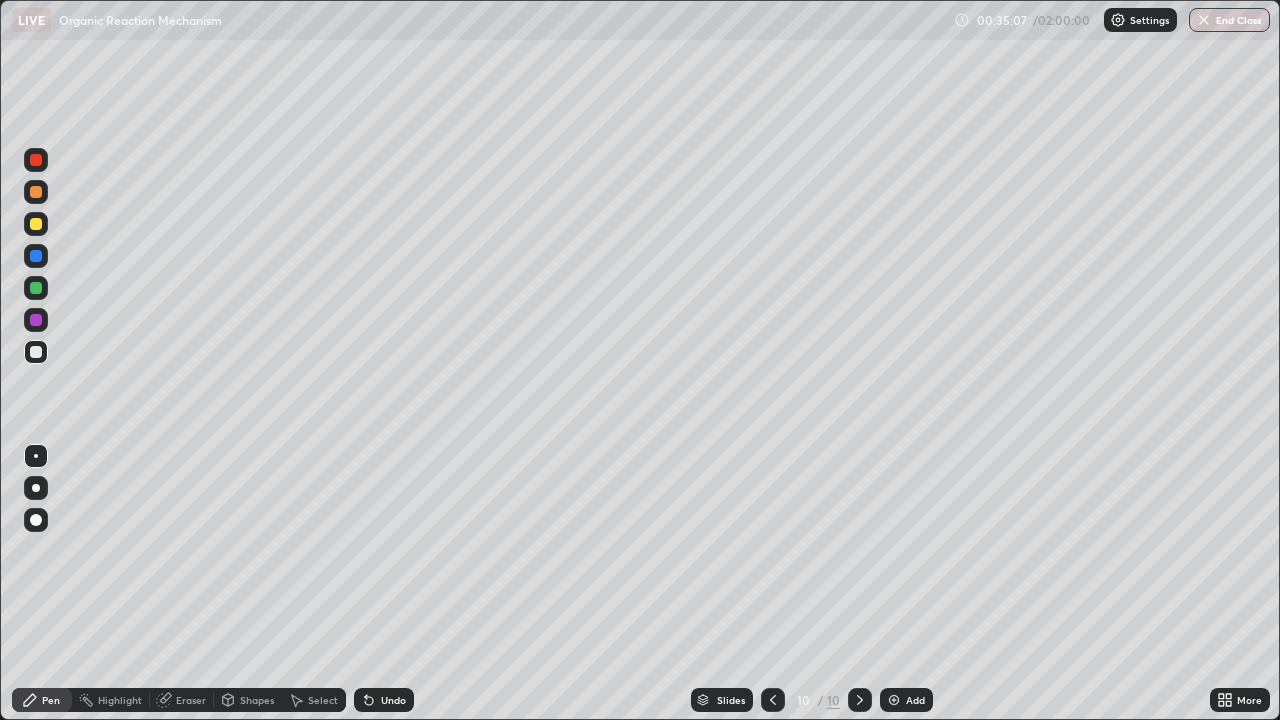 click at bounding box center [894, 700] 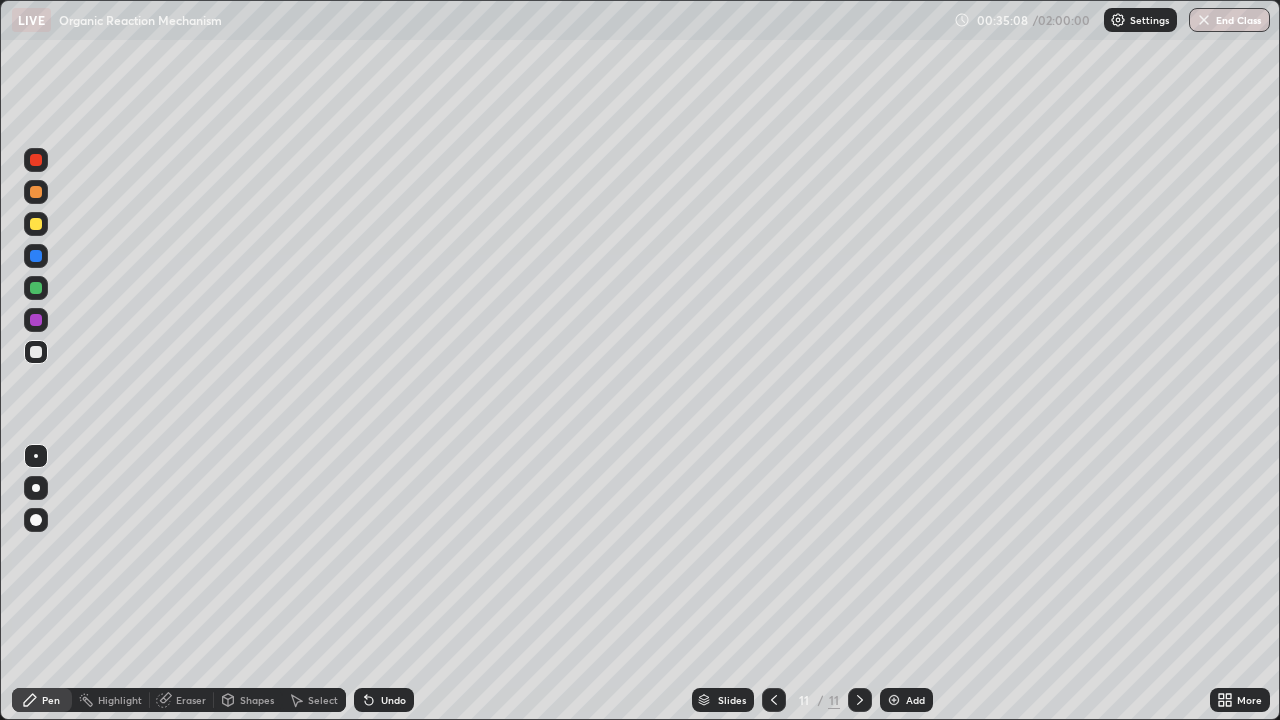 click at bounding box center (36, 224) 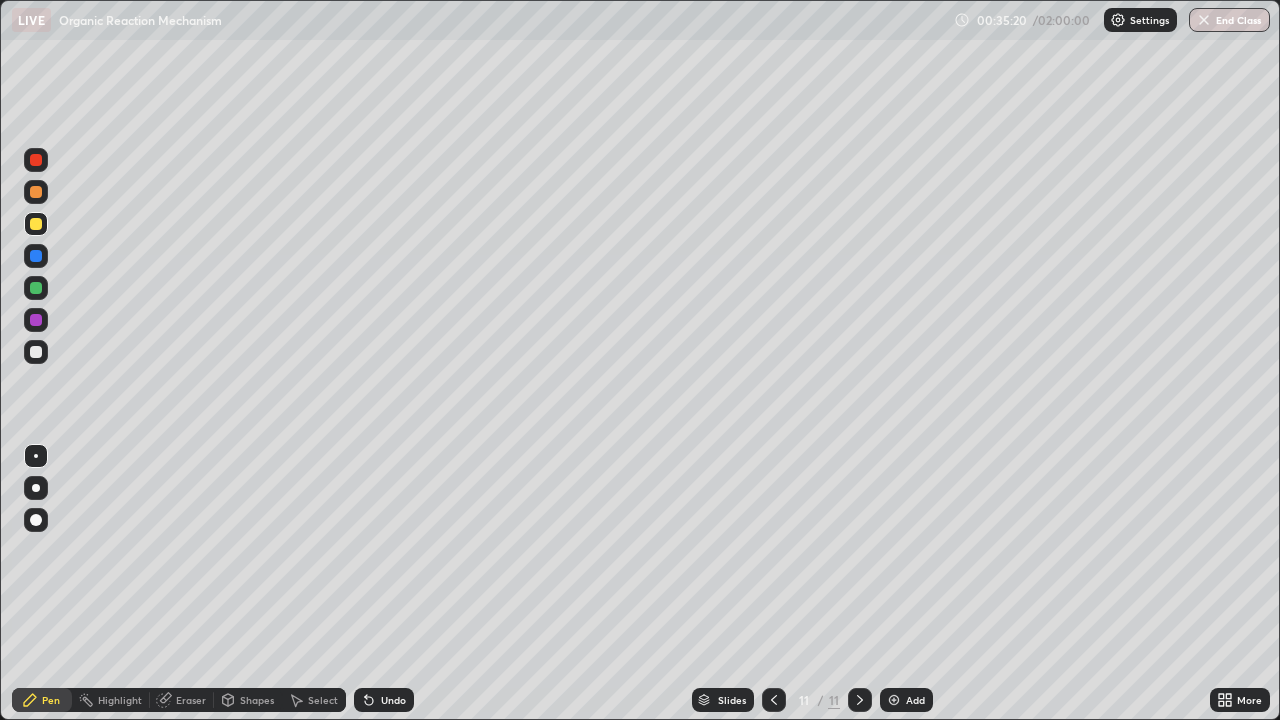 click 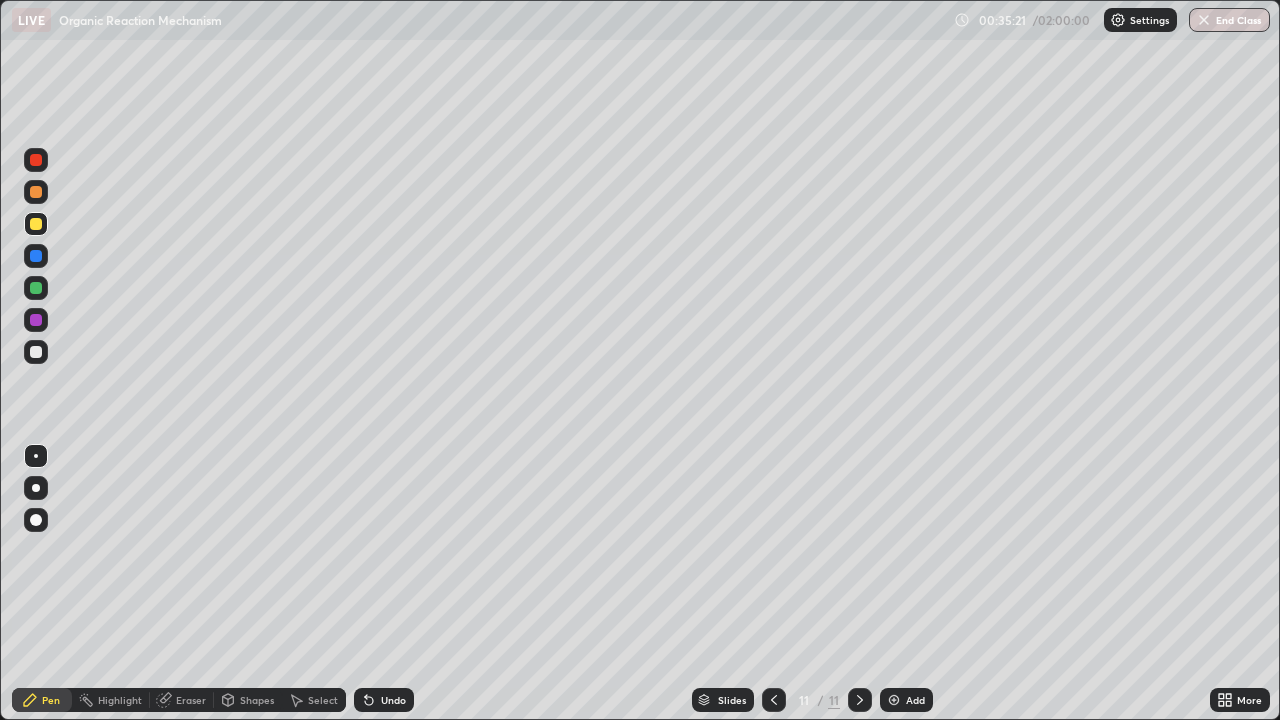 click 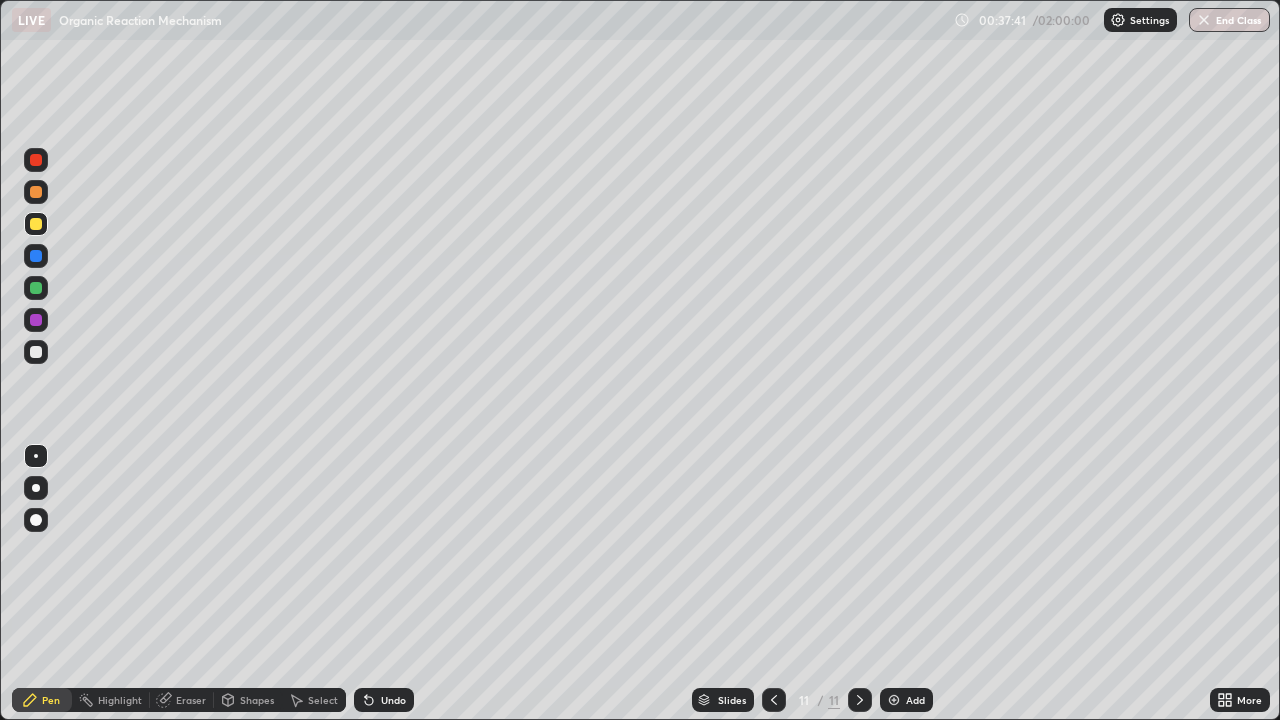 click 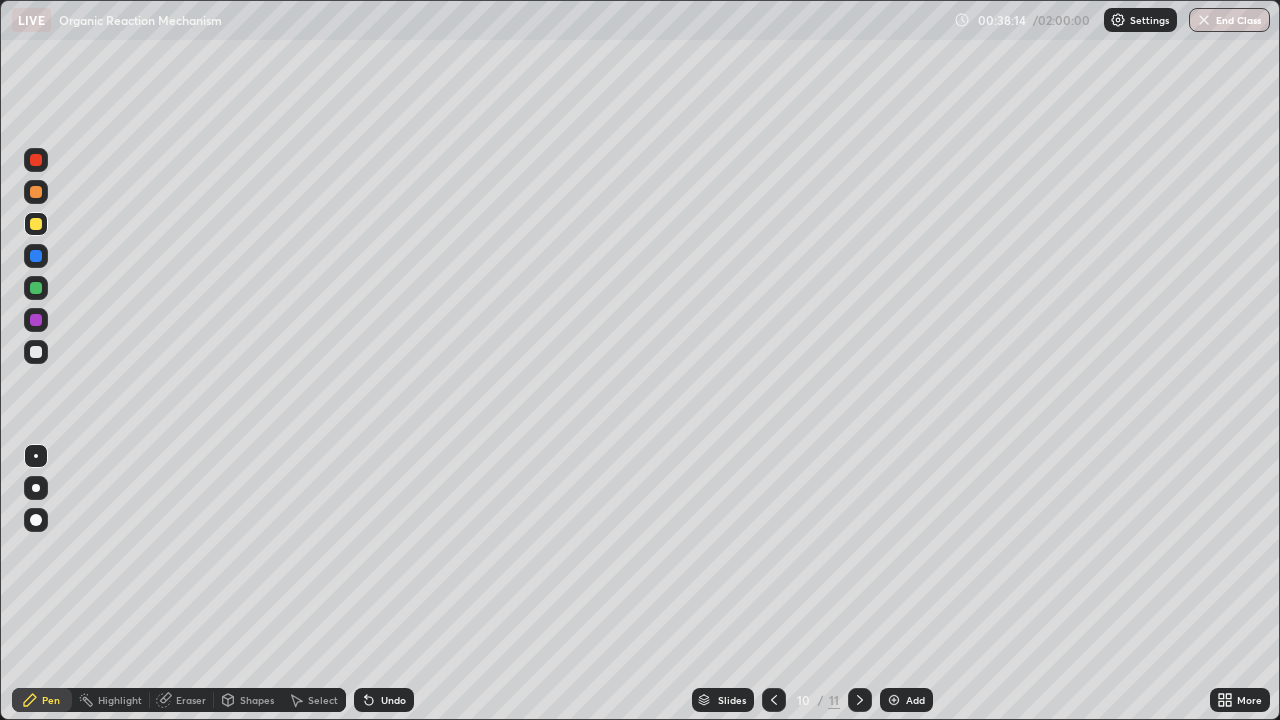 click at bounding box center [860, 700] 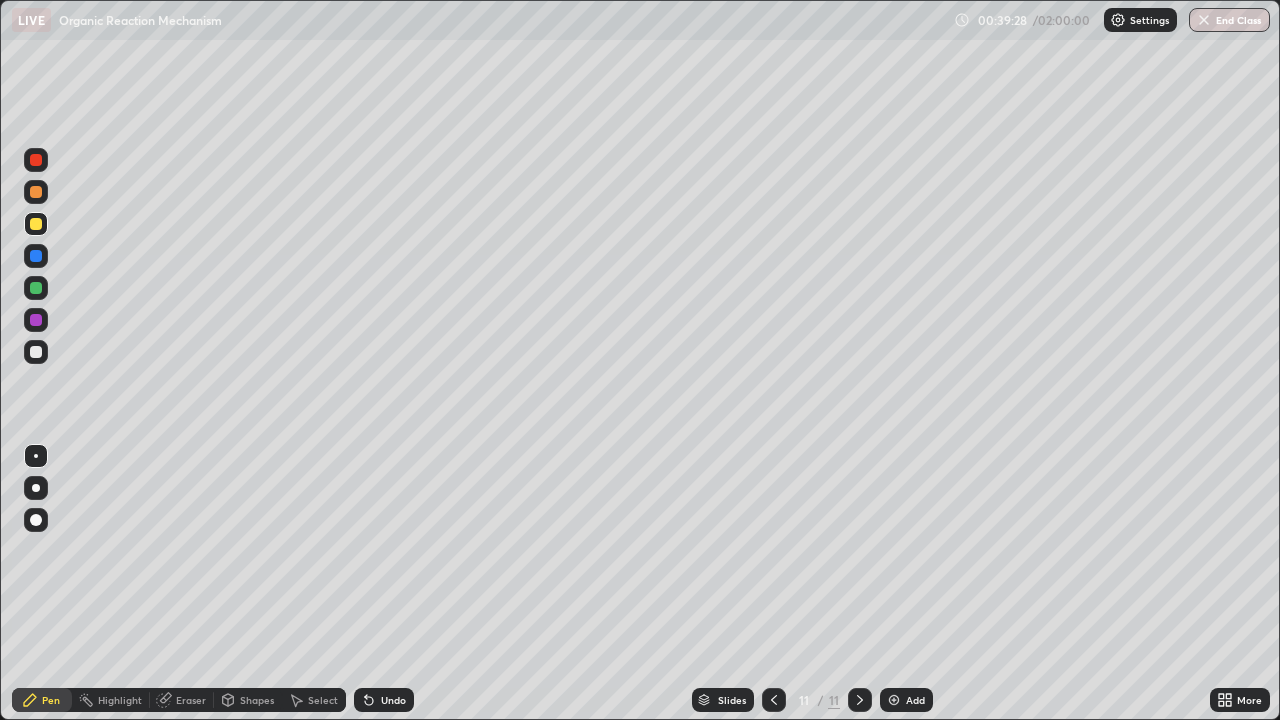 click 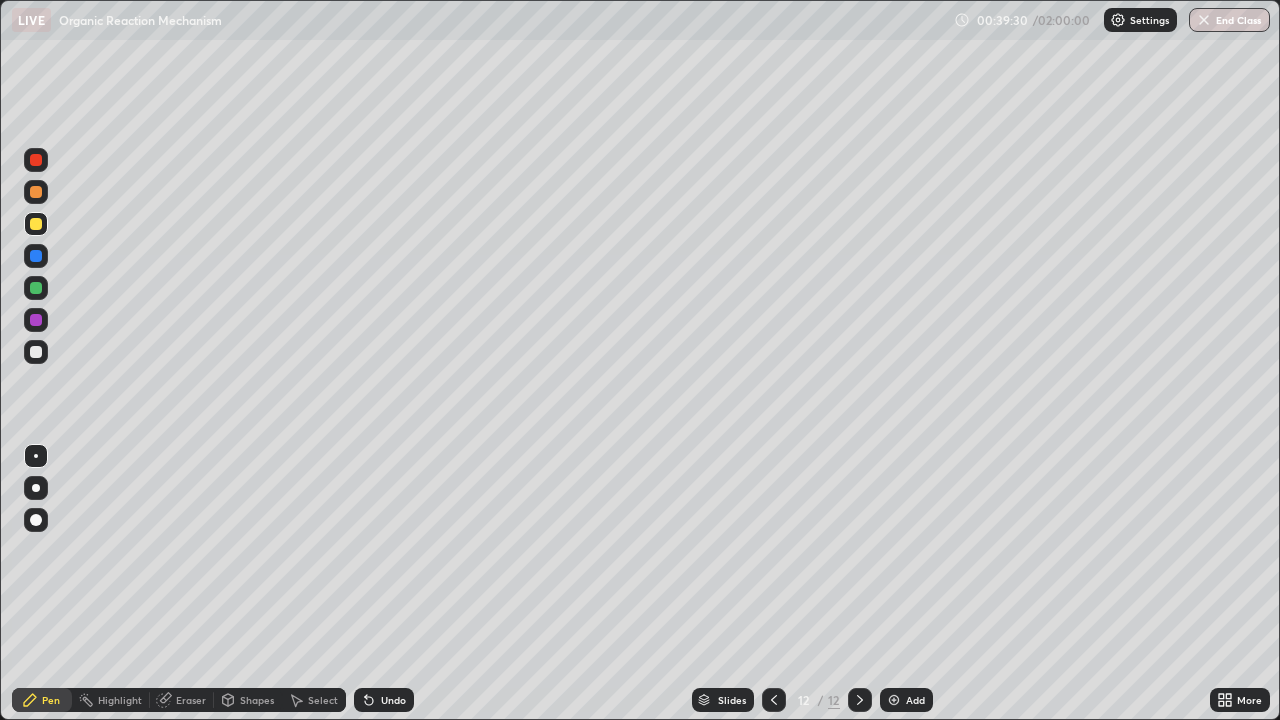 click at bounding box center (36, 288) 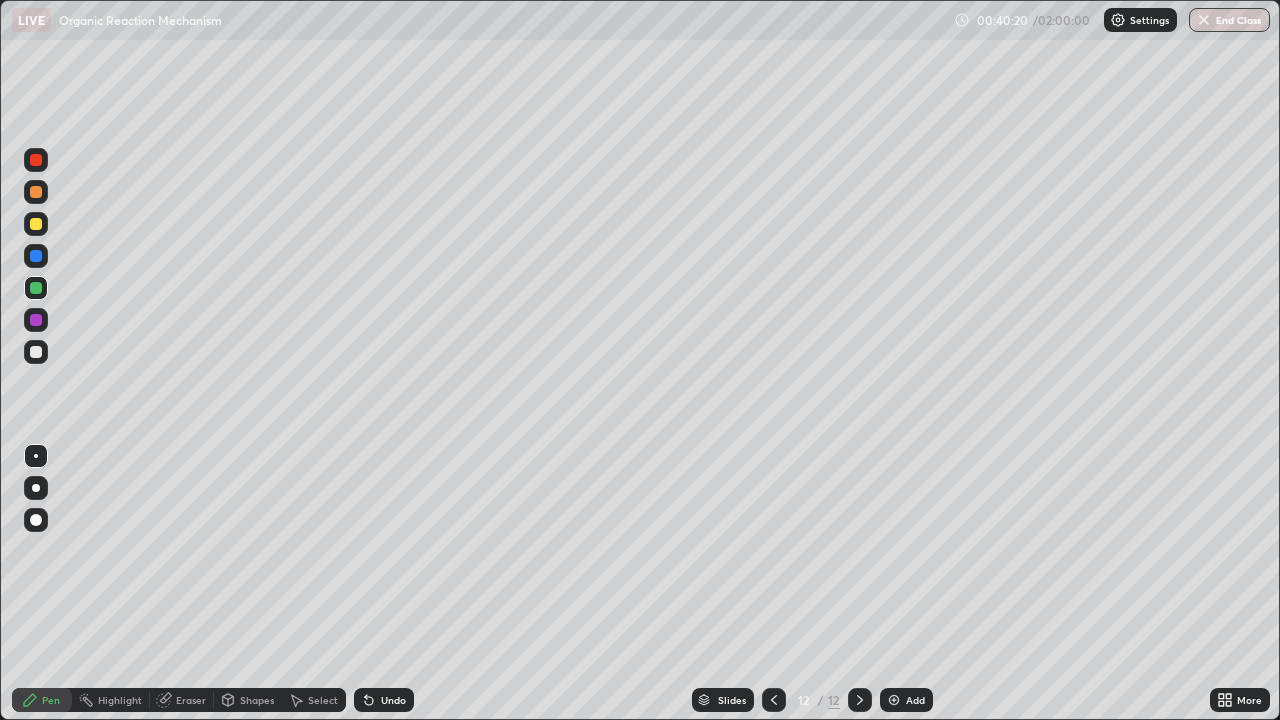 click 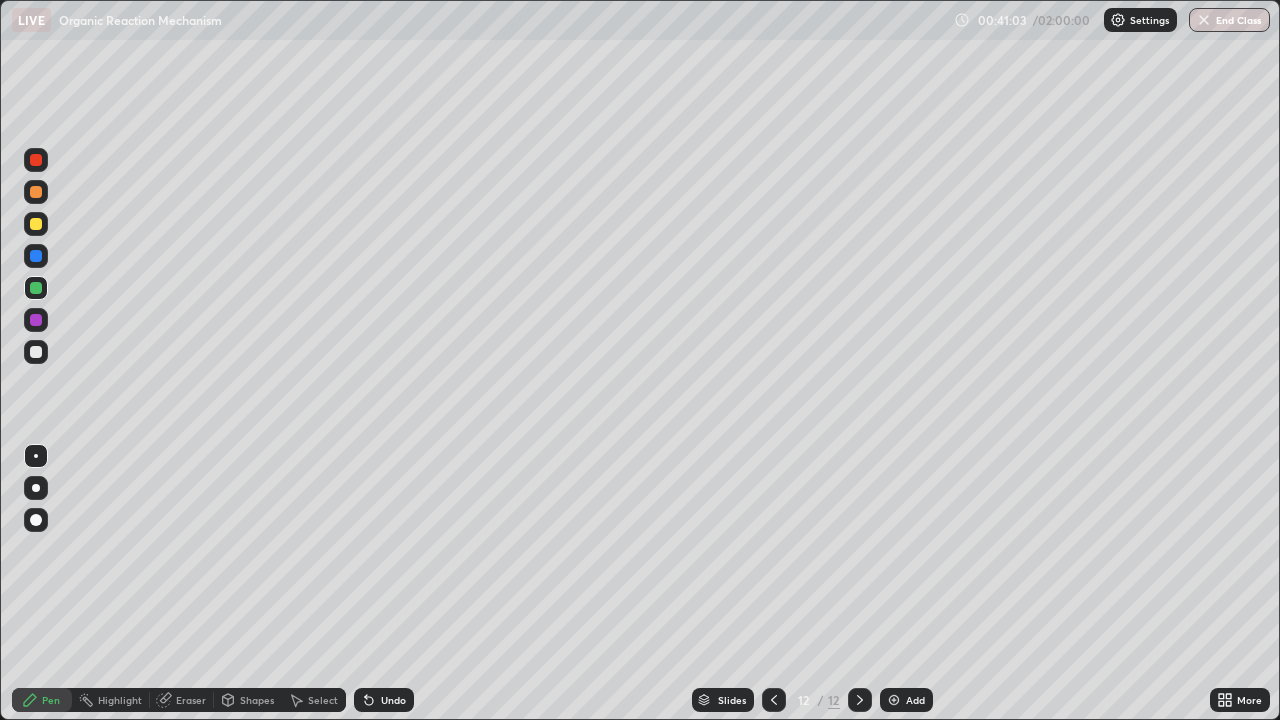 click 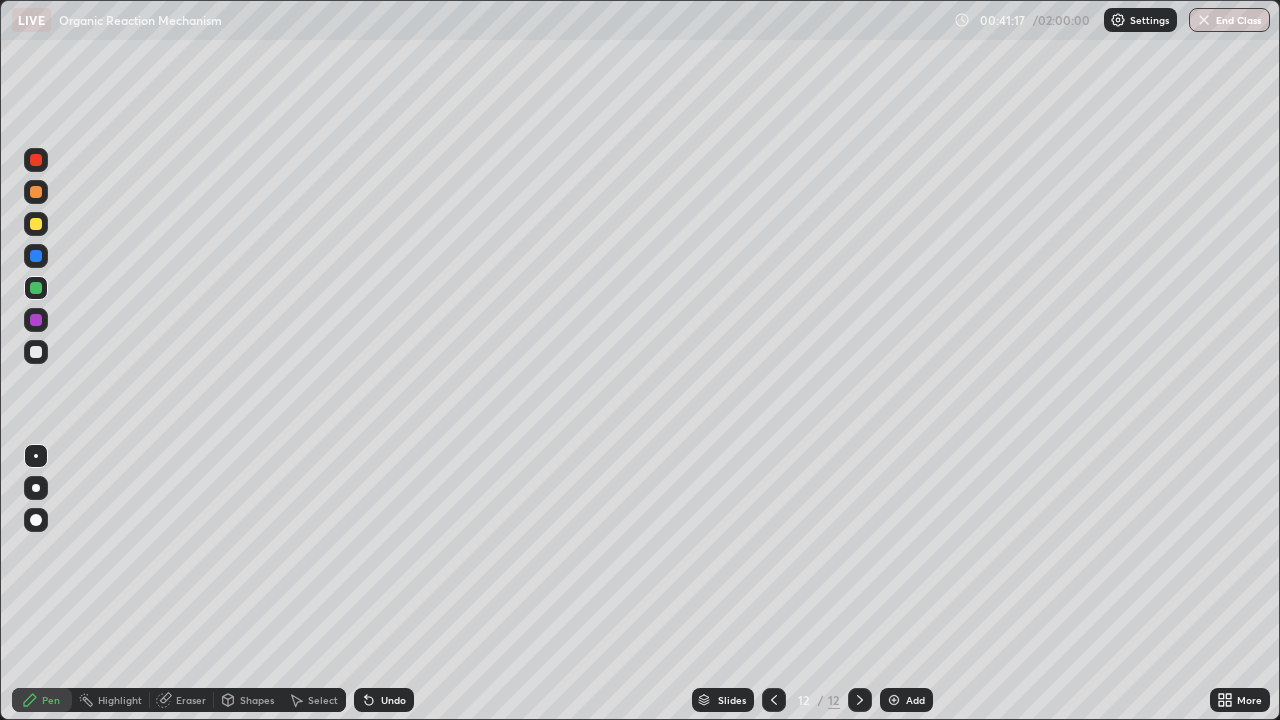 click at bounding box center (36, 224) 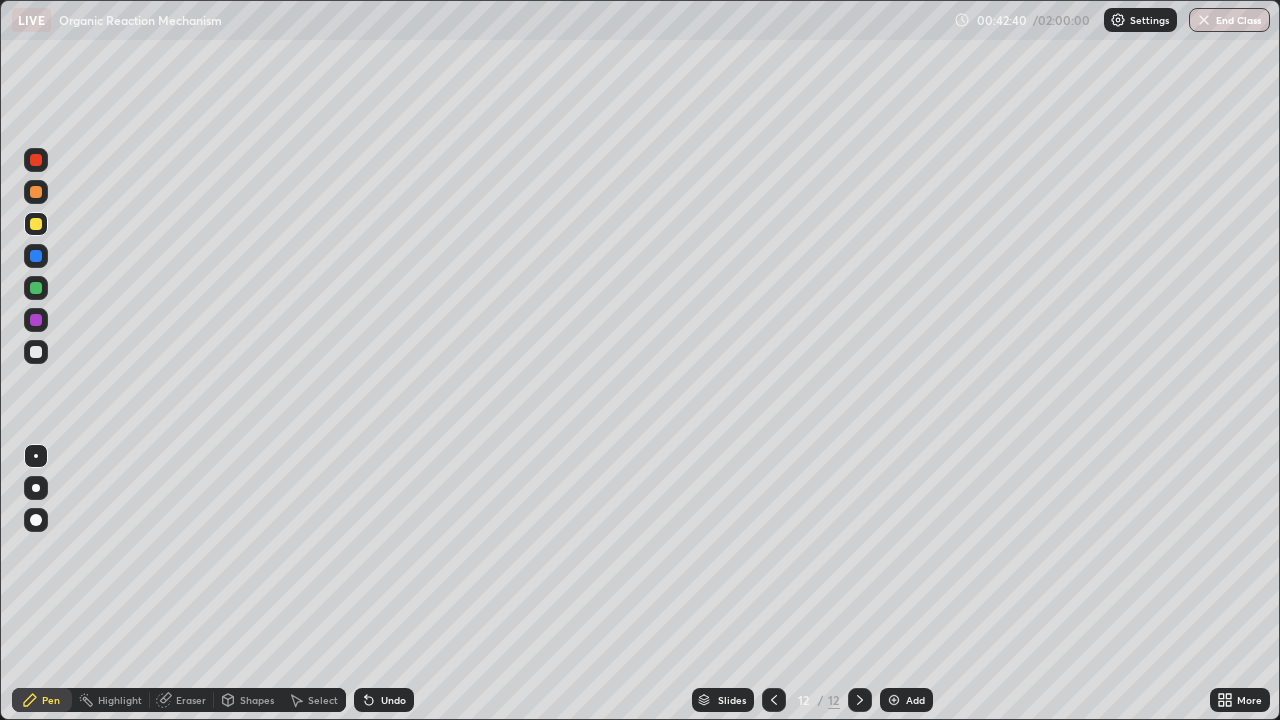 click at bounding box center [36, 352] 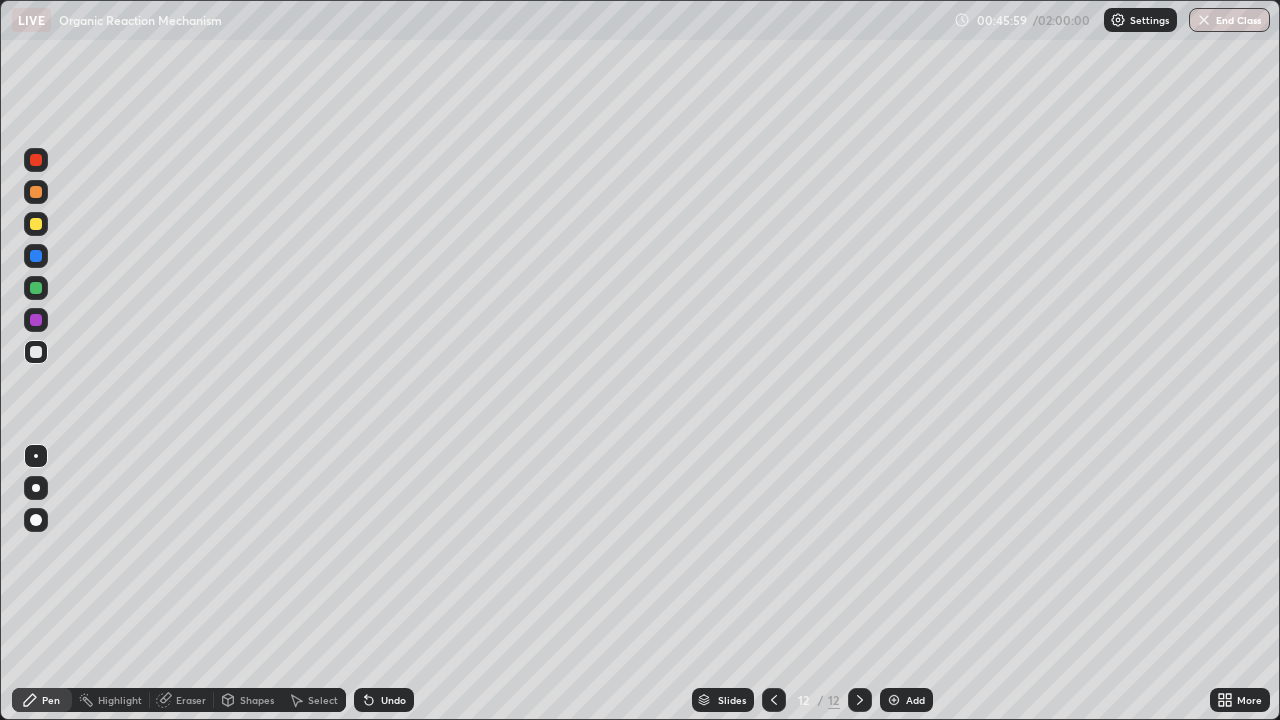 click 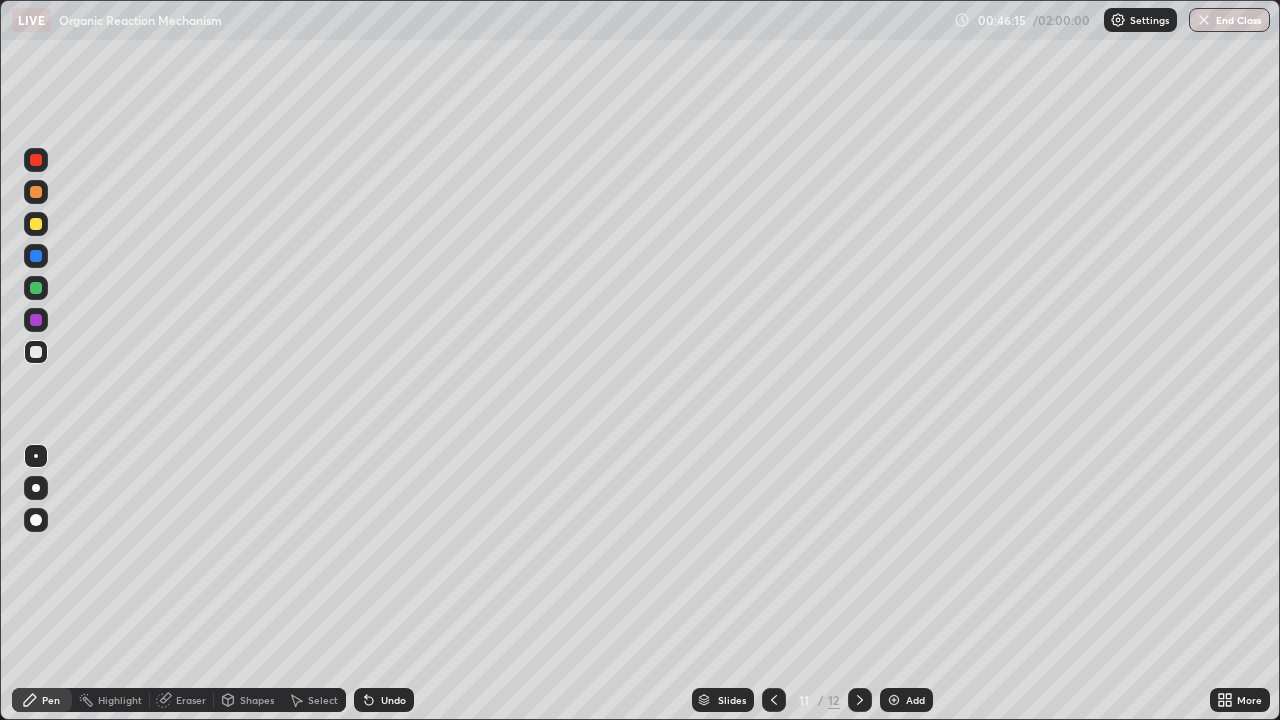 click 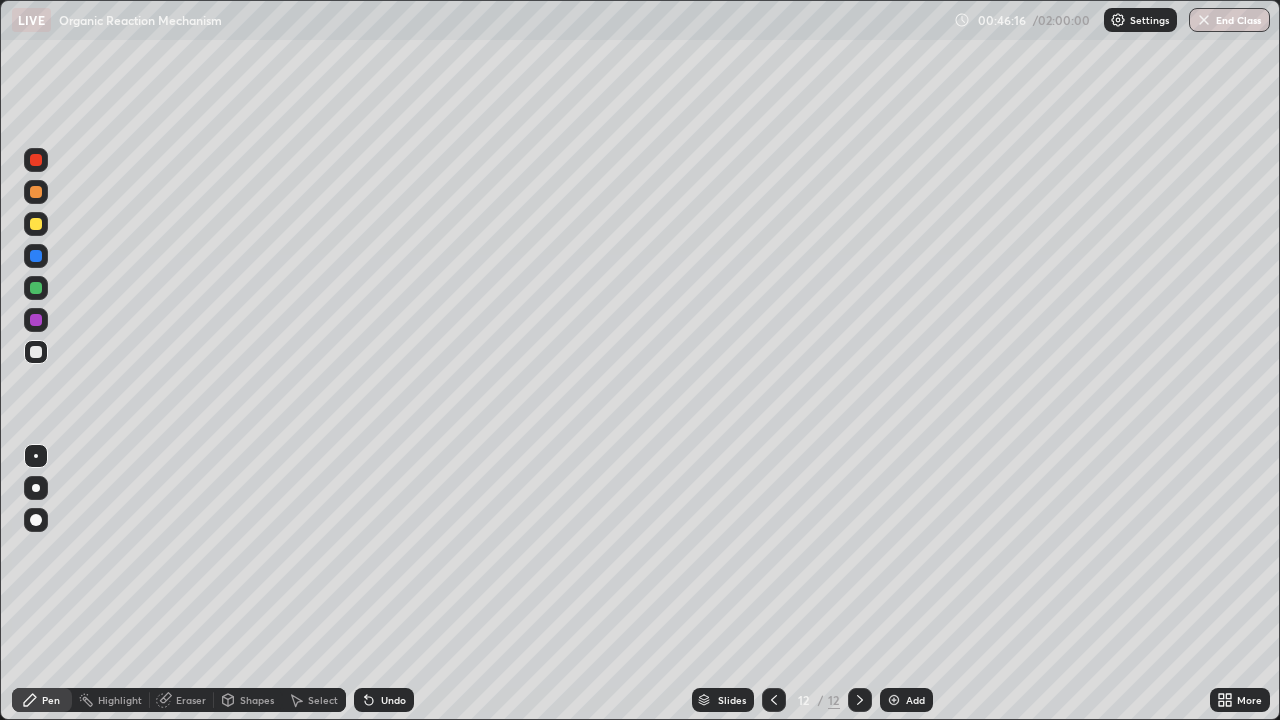 click 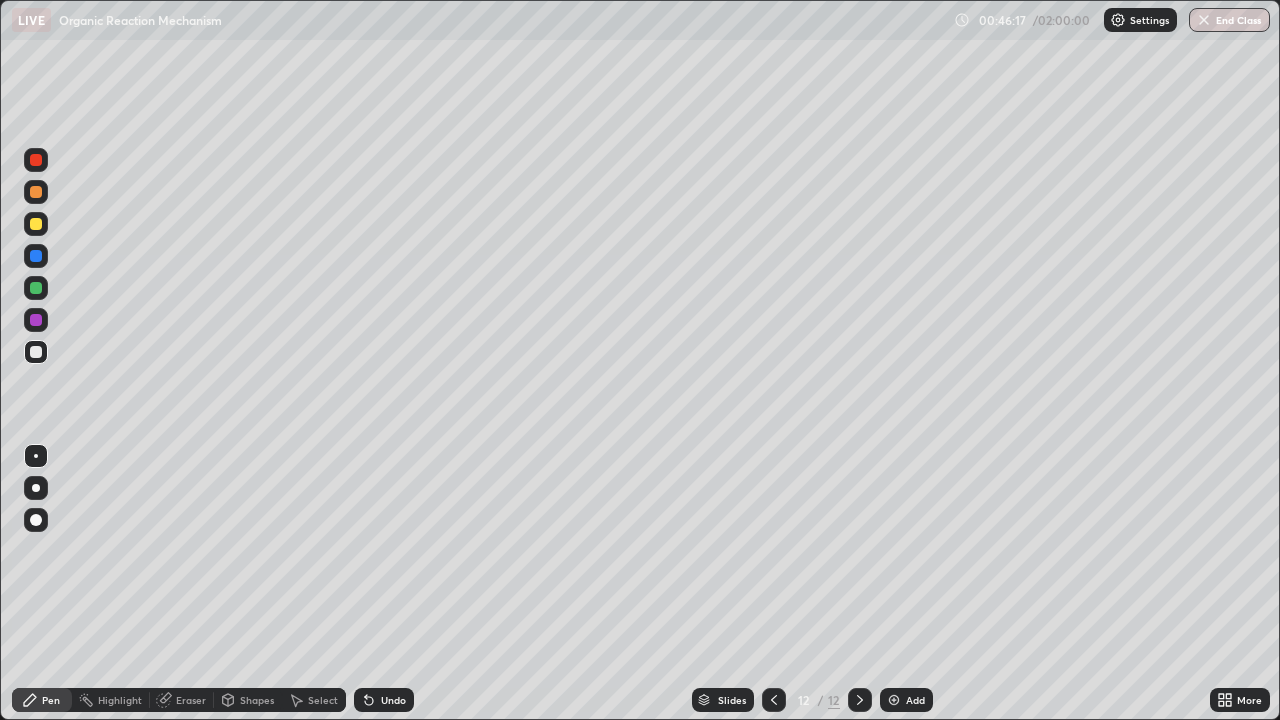click at bounding box center (894, 700) 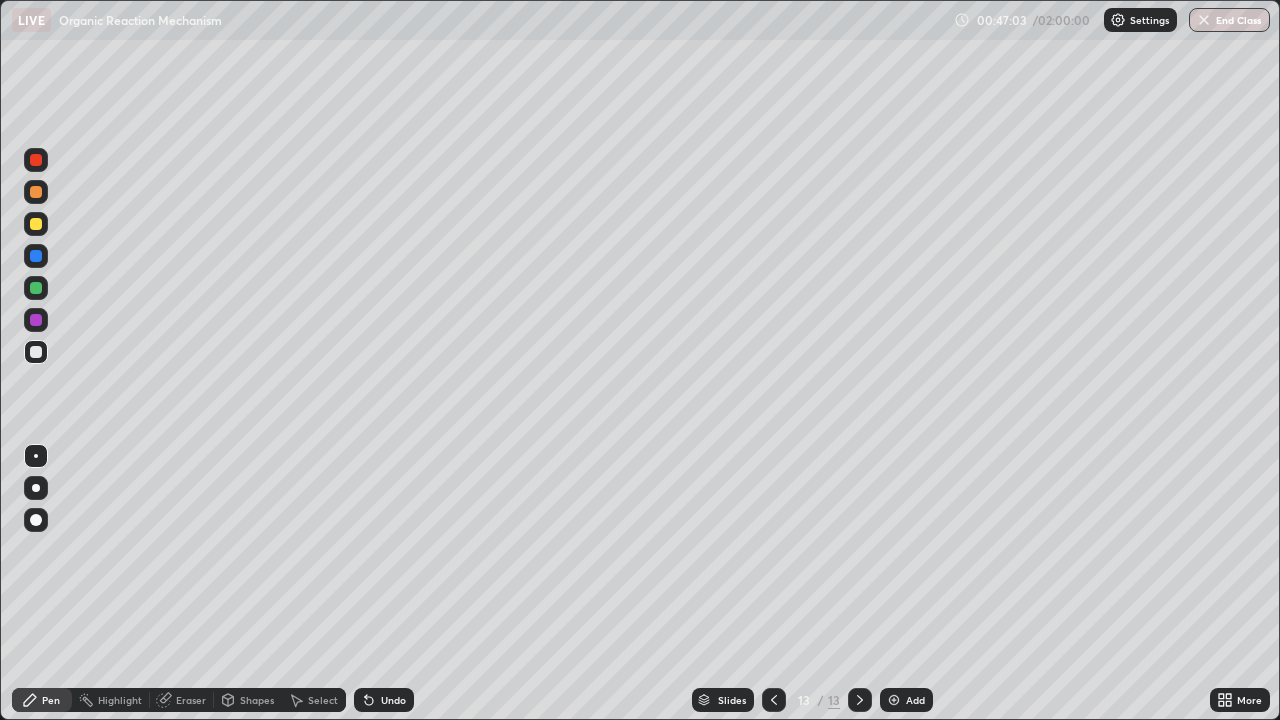 click 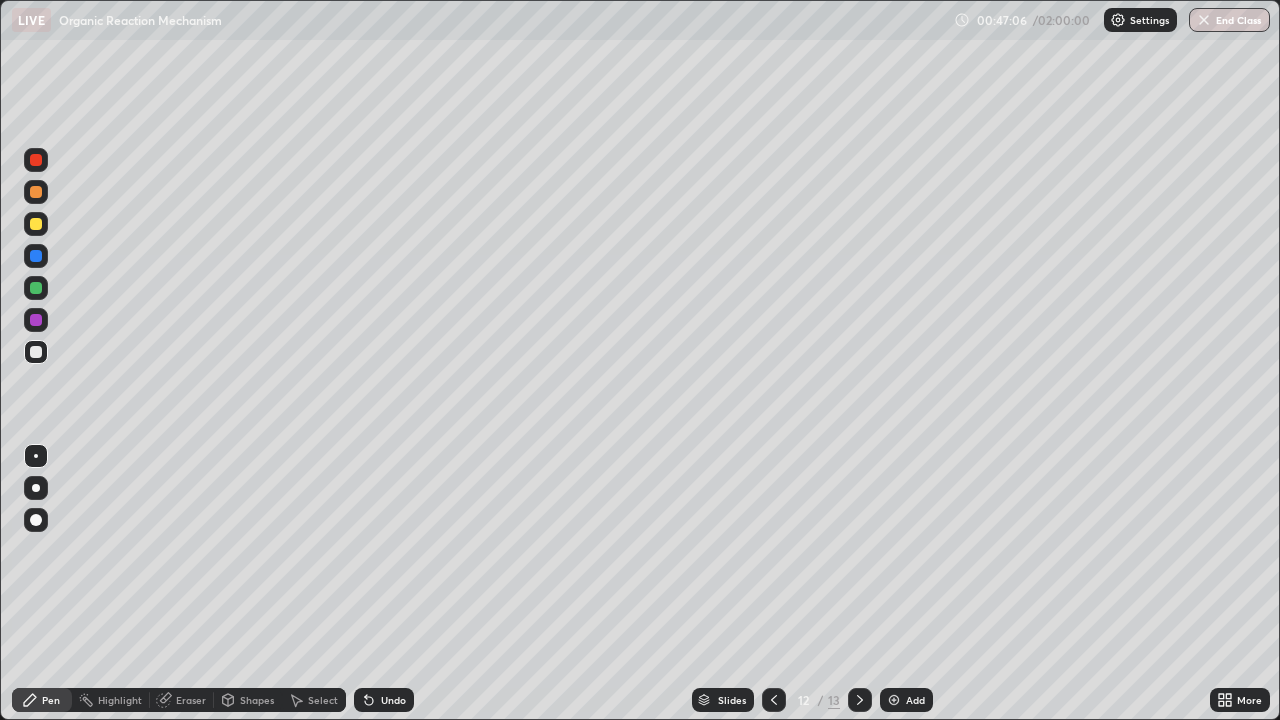 click at bounding box center [860, 700] 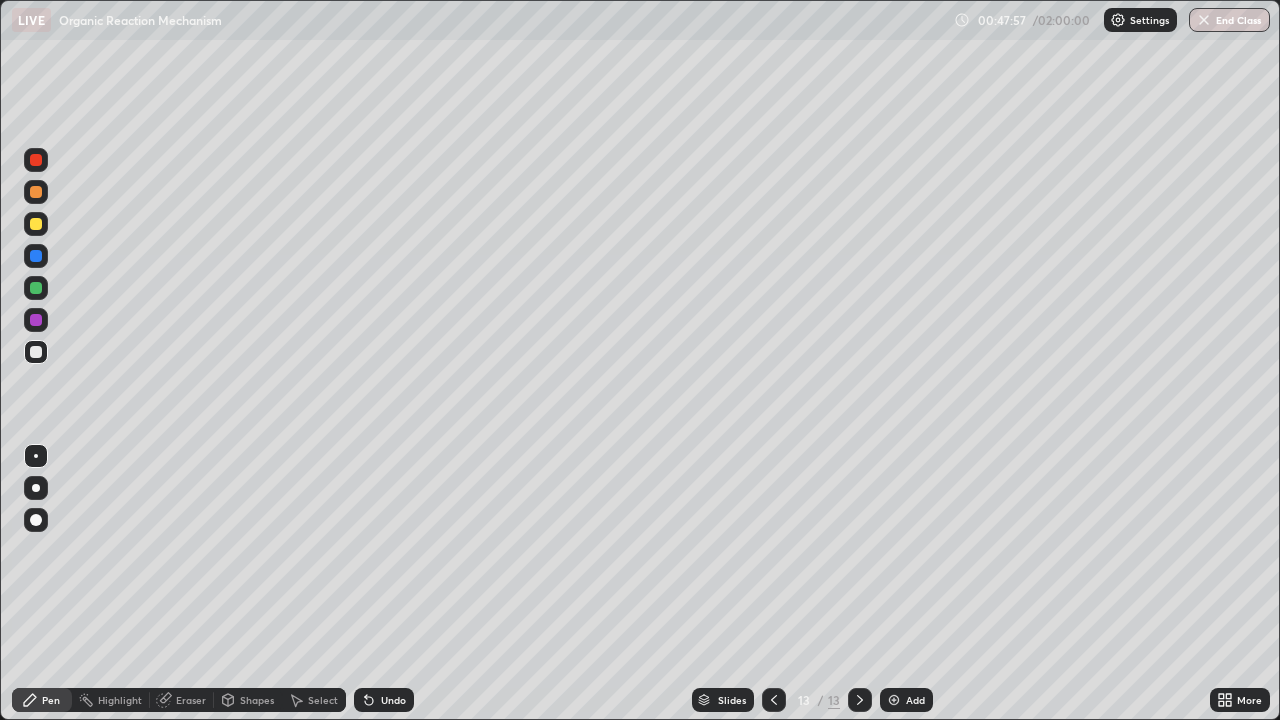click at bounding box center [774, 700] 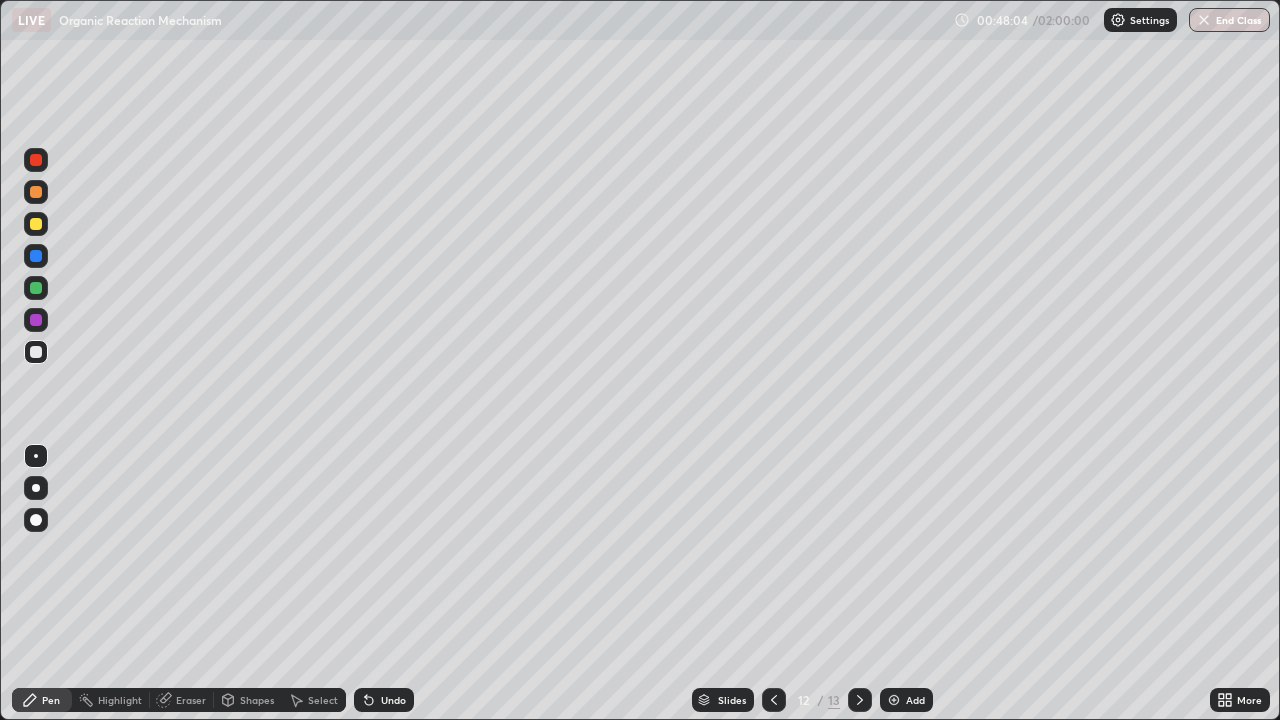 click 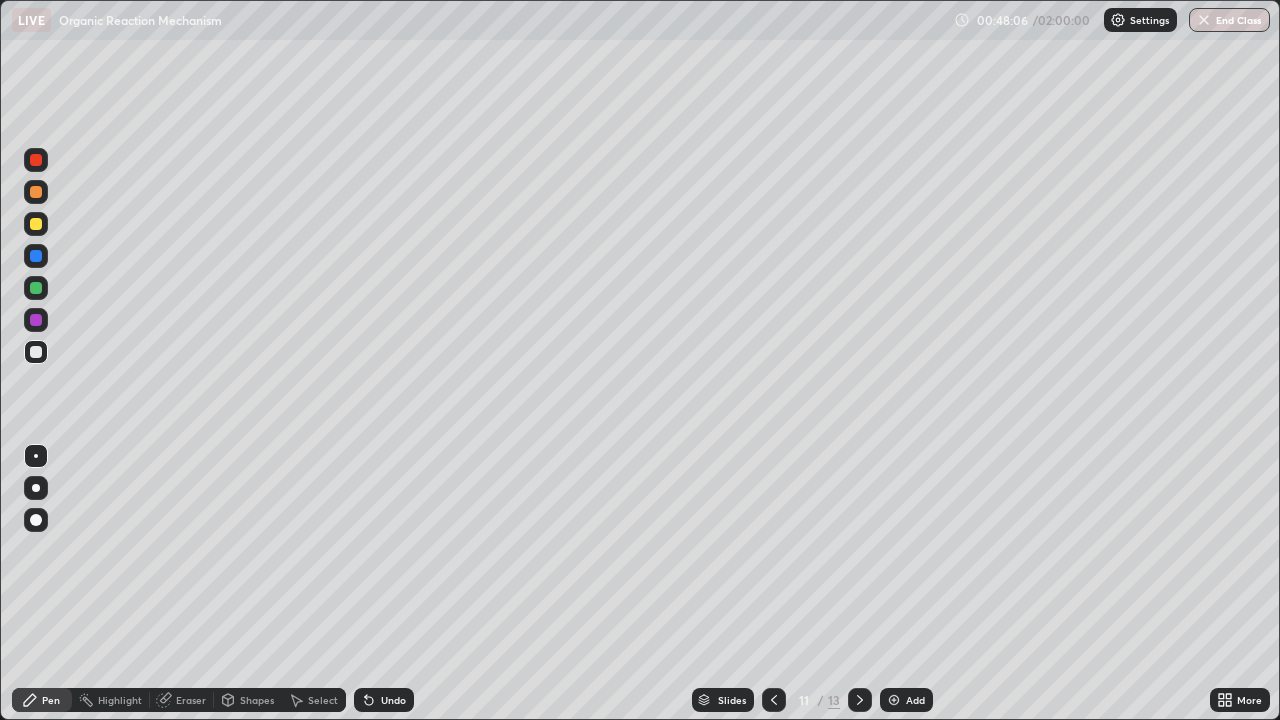click 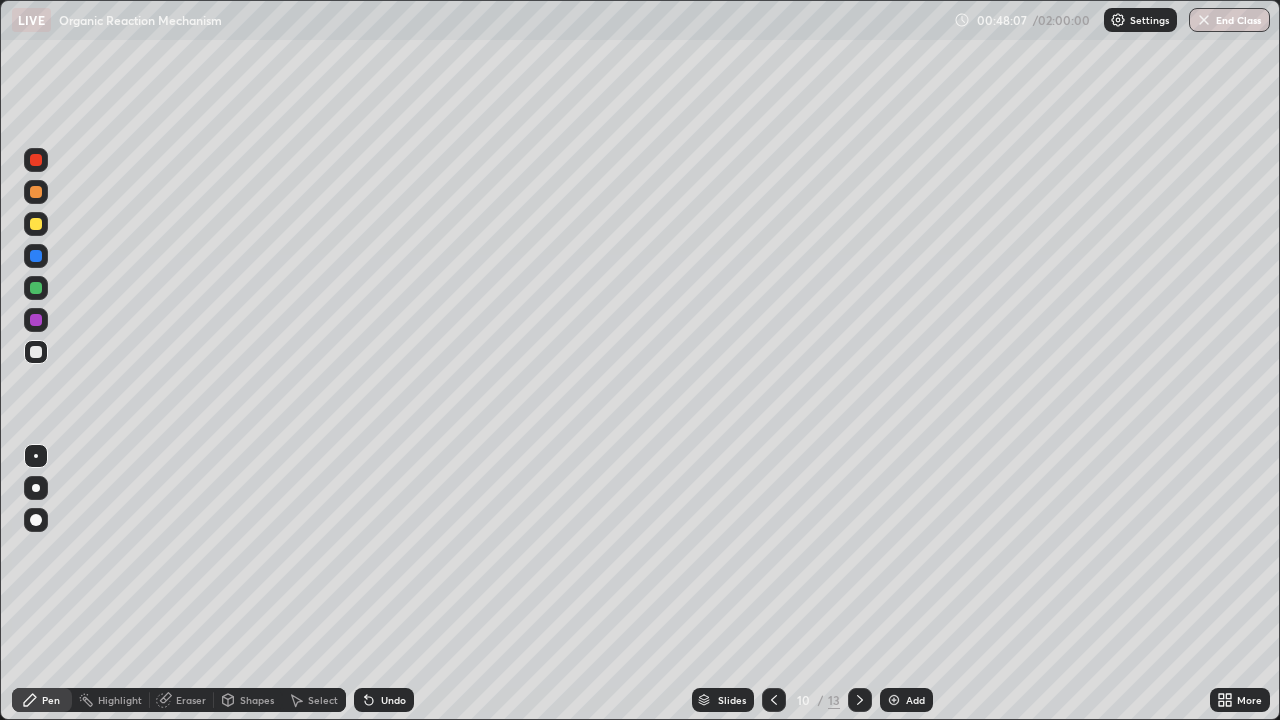 click 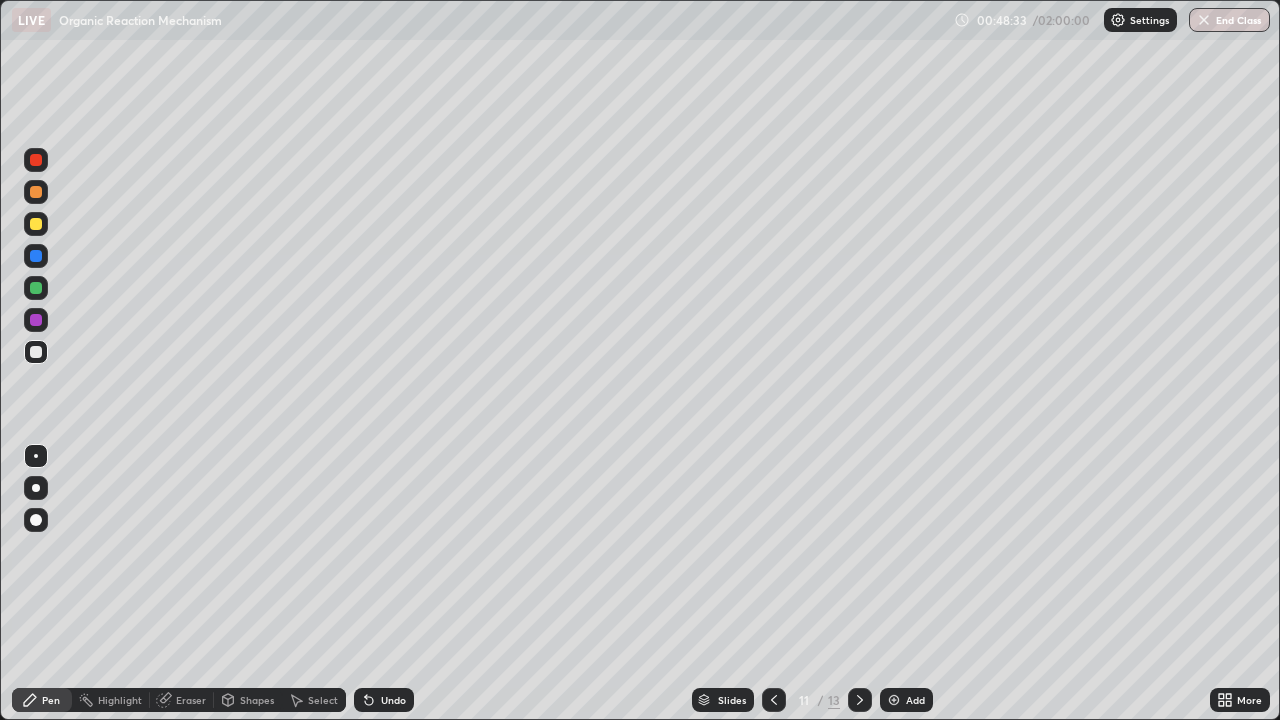 click 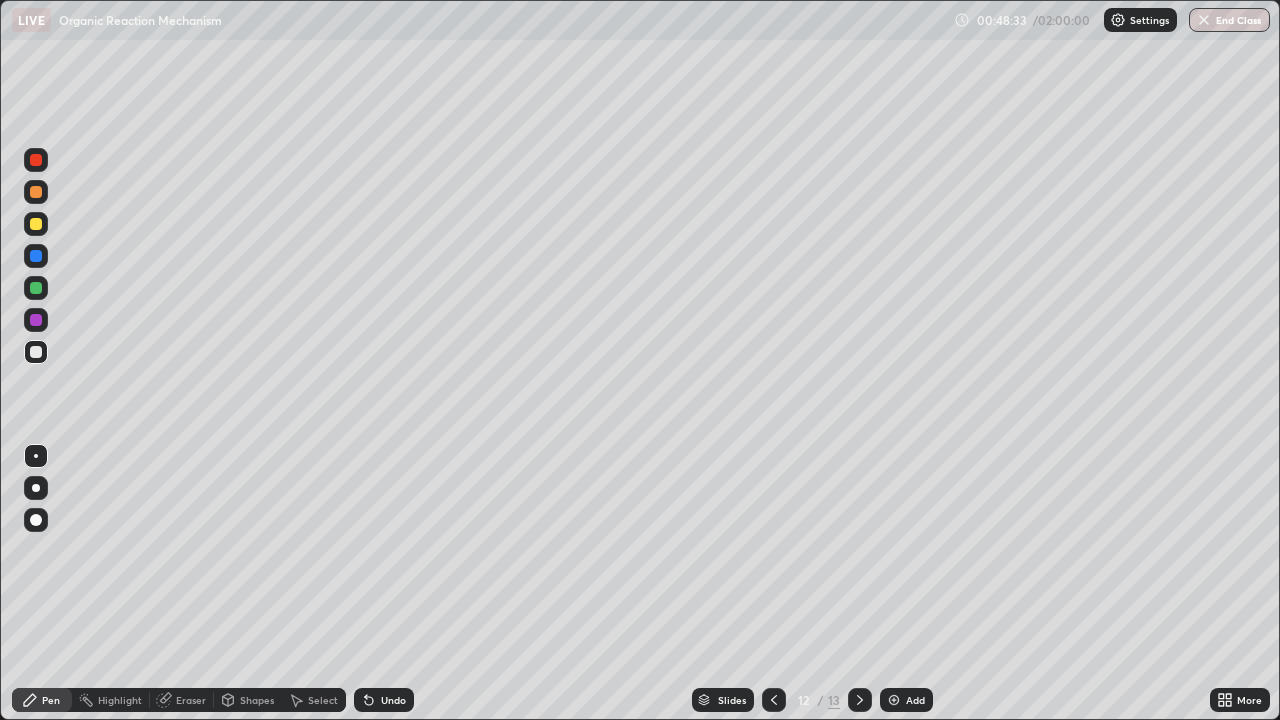 click 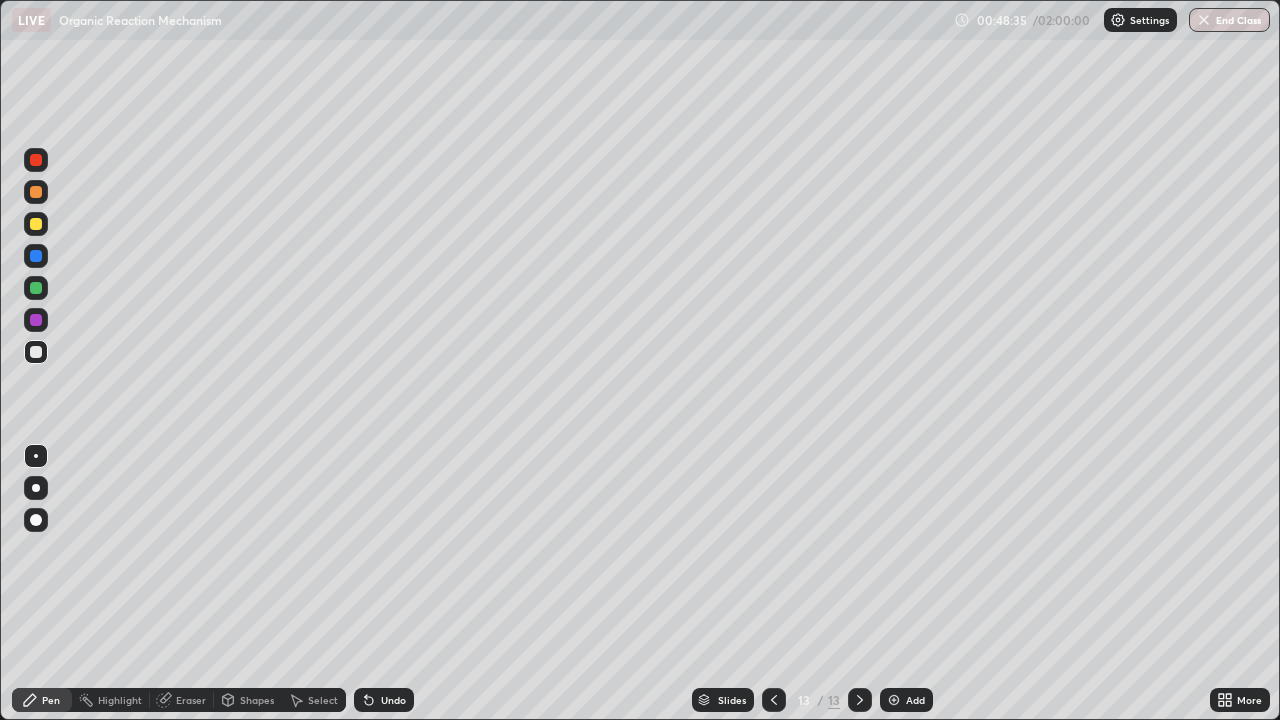 click at bounding box center (894, 700) 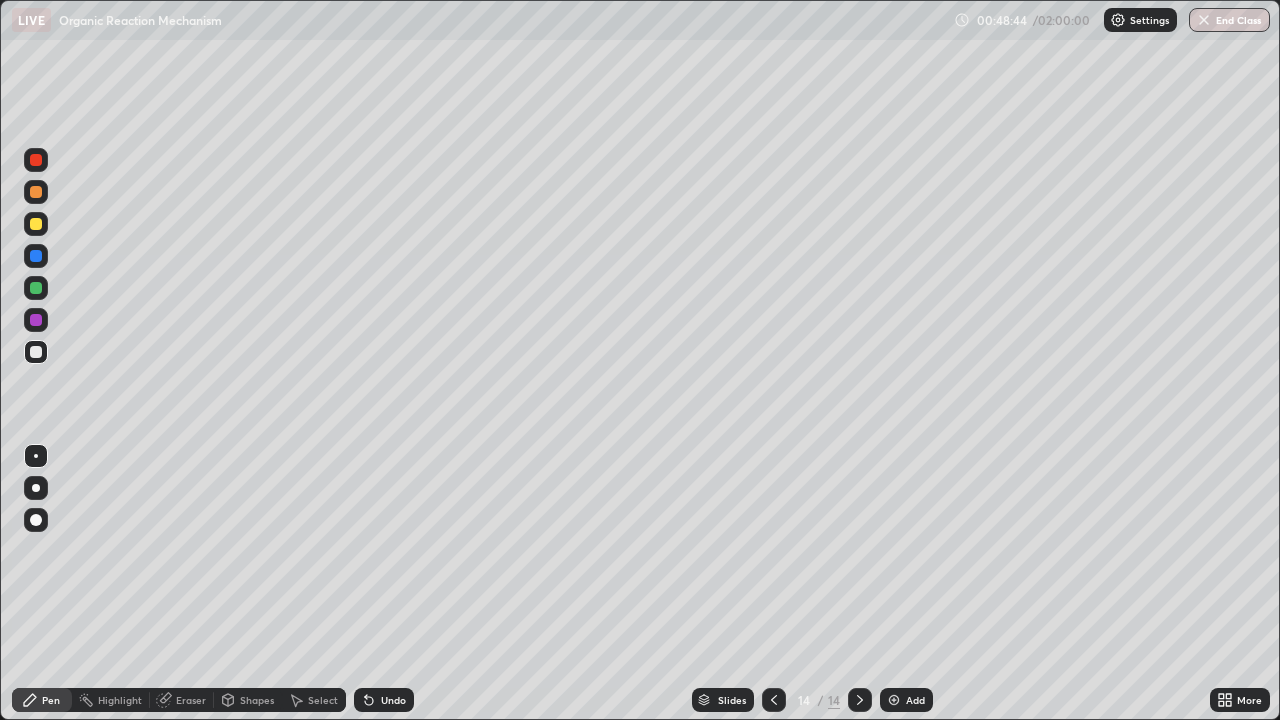 click 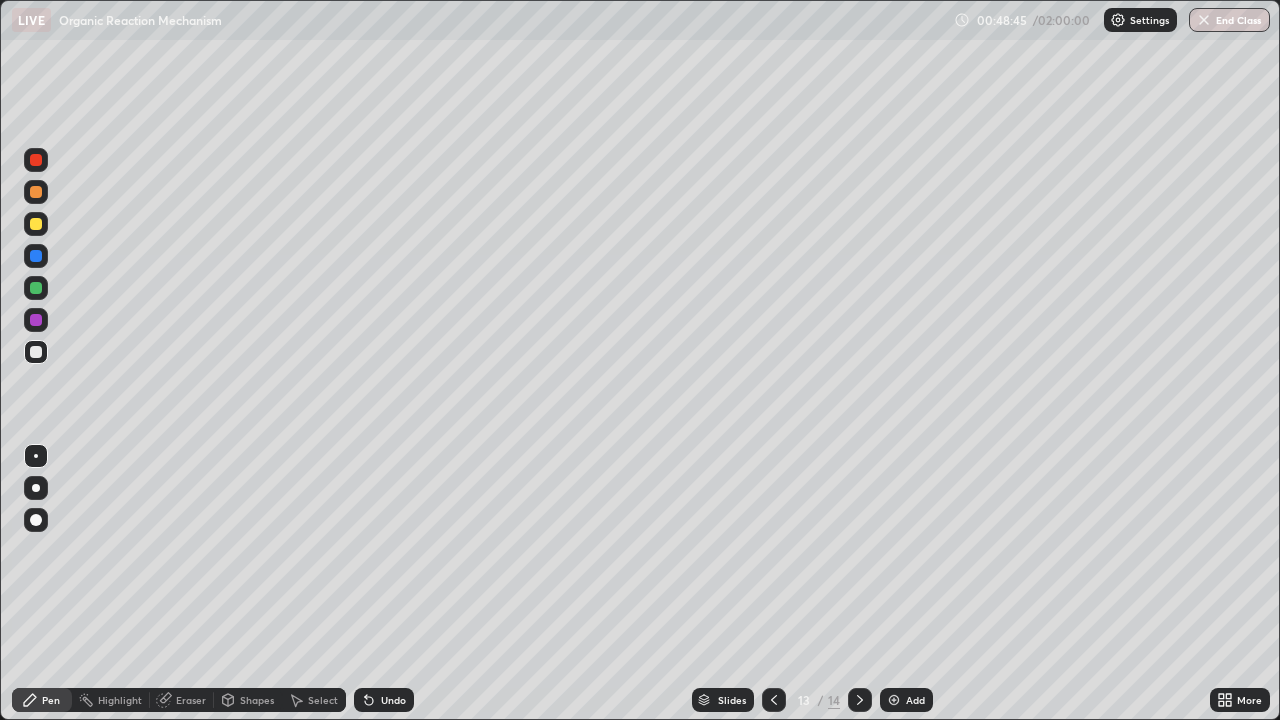 click 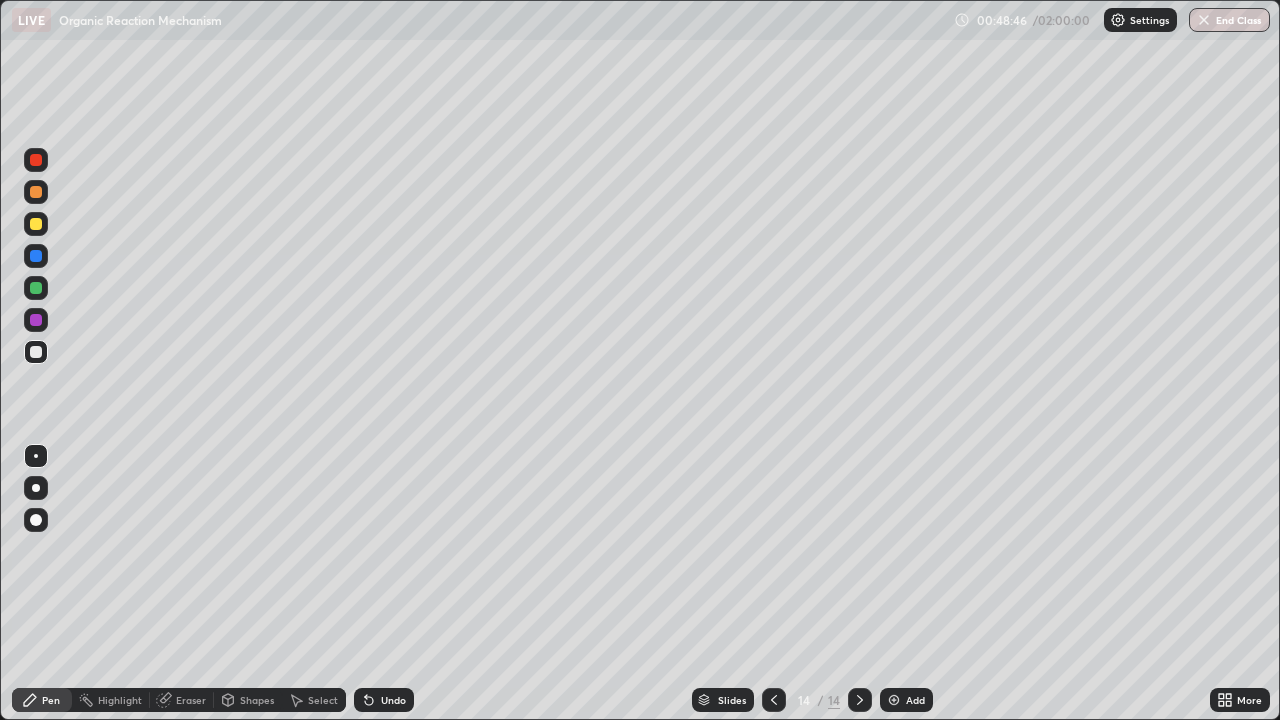 click at bounding box center (36, 192) 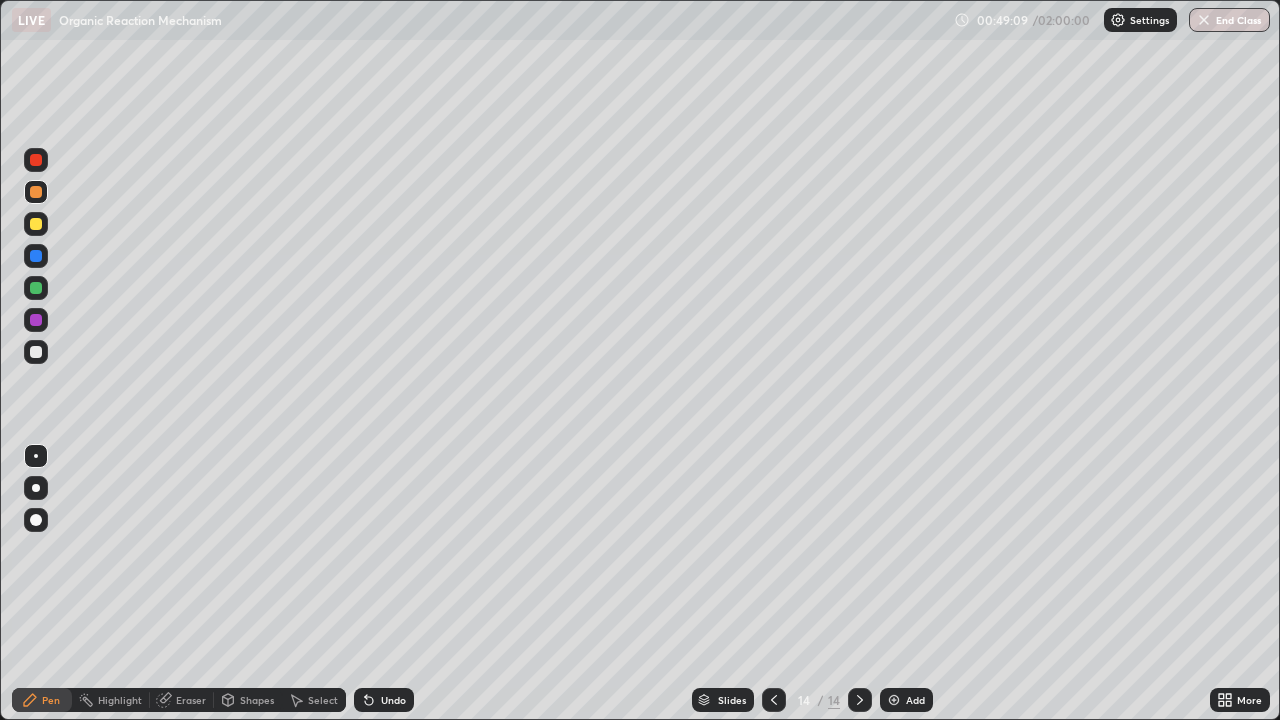 click 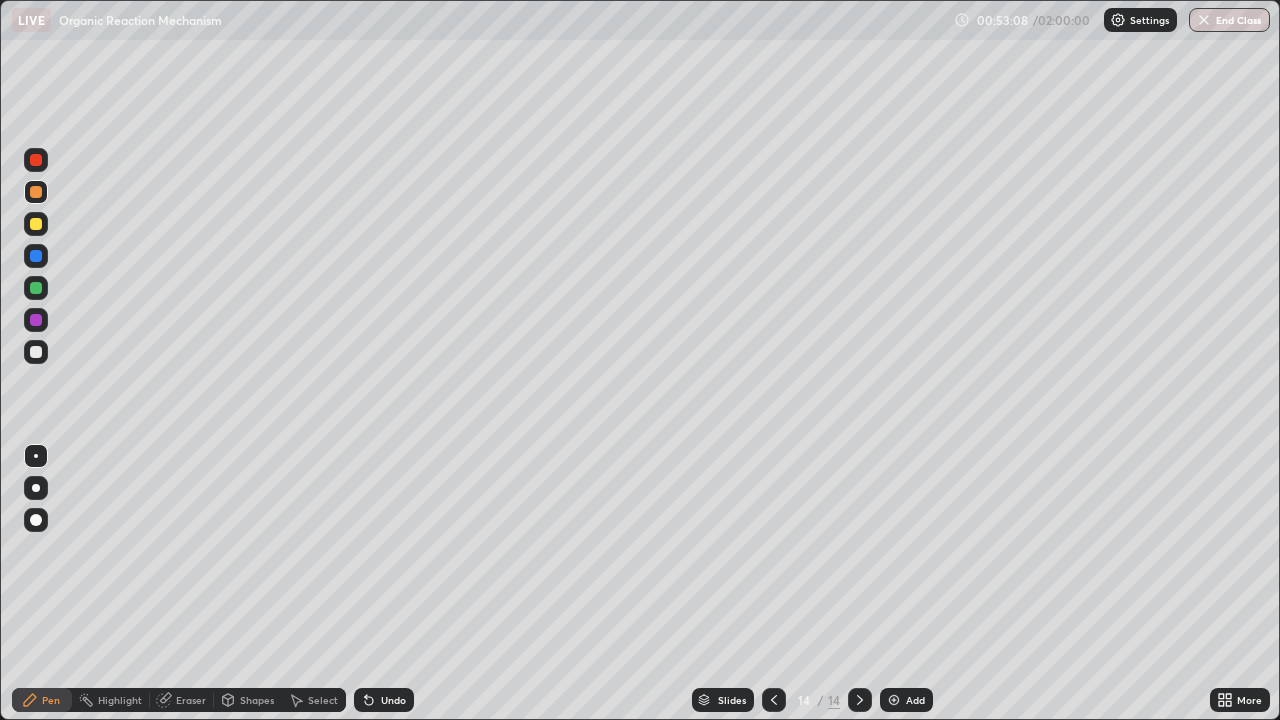 click 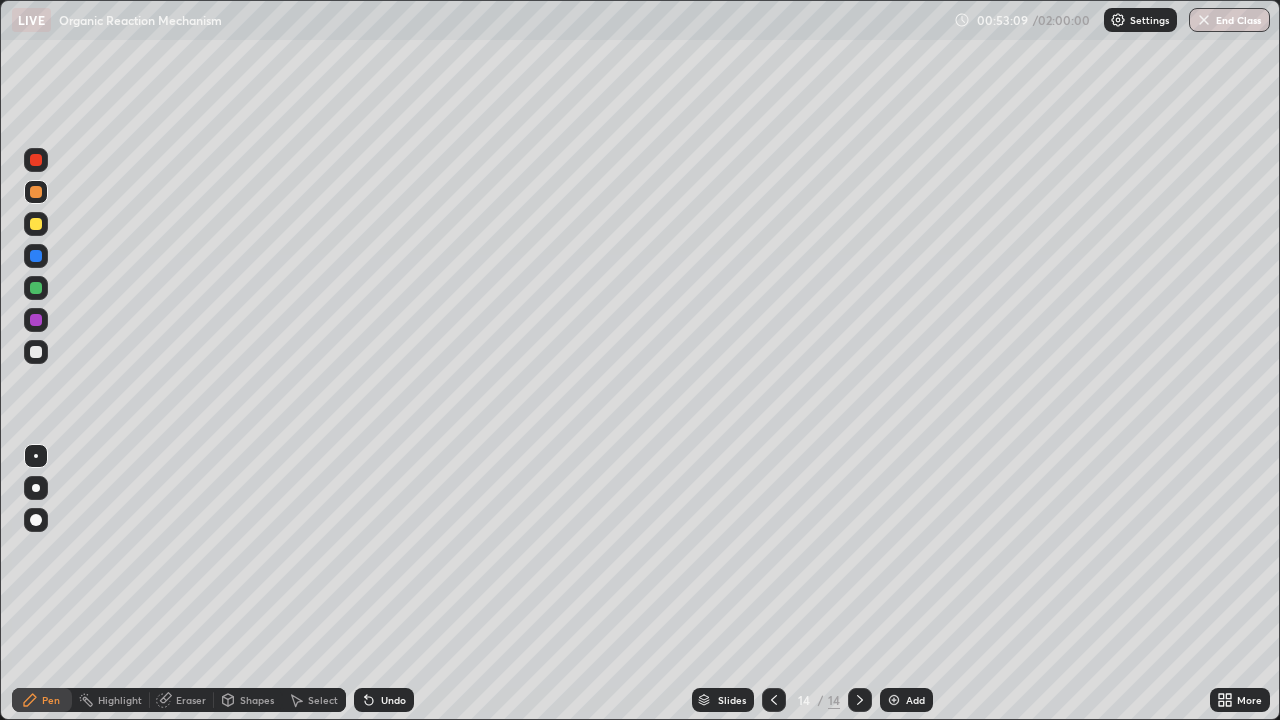 click 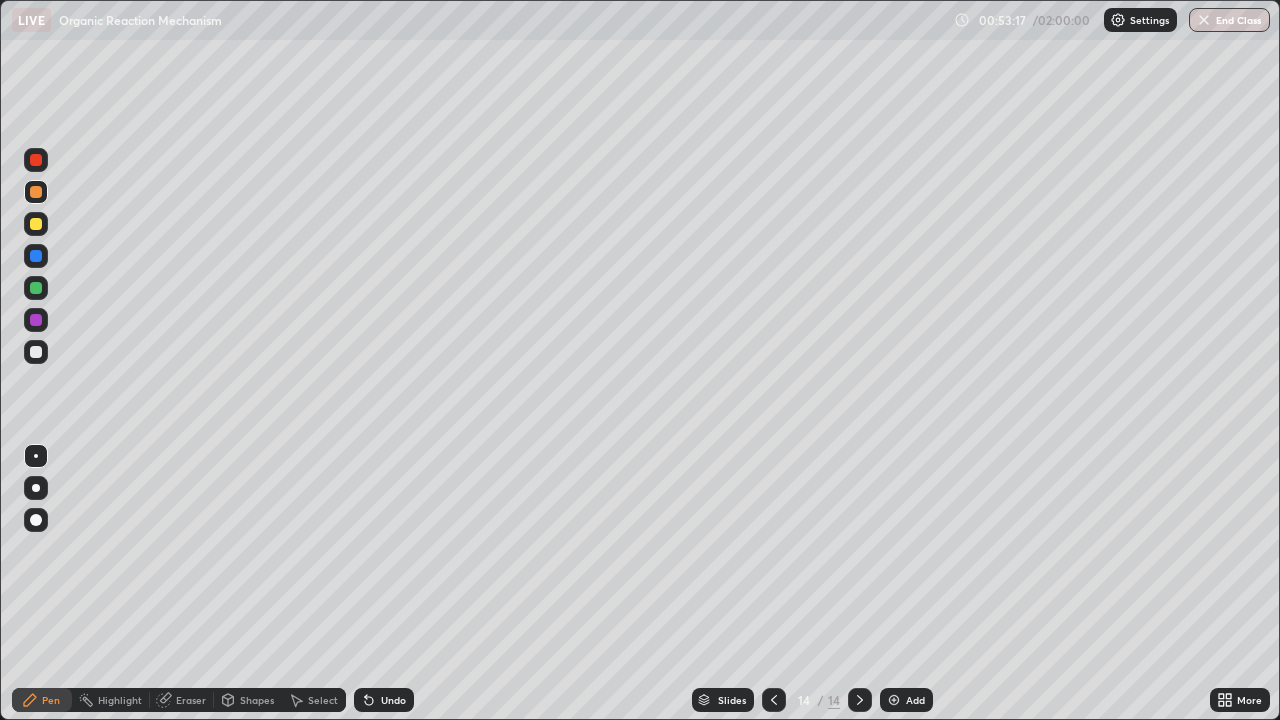 click at bounding box center (36, 320) 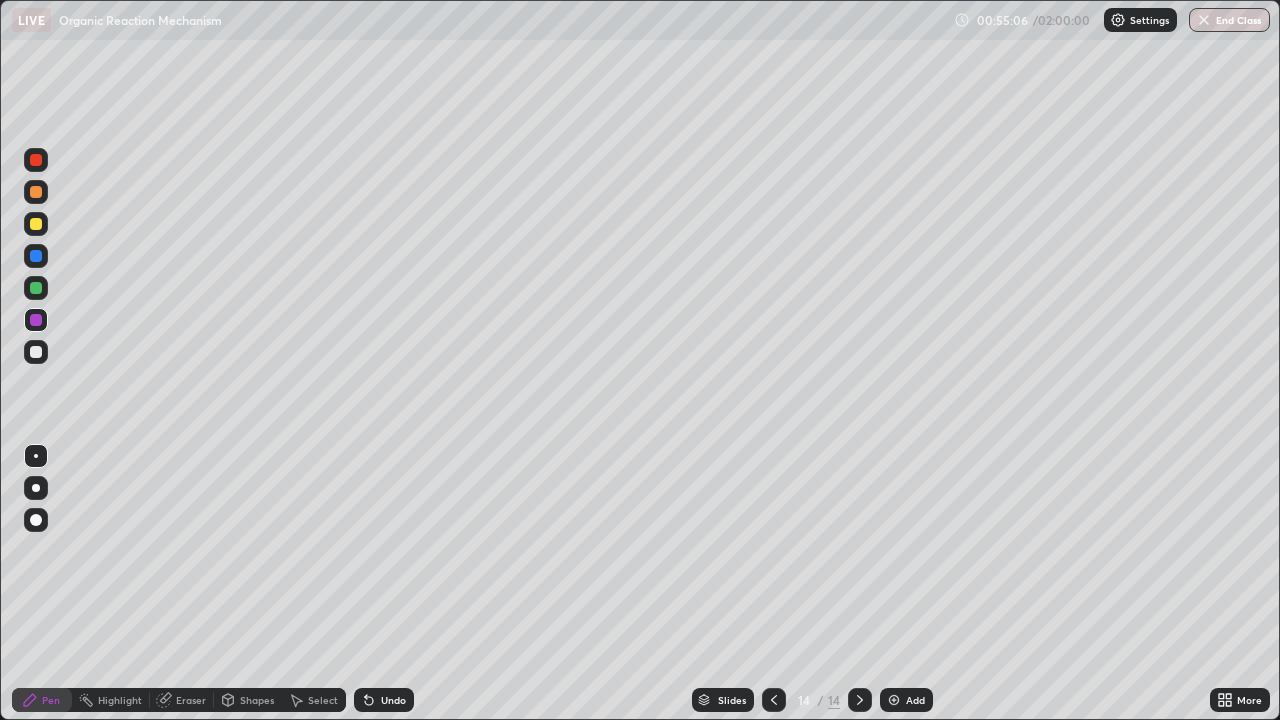 click at bounding box center [36, 352] 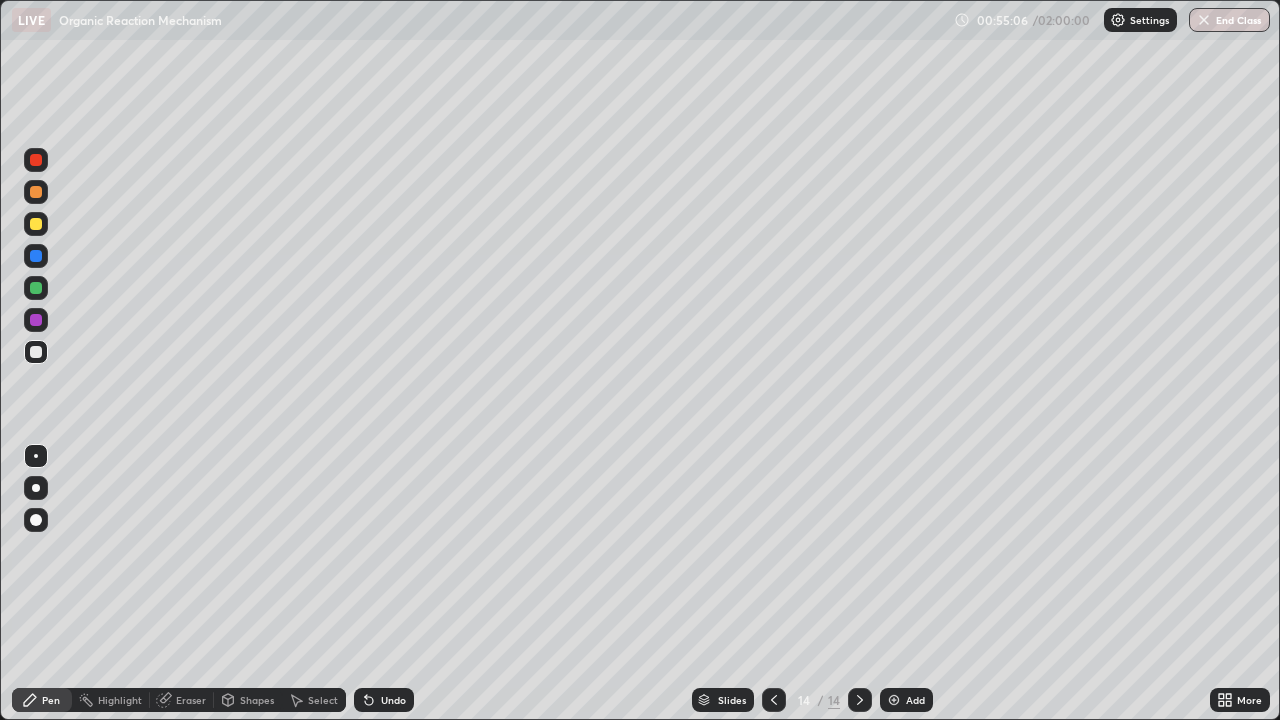 click at bounding box center [36, 352] 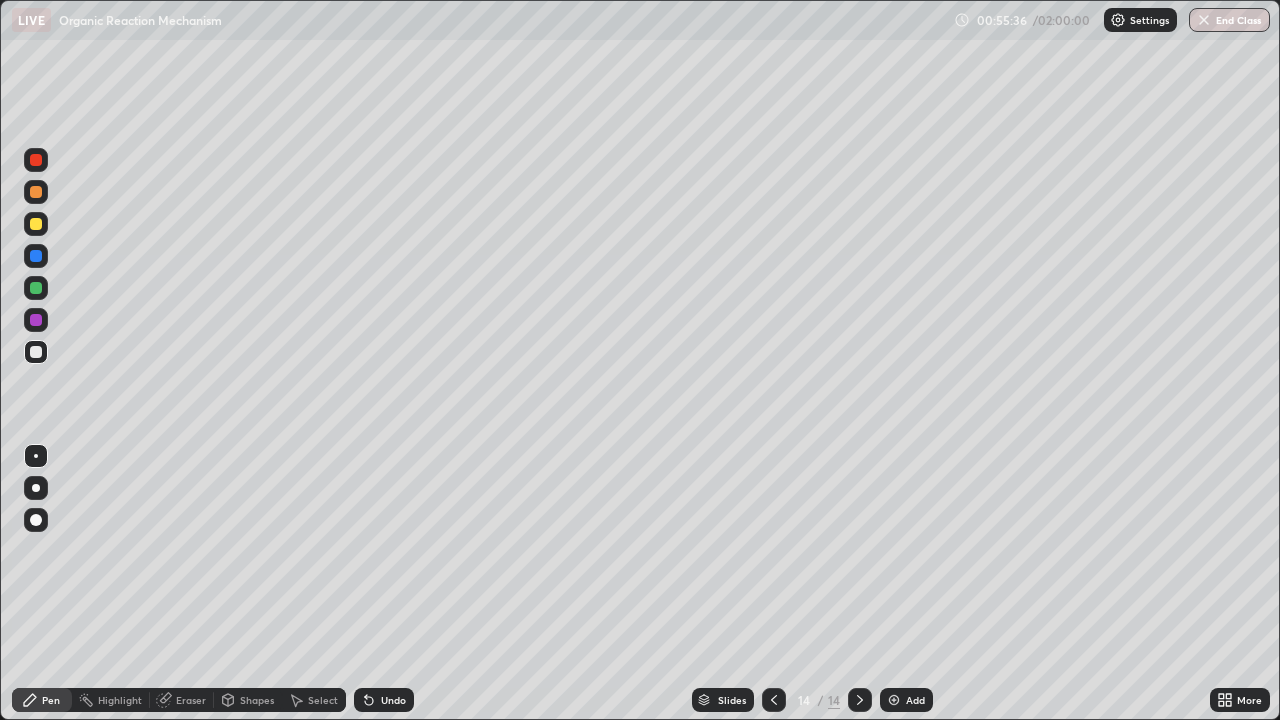click at bounding box center (36, 288) 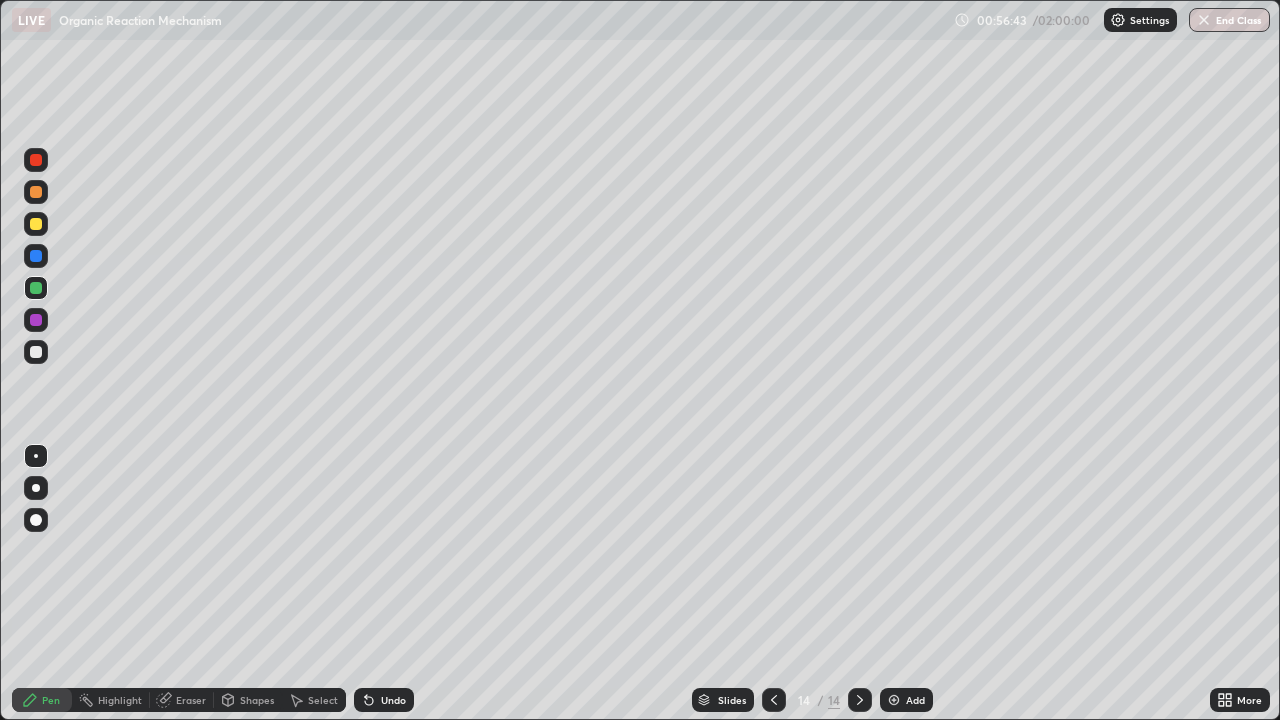 click 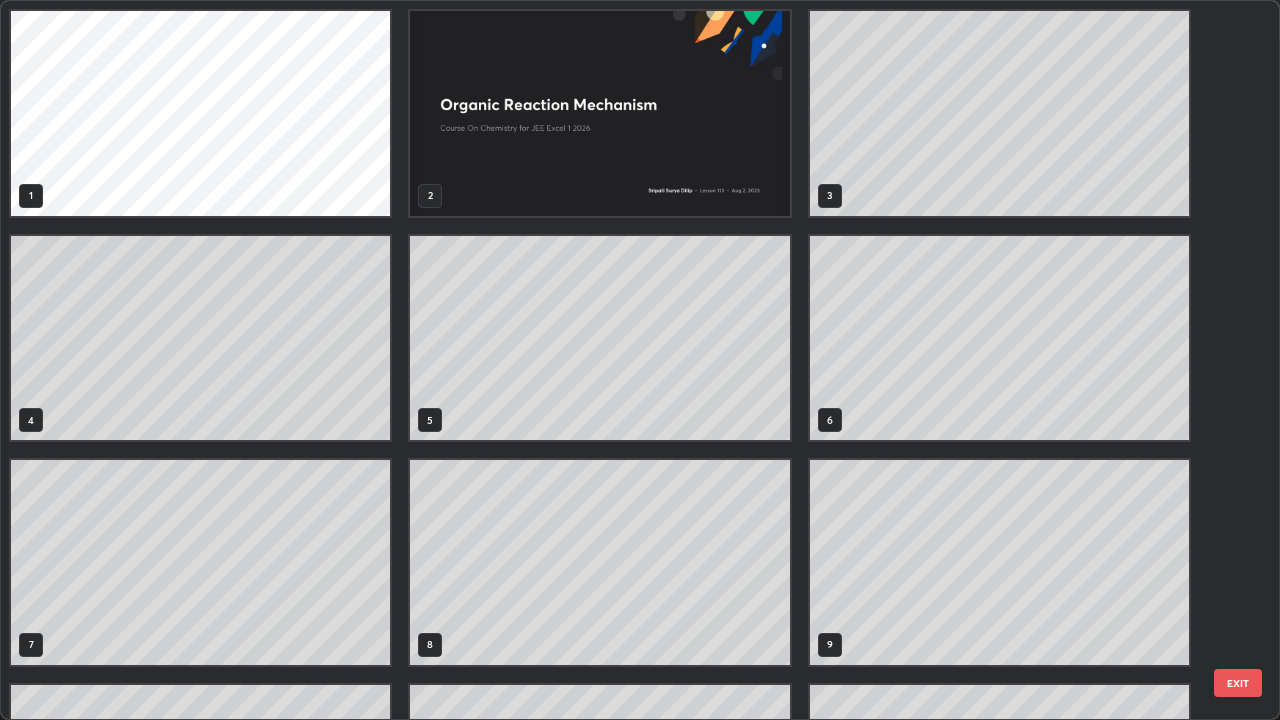 scroll, scrollTop: 405, scrollLeft: 0, axis: vertical 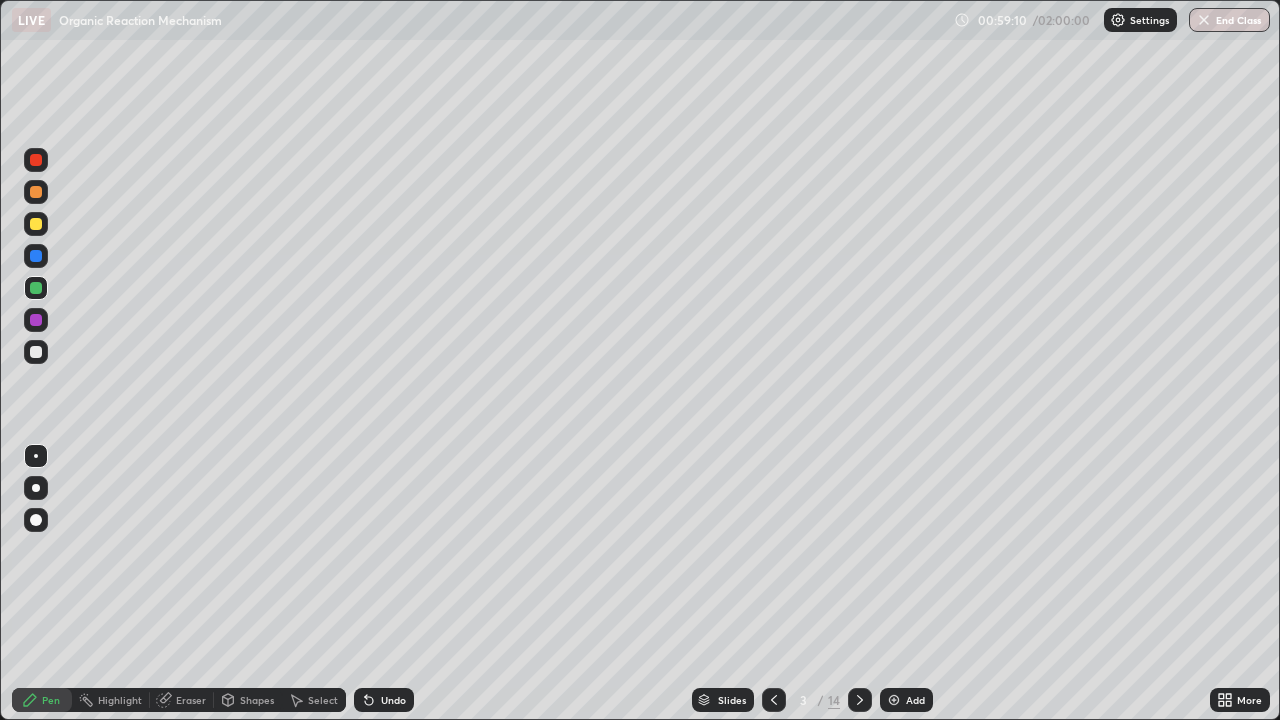 click 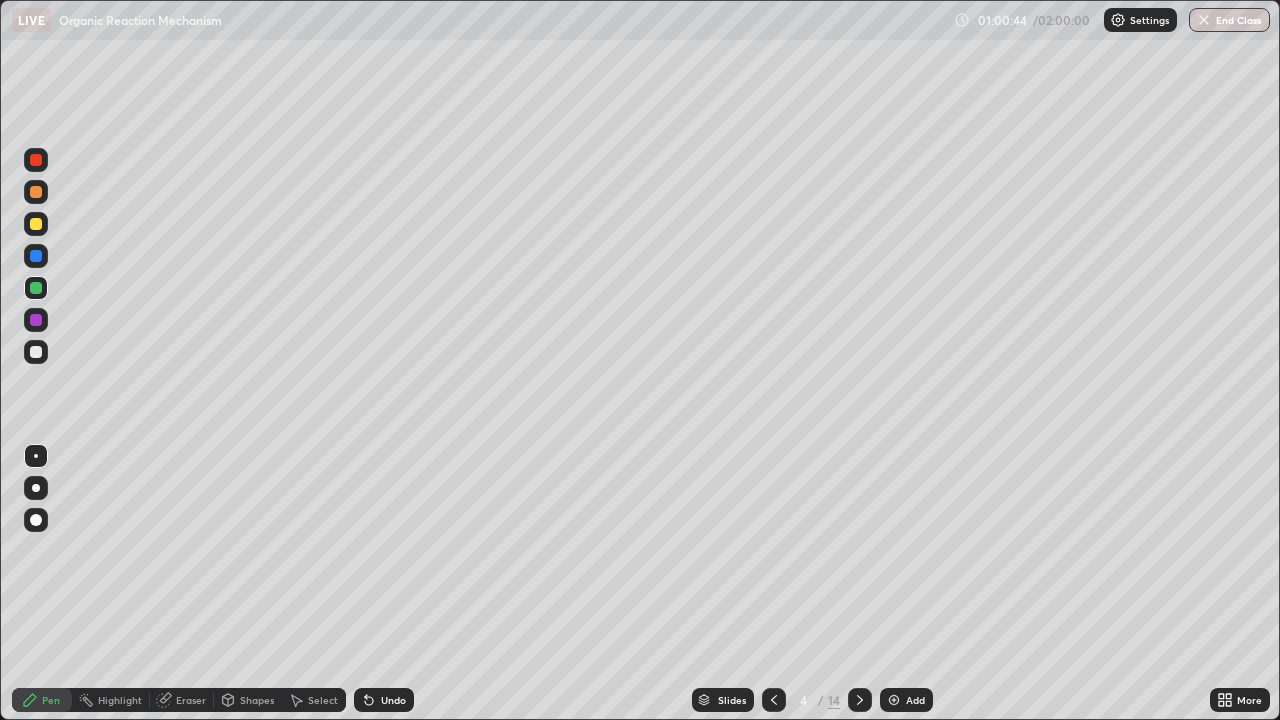 click 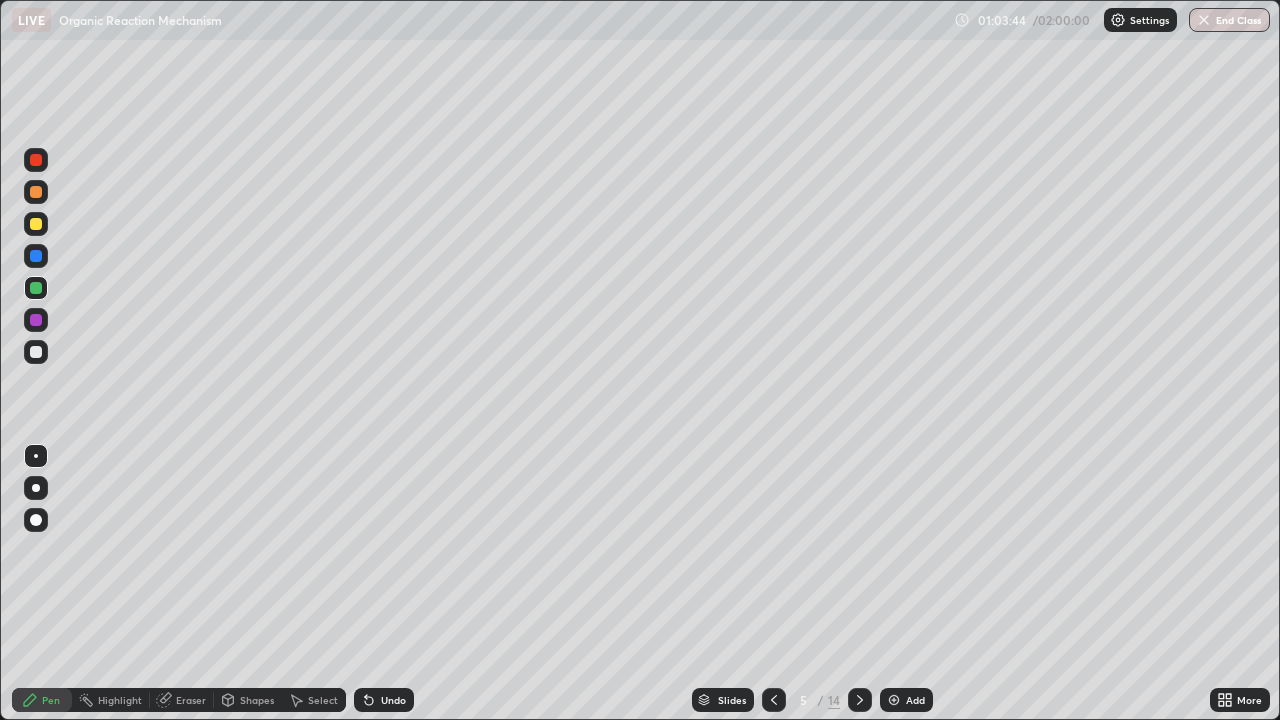 click 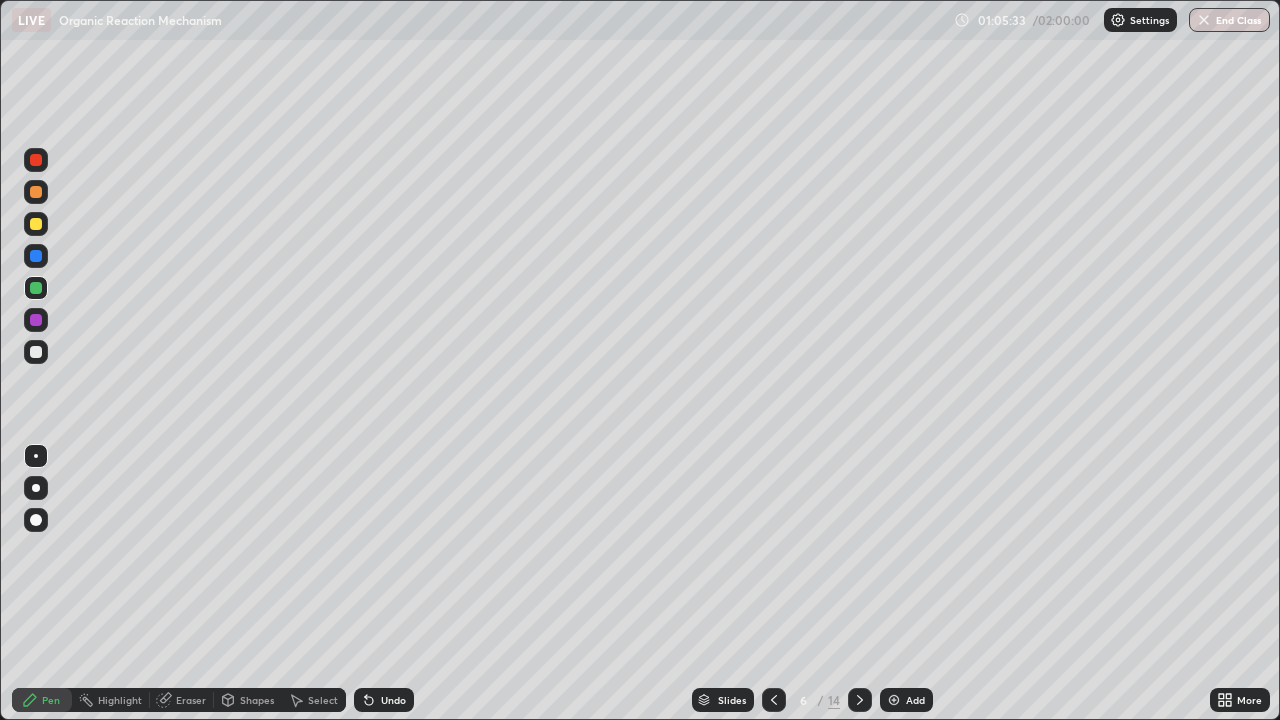 click 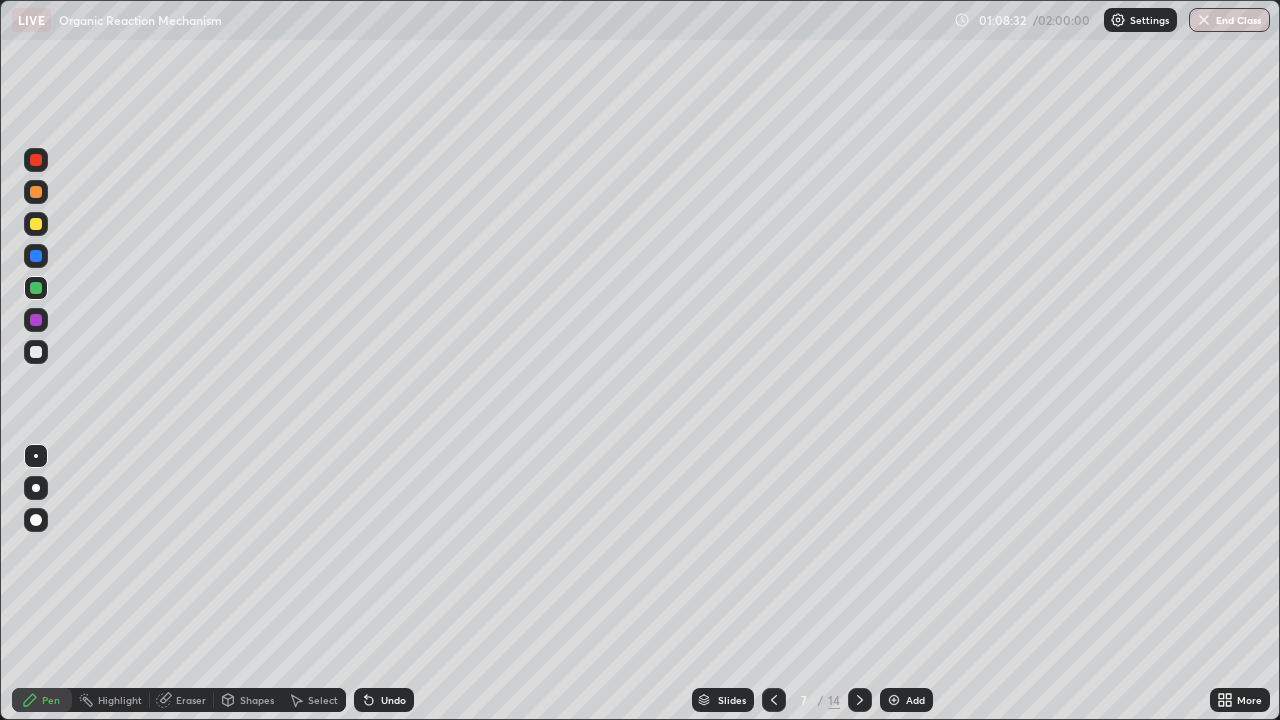 click 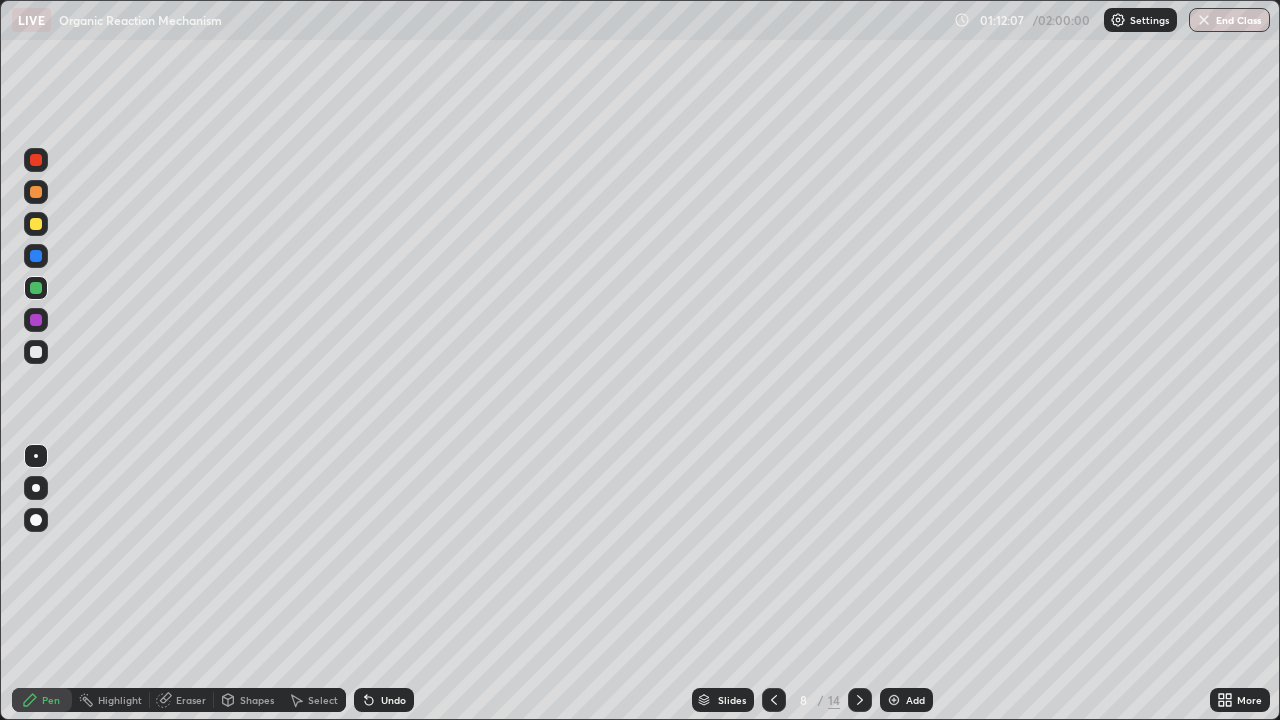 click 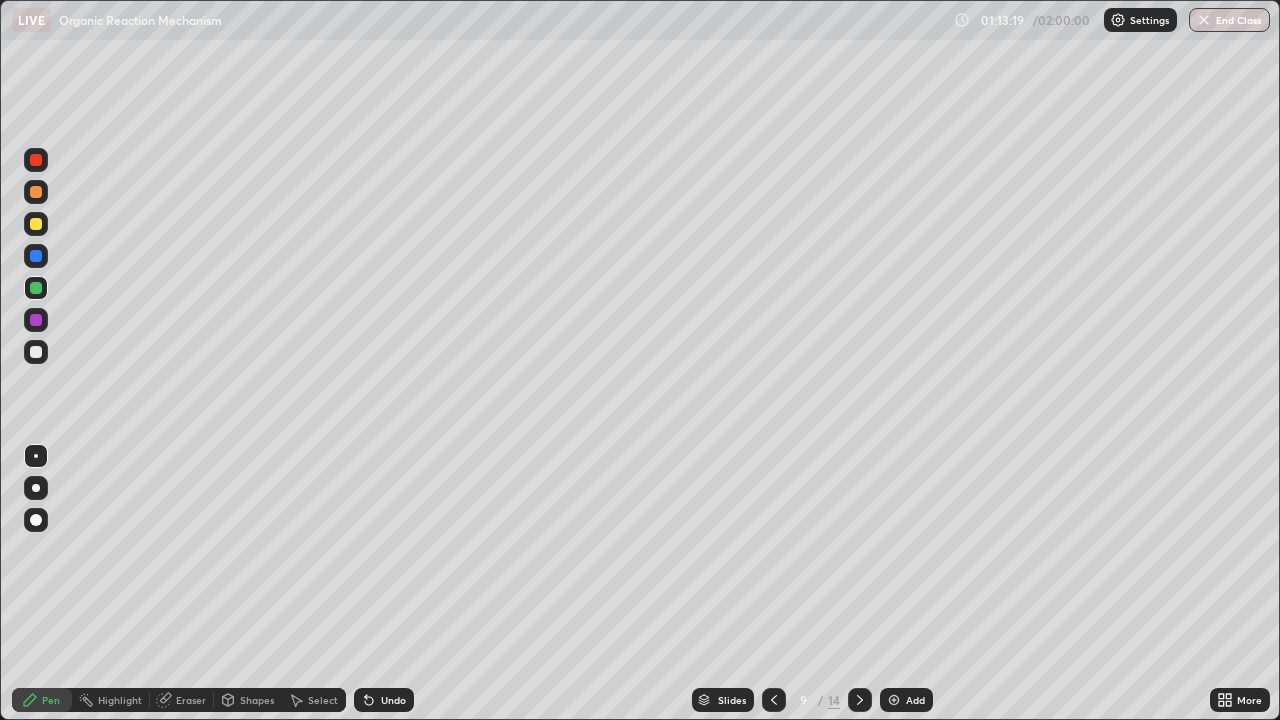 click 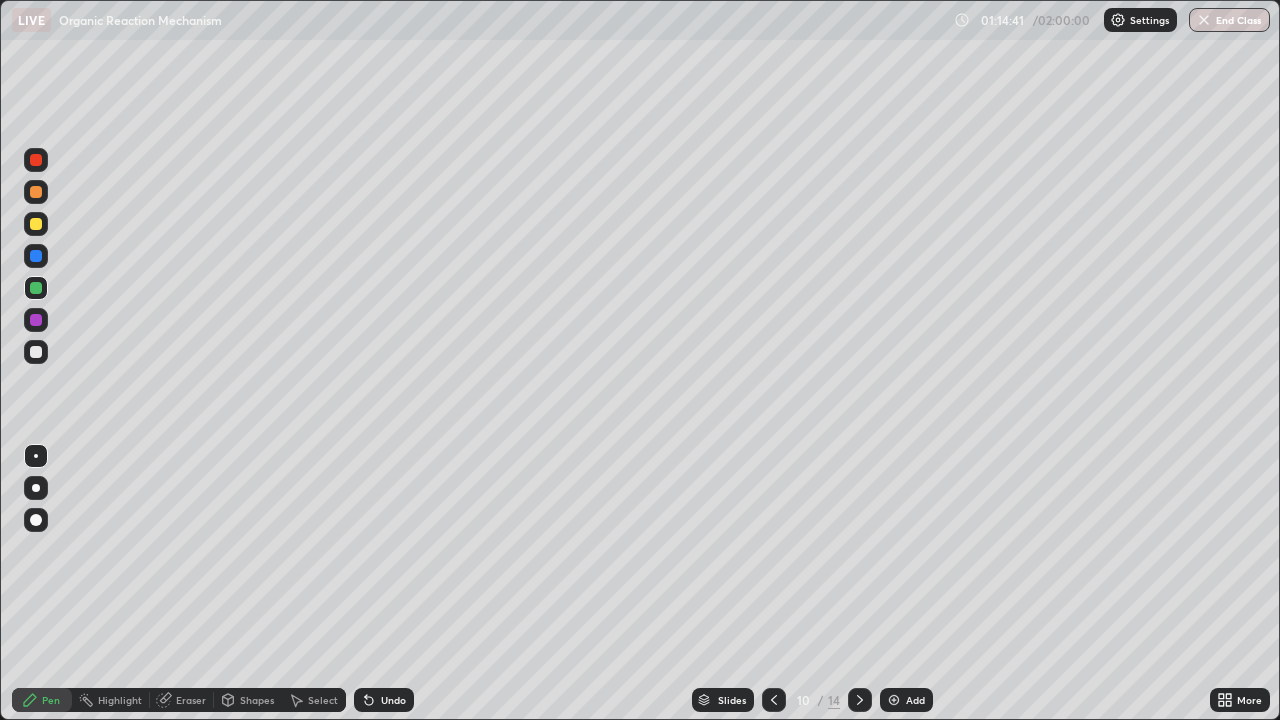 click 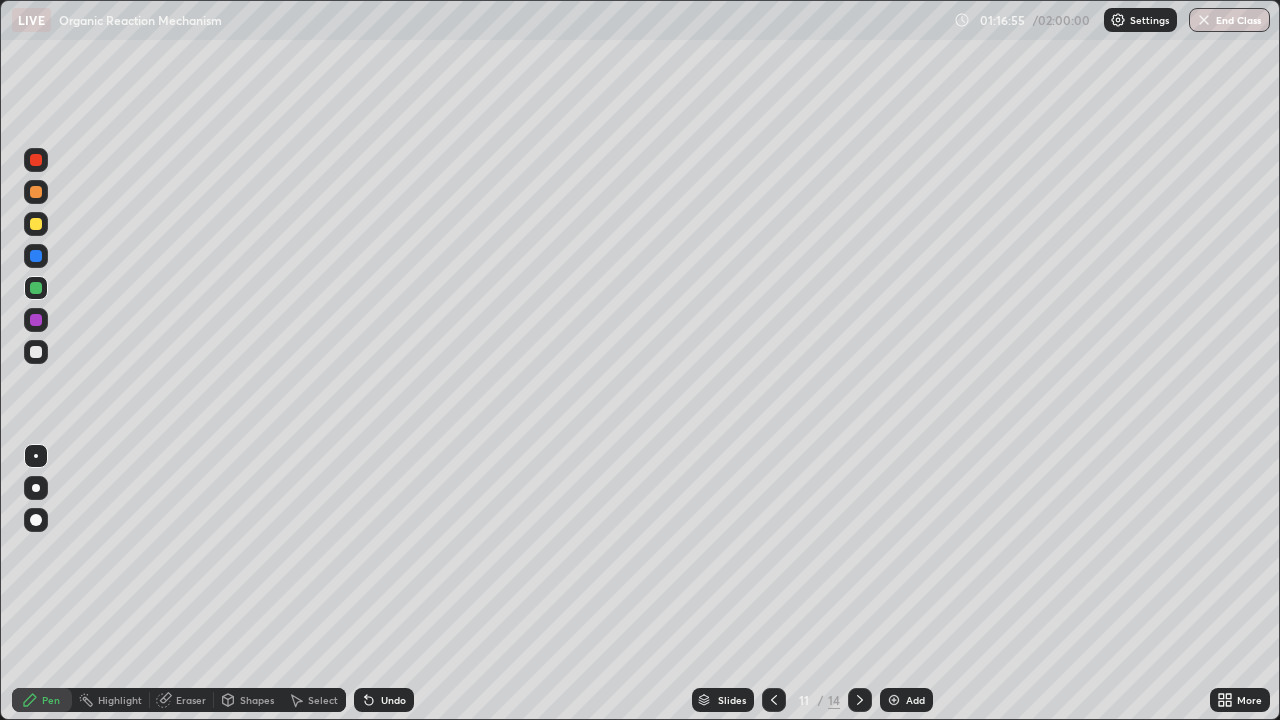 click 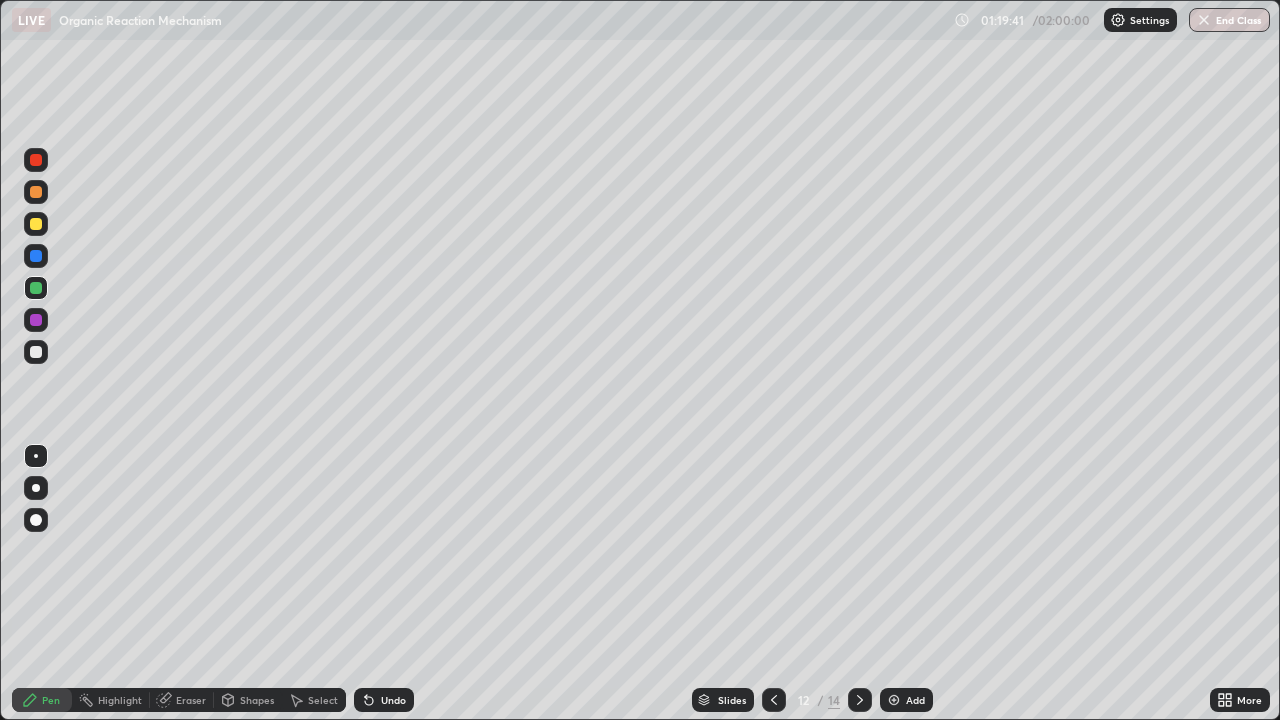 click 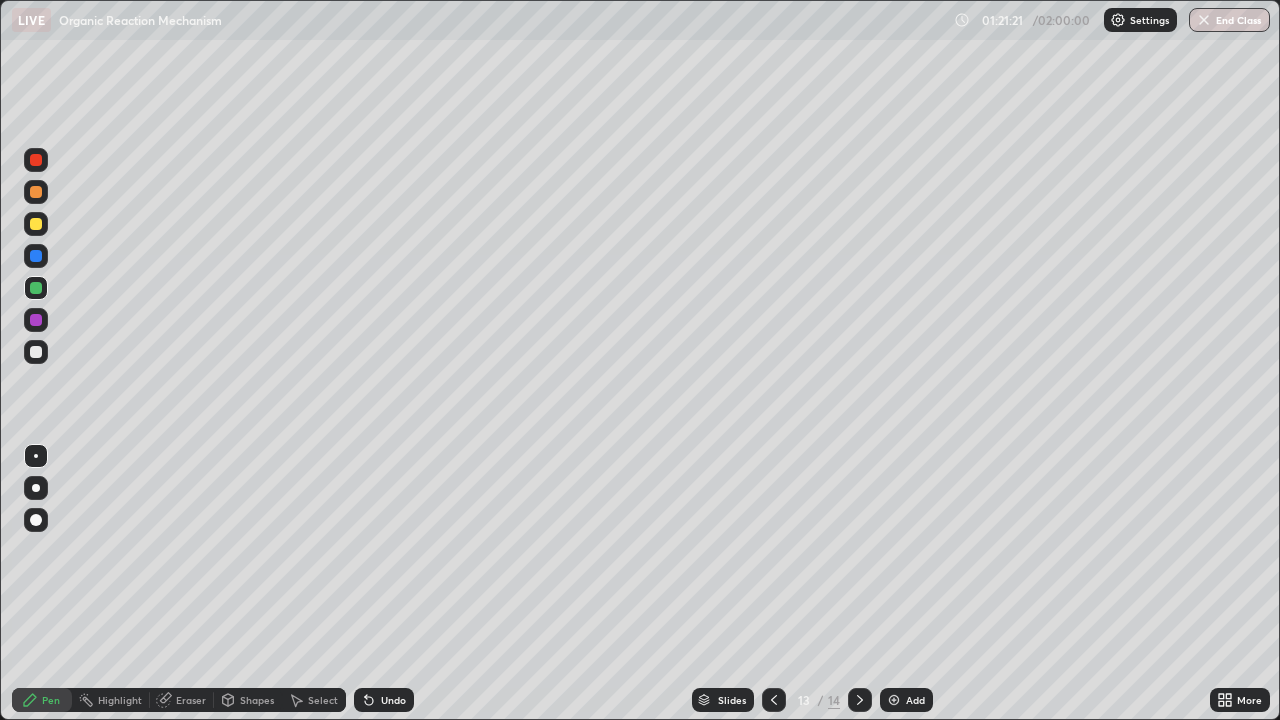 click 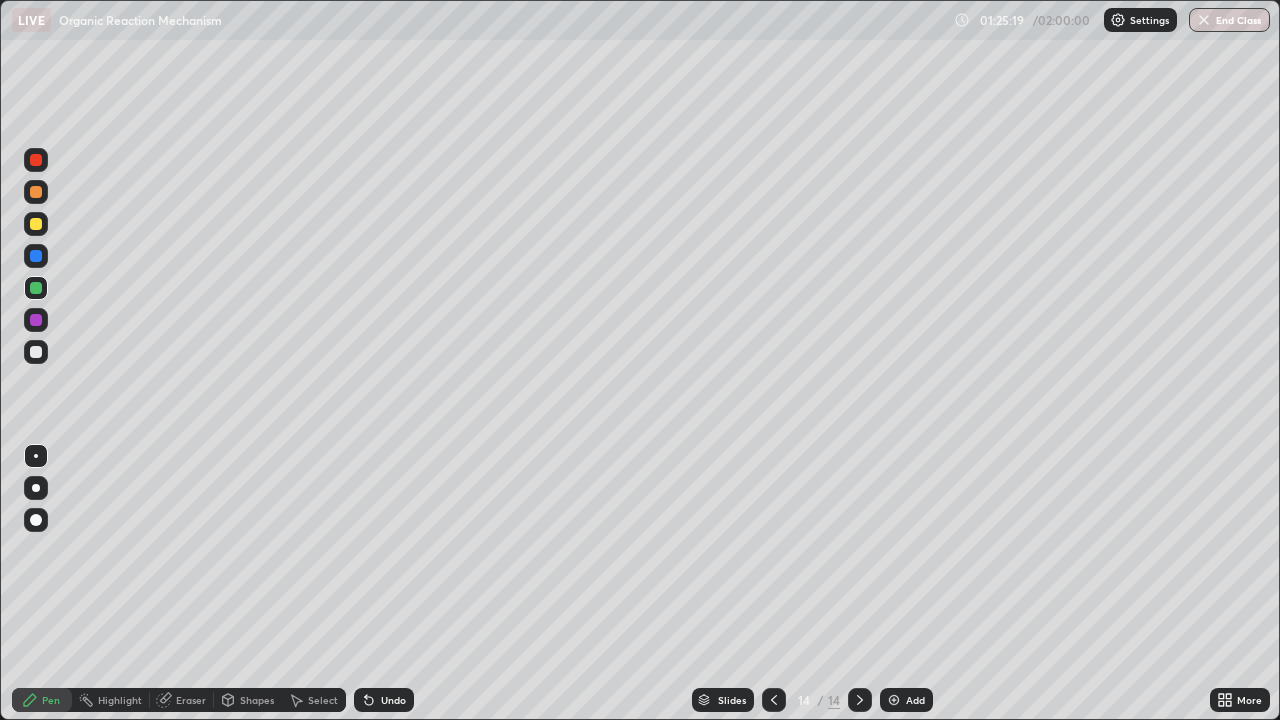 click 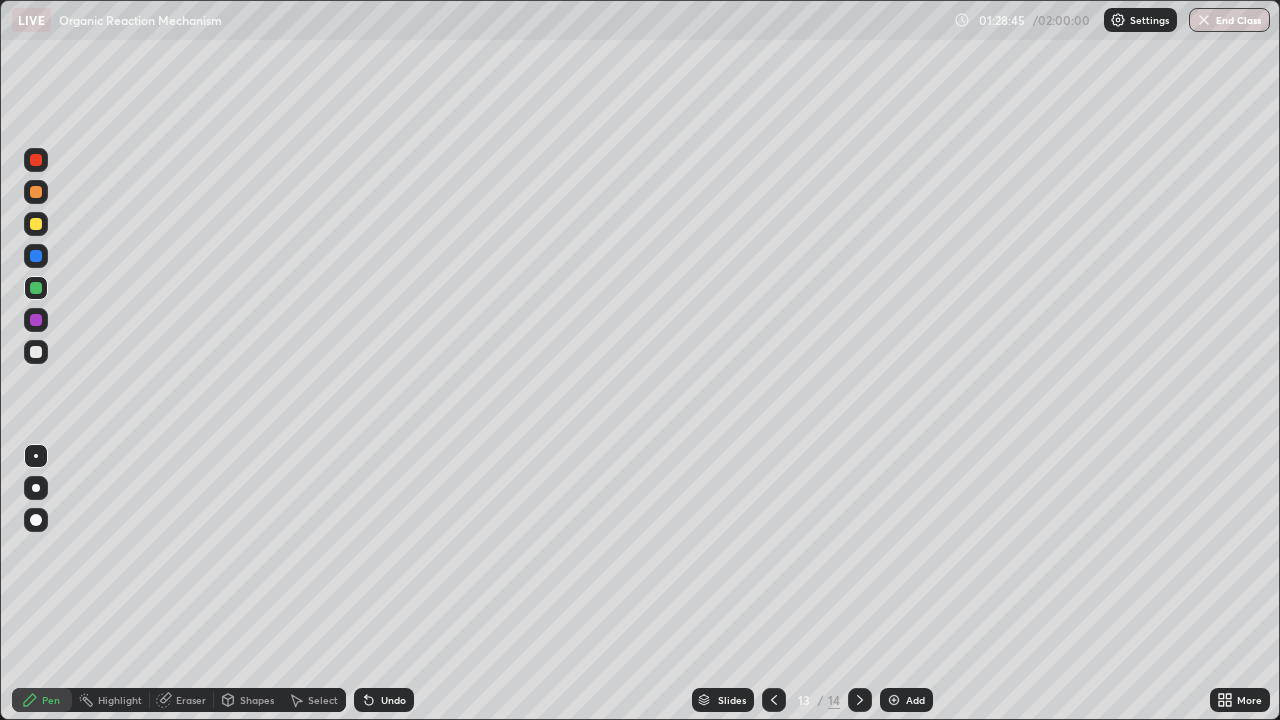 click 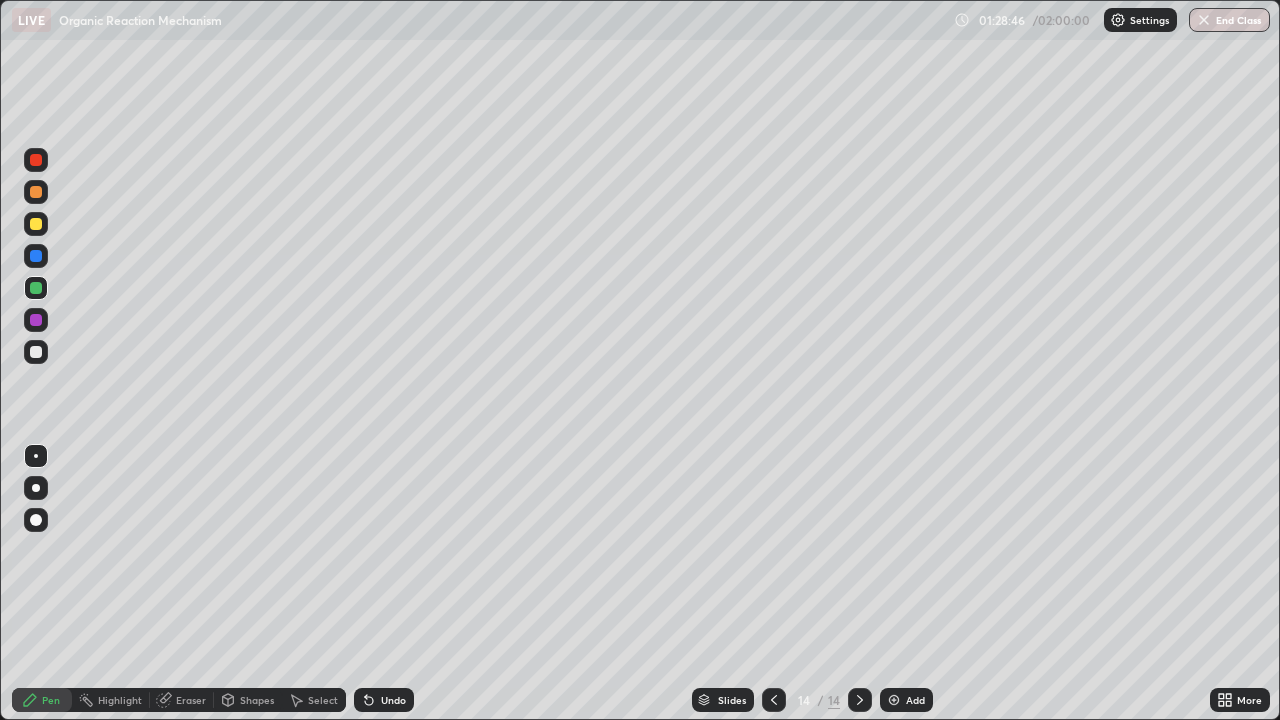 click at bounding box center (894, 700) 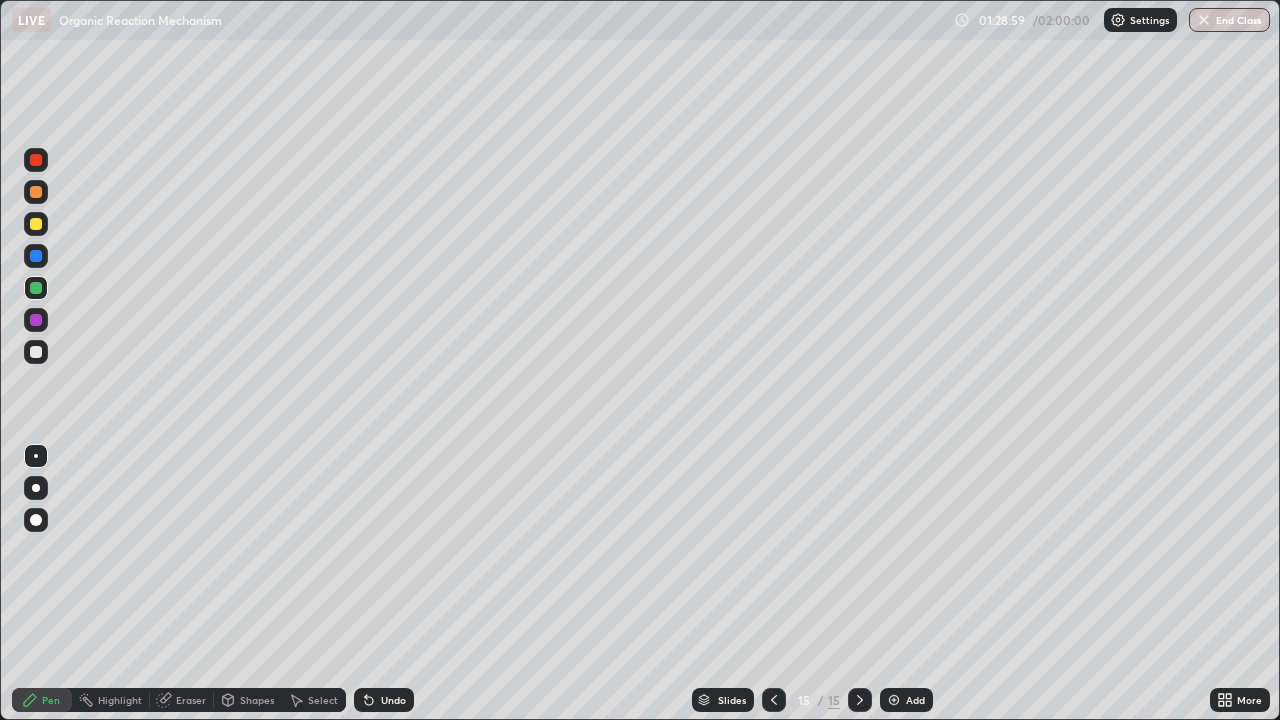 click at bounding box center (36, 352) 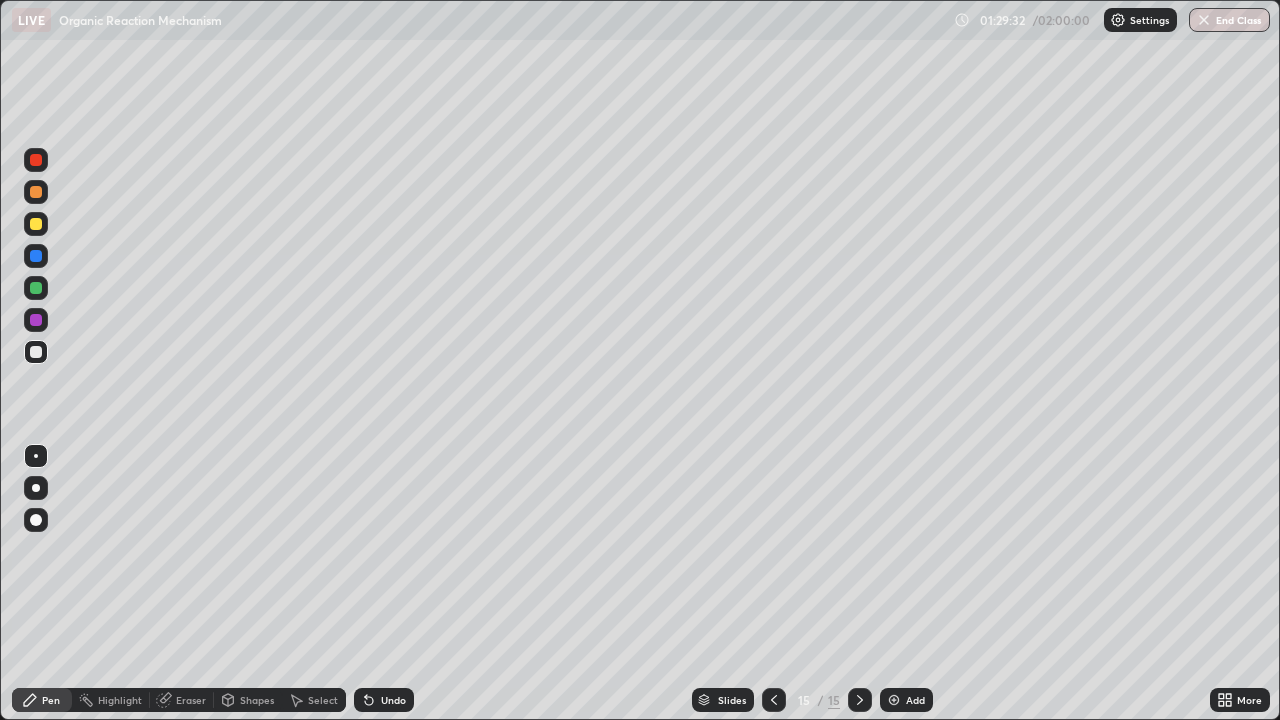 click at bounding box center (36, 224) 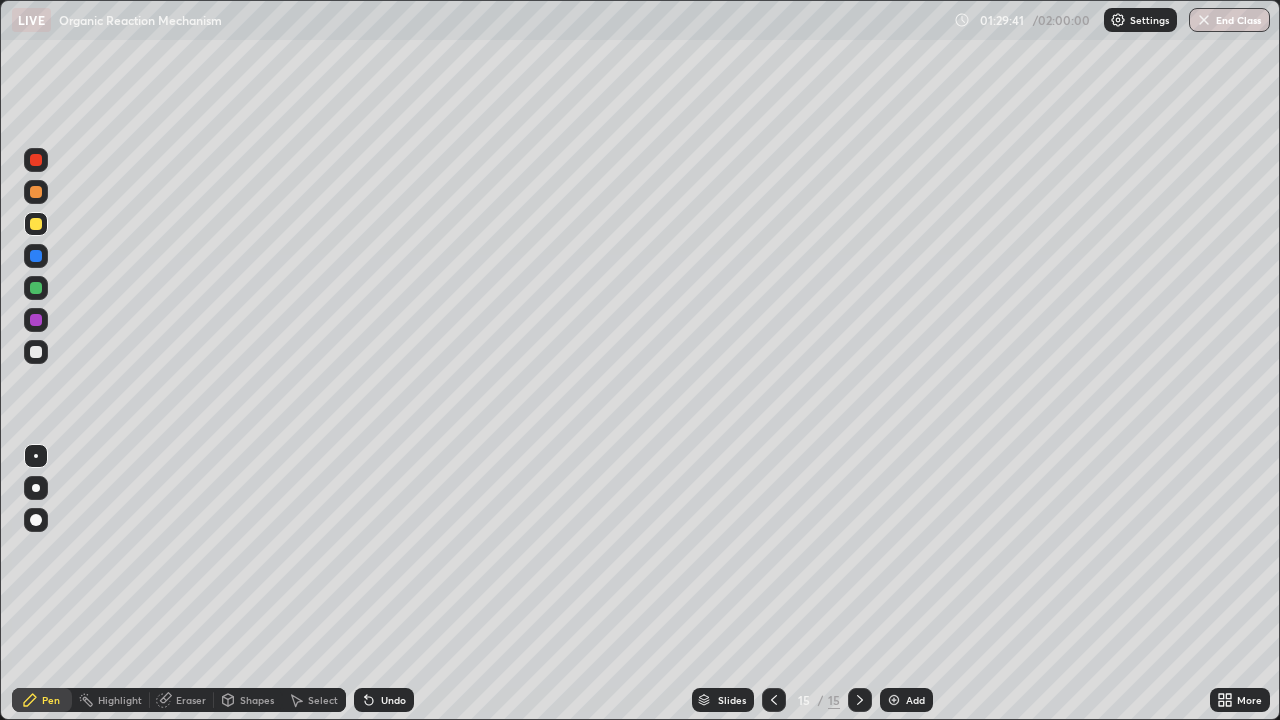 click at bounding box center [36, 288] 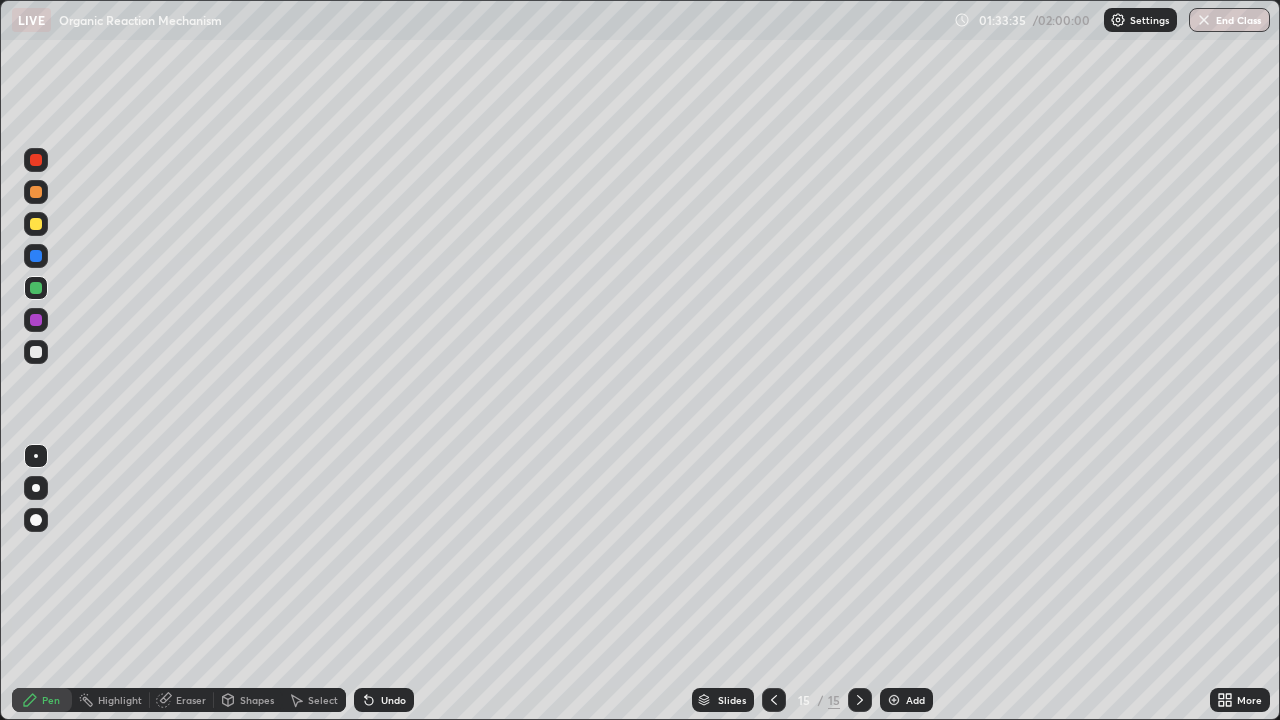 click at bounding box center [894, 700] 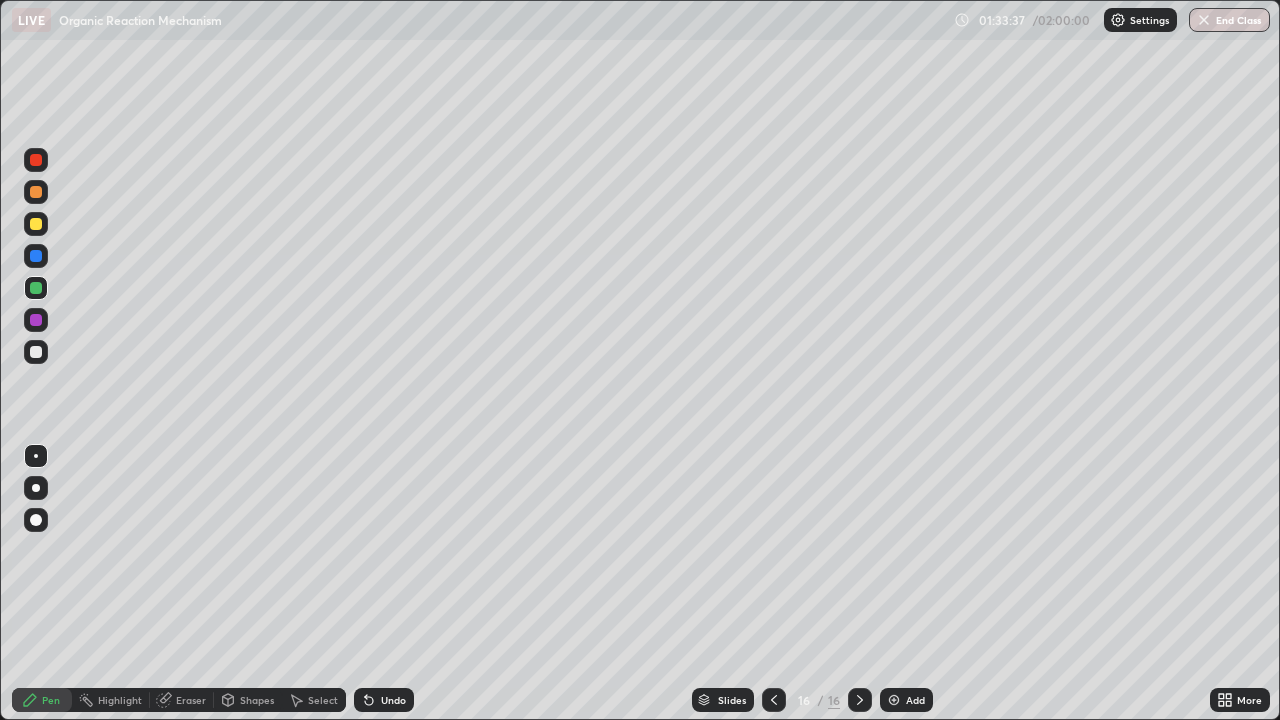 click at bounding box center [36, 224] 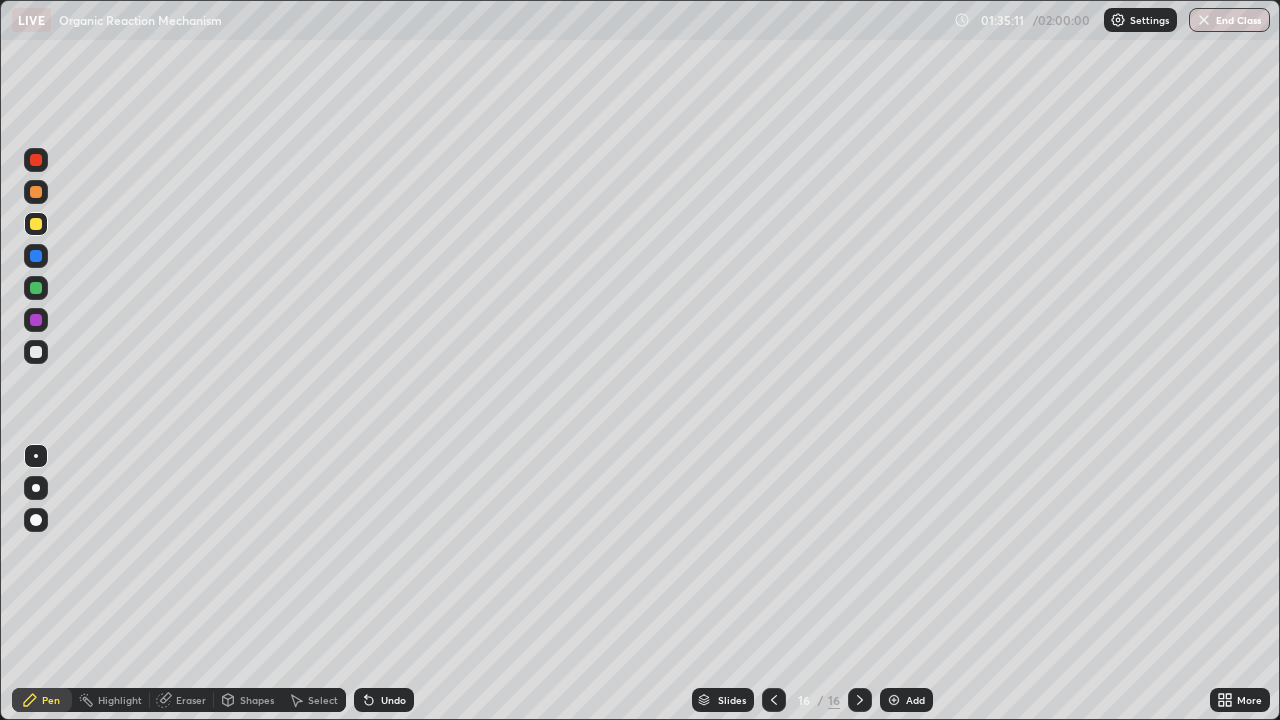 click at bounding box center [36, 352] 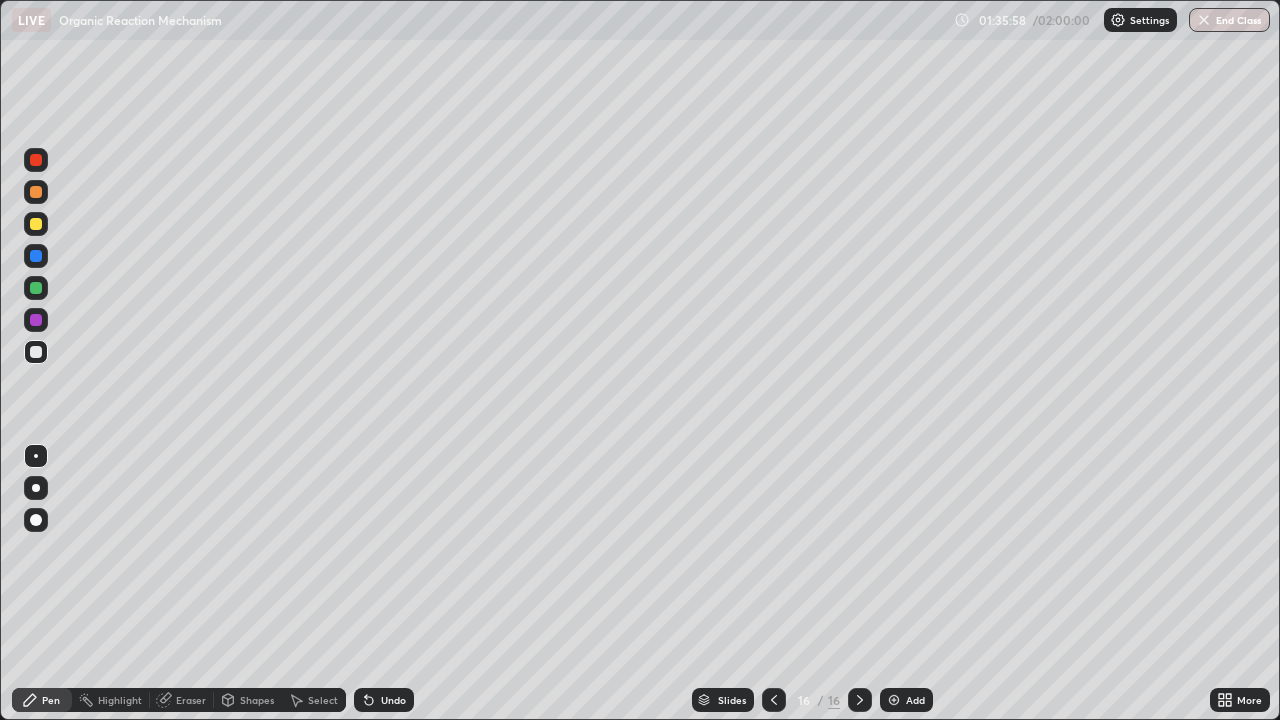 click at bounding box center (894, 700) 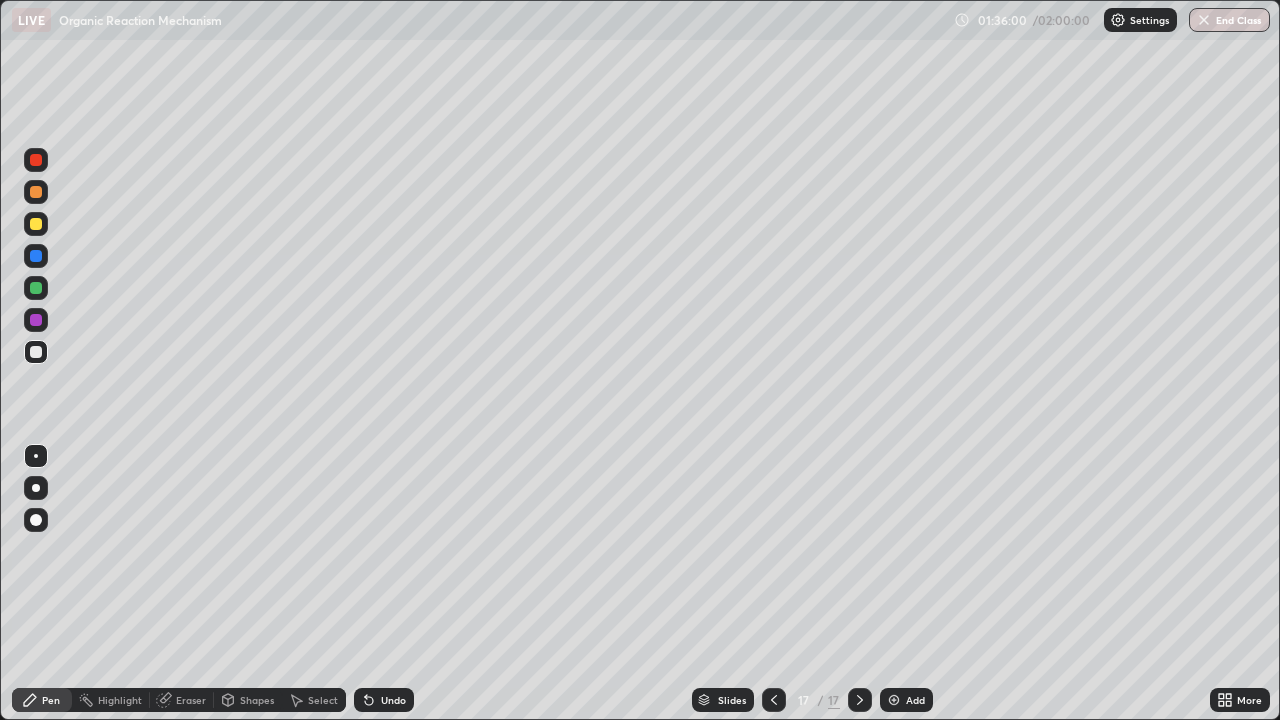 click at bounding box center (36, 224) 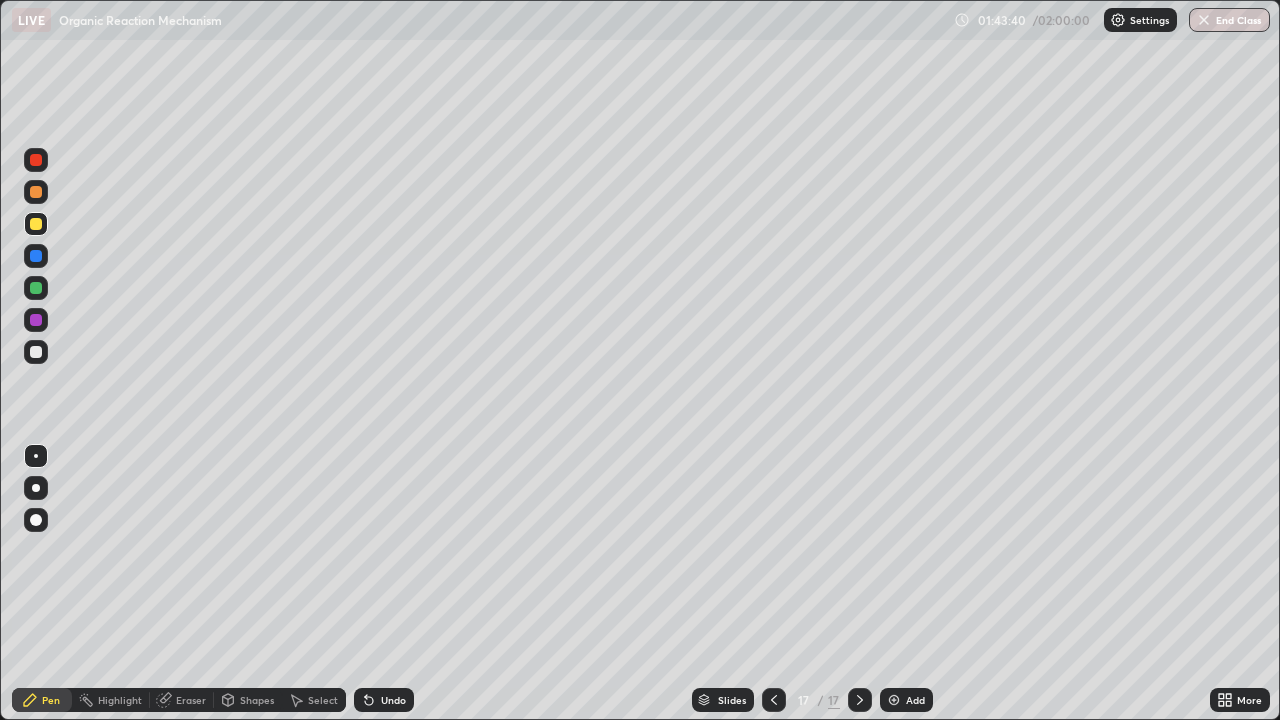 click on "End Class" at bounding box center (1229, 20) 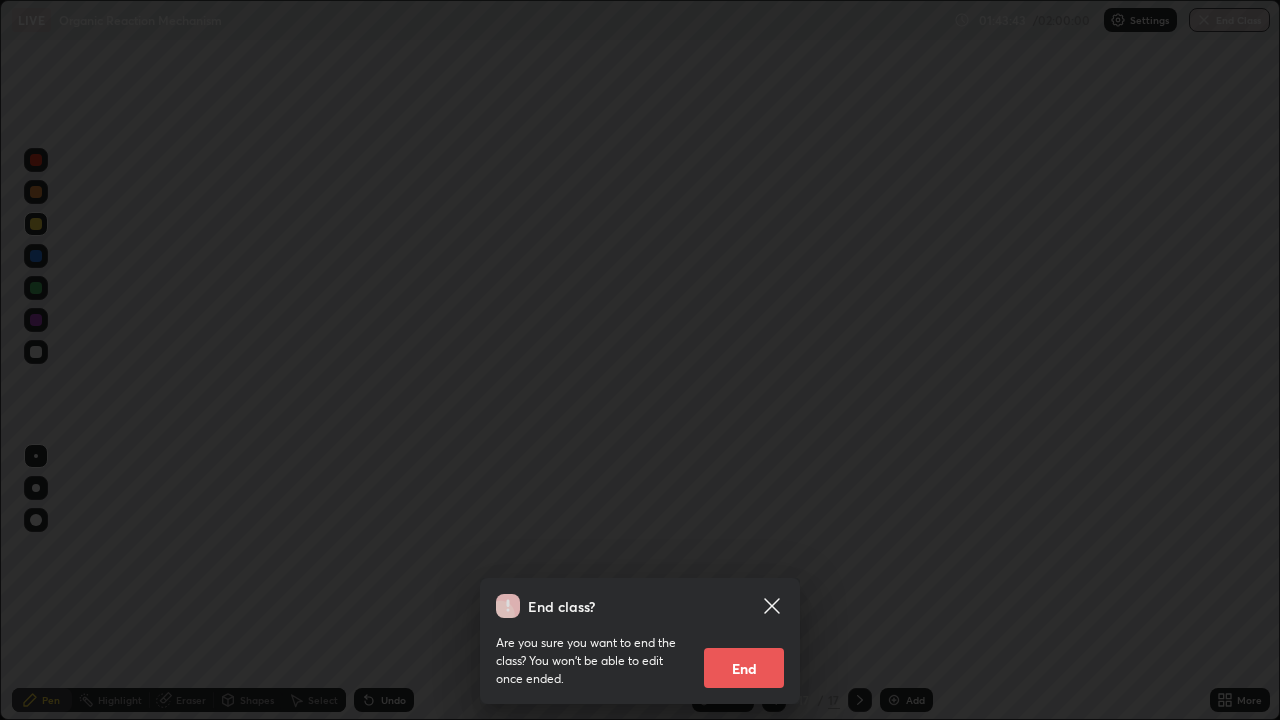 click on "End" at bounding box center [744, 668] 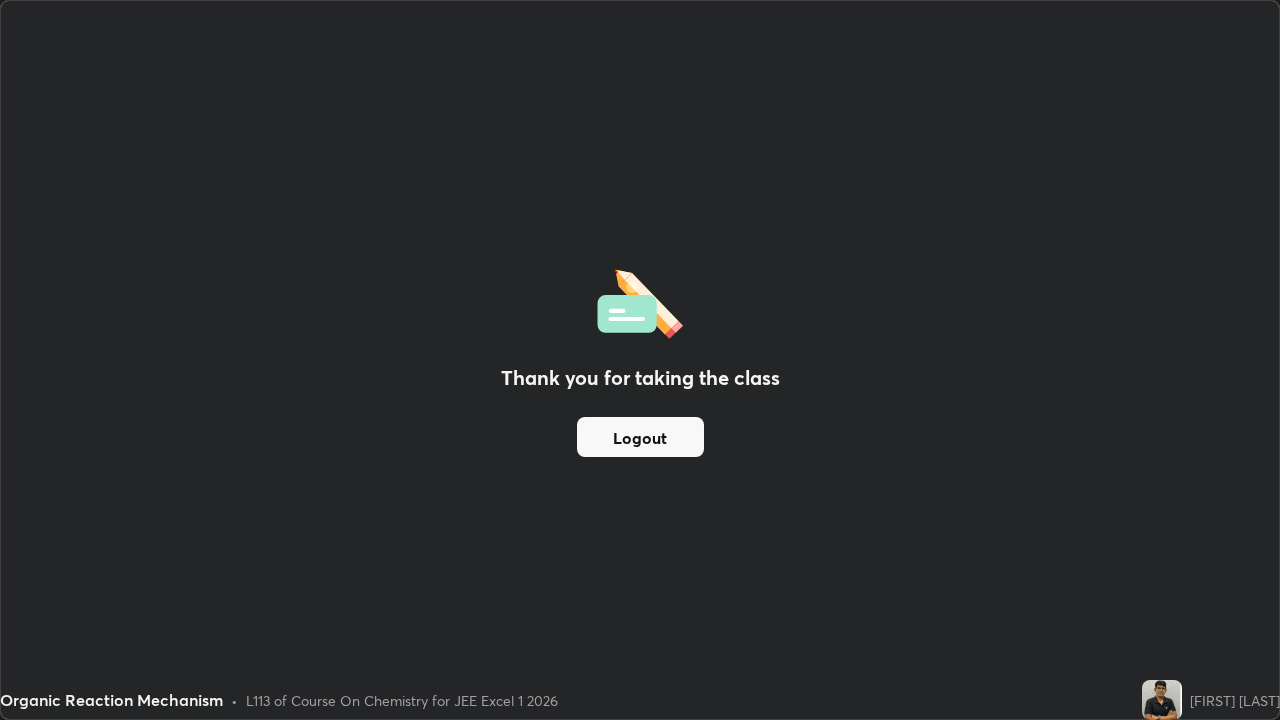 click on "Logout" at bounding box center (640, 437) 